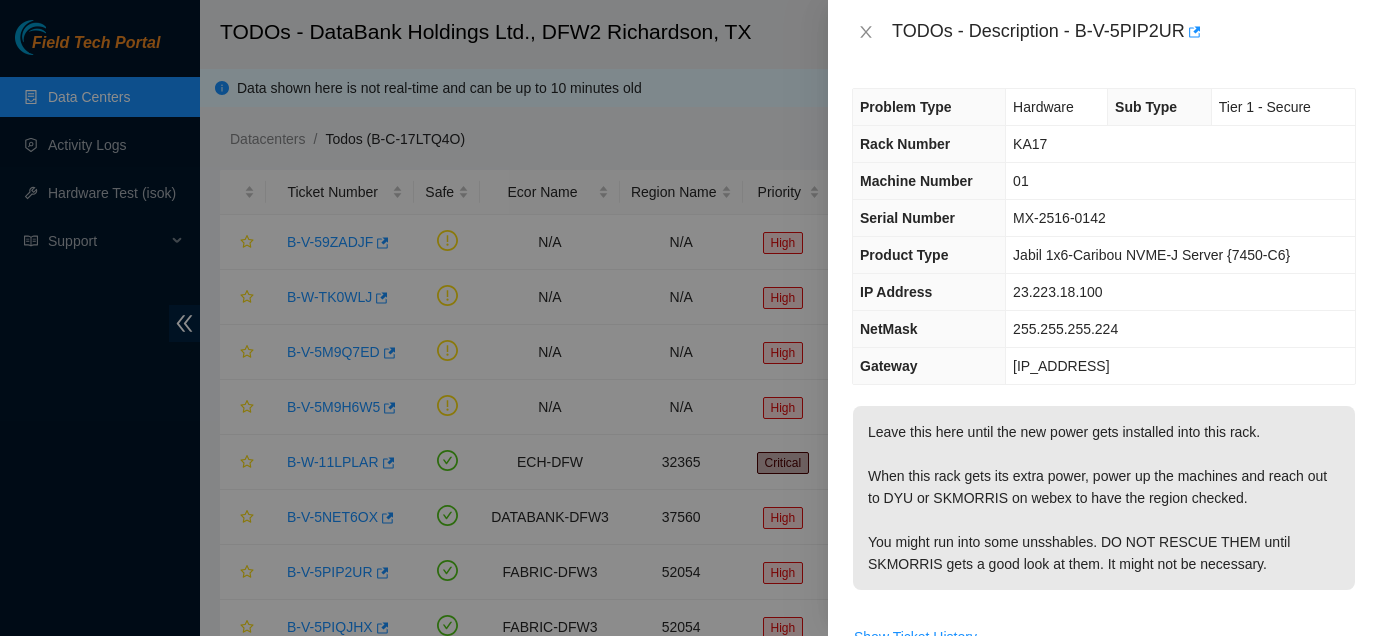 scroll, scrollTop: 230, scrollLeft: 0, axis: vertical 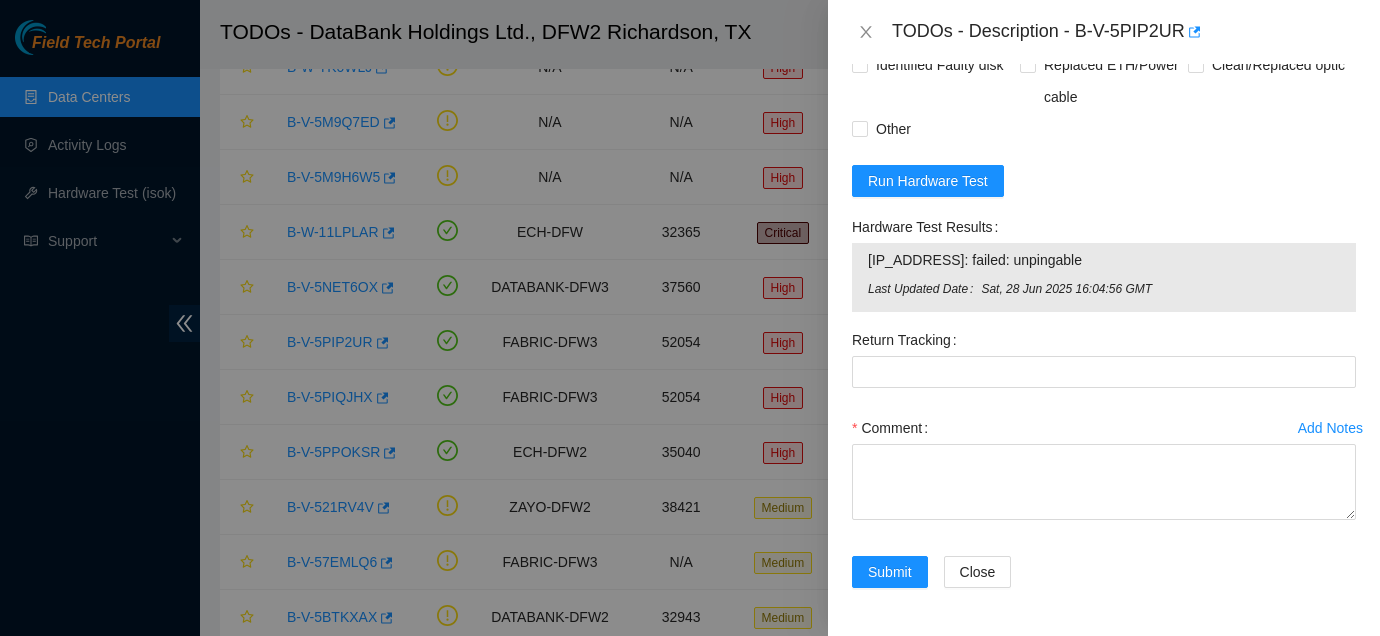 click on "TODOs - Description - B-V-5PIP2UR" at bounding box center (1104, 32) 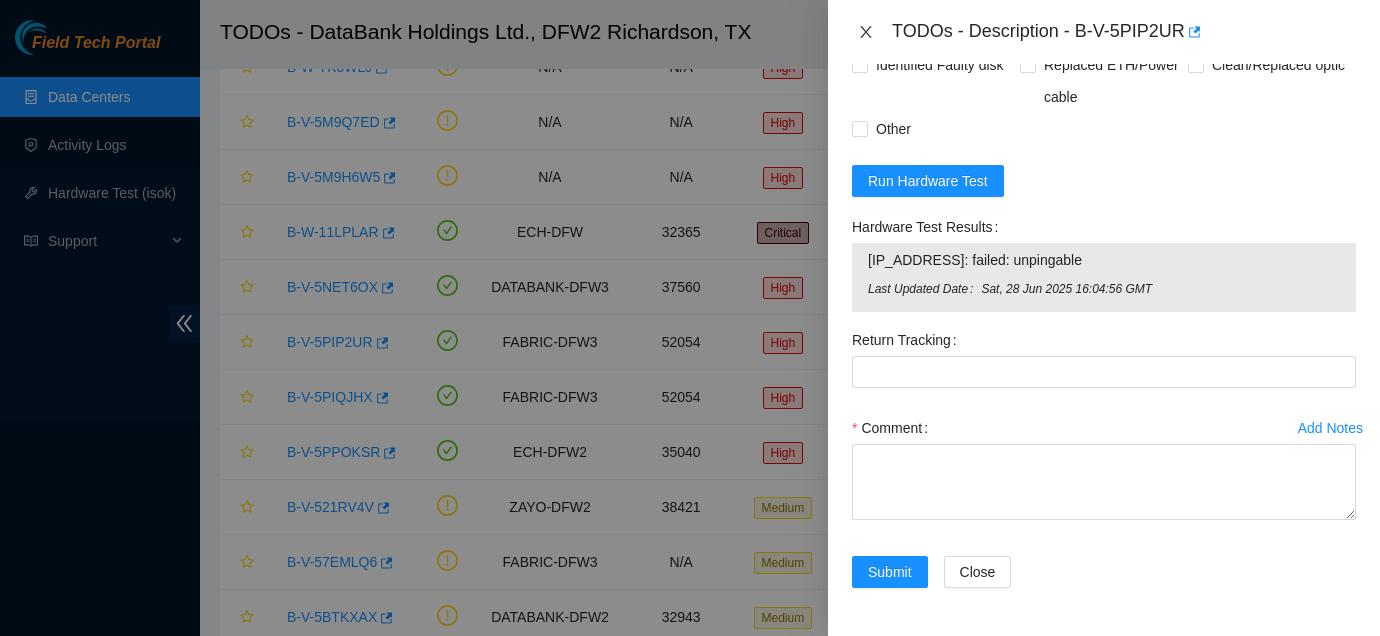 click 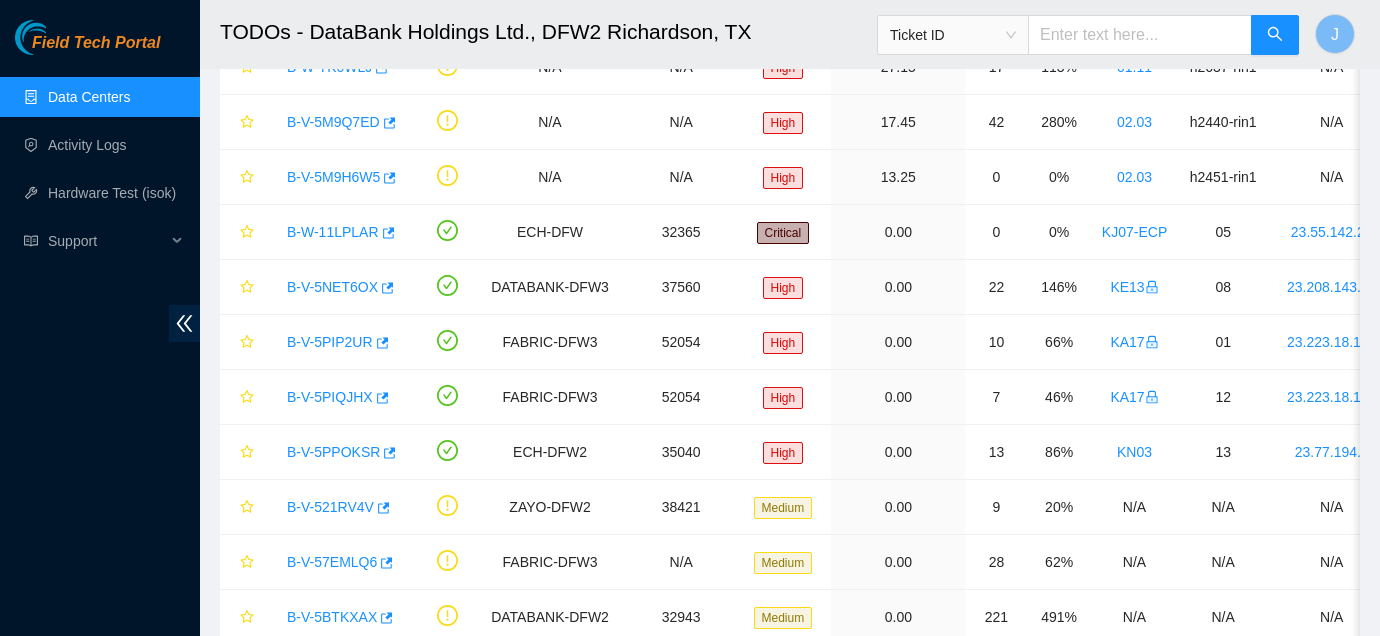 scroll, scrollTop: 610, scrollLeft: 0, axis: vertical 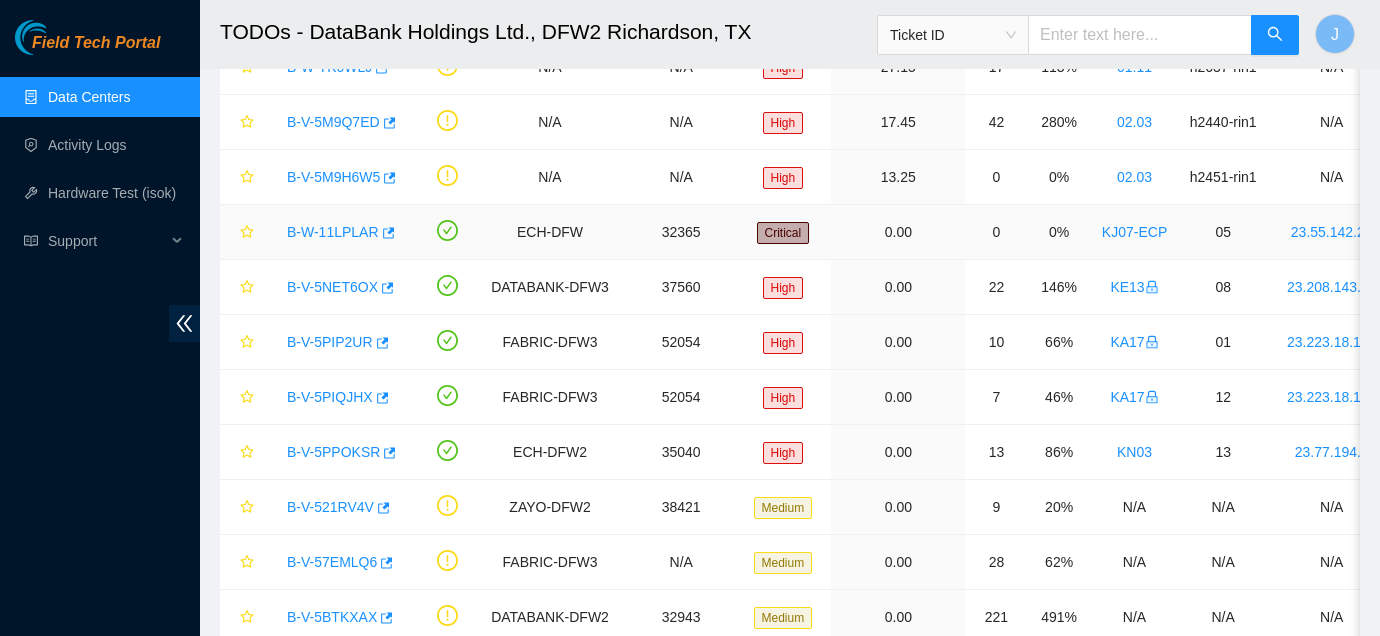 type 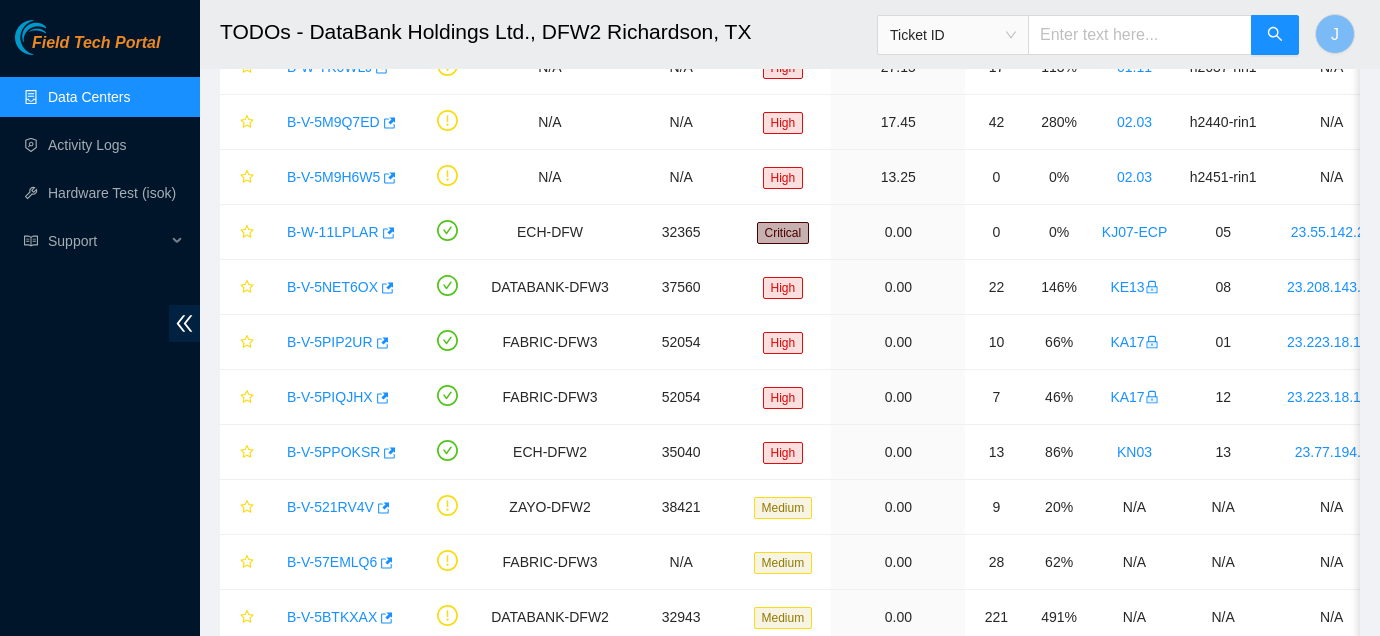 scroll, scrollTop: 184, scrollLeft: 0, axis: vertical 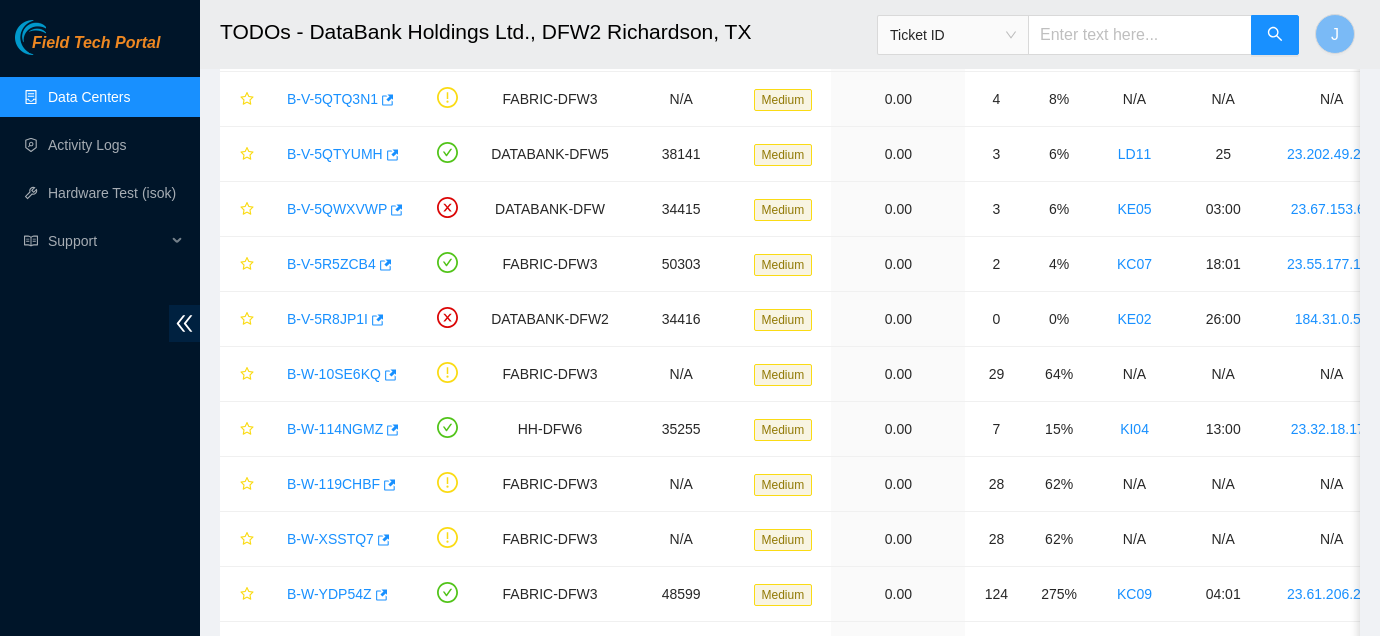 click on "Ticket ID" at bounding box center [952, 35] 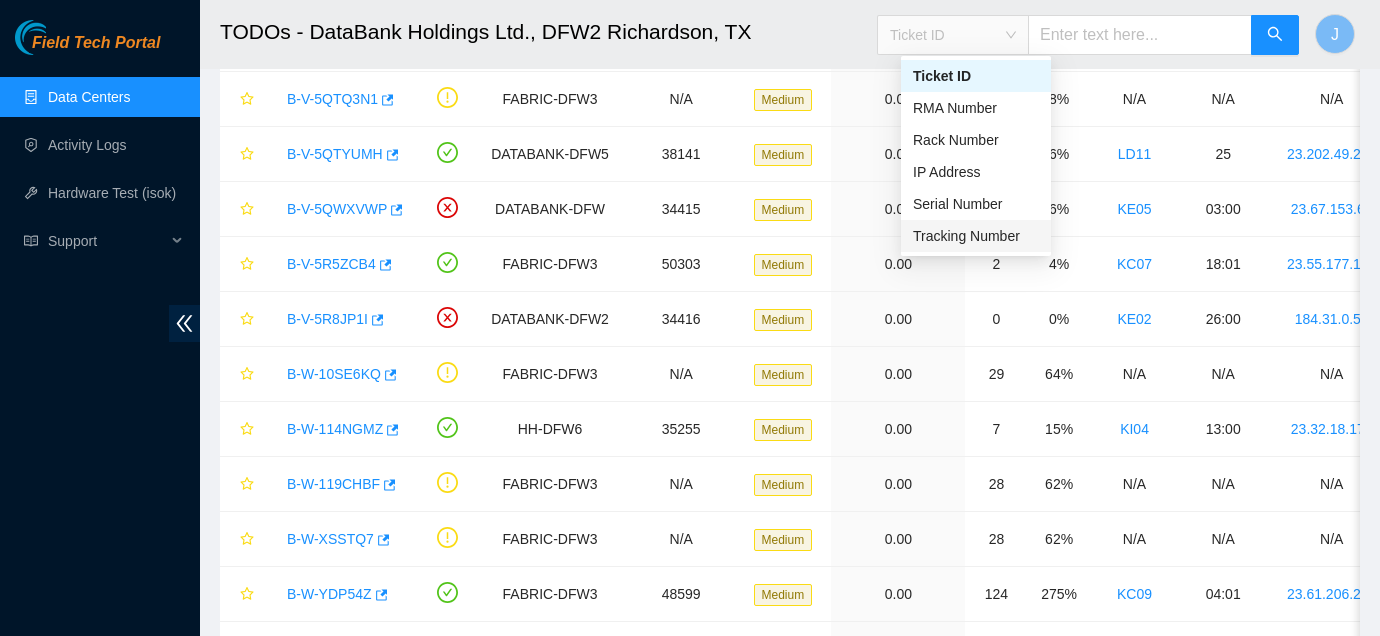 click on "Tracking Number" at bounding box center (976, 236) 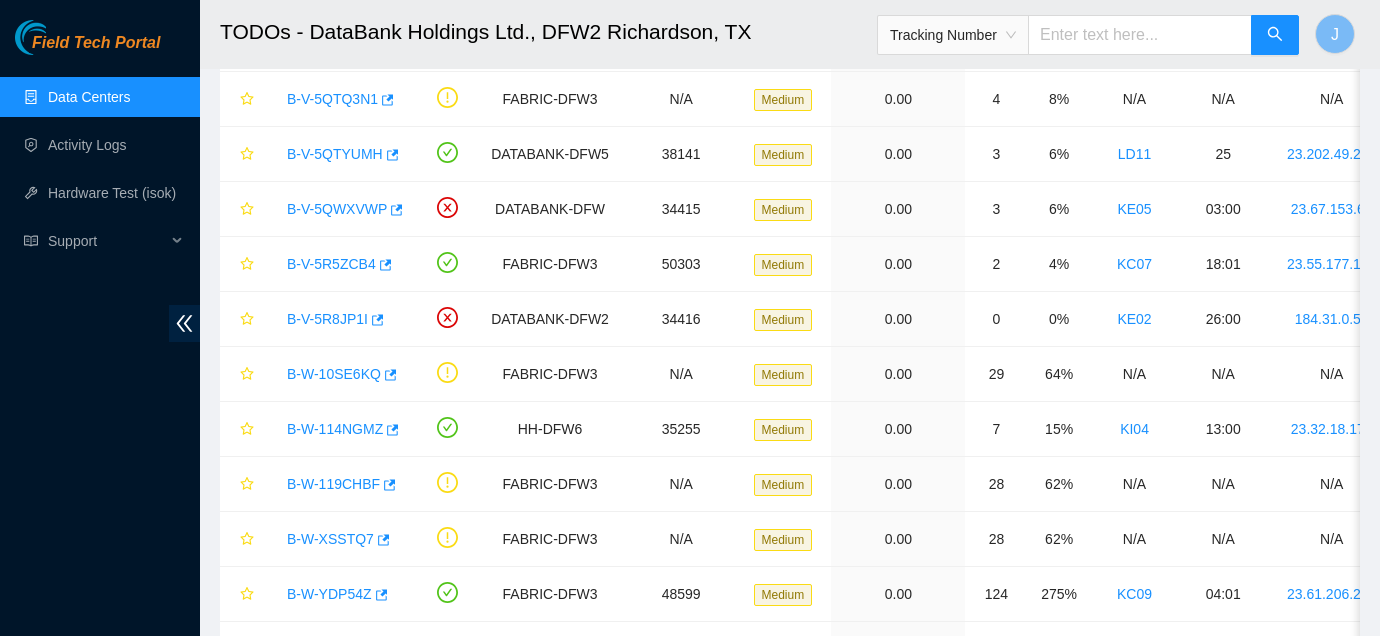 click at bounding box center (1140, 35) 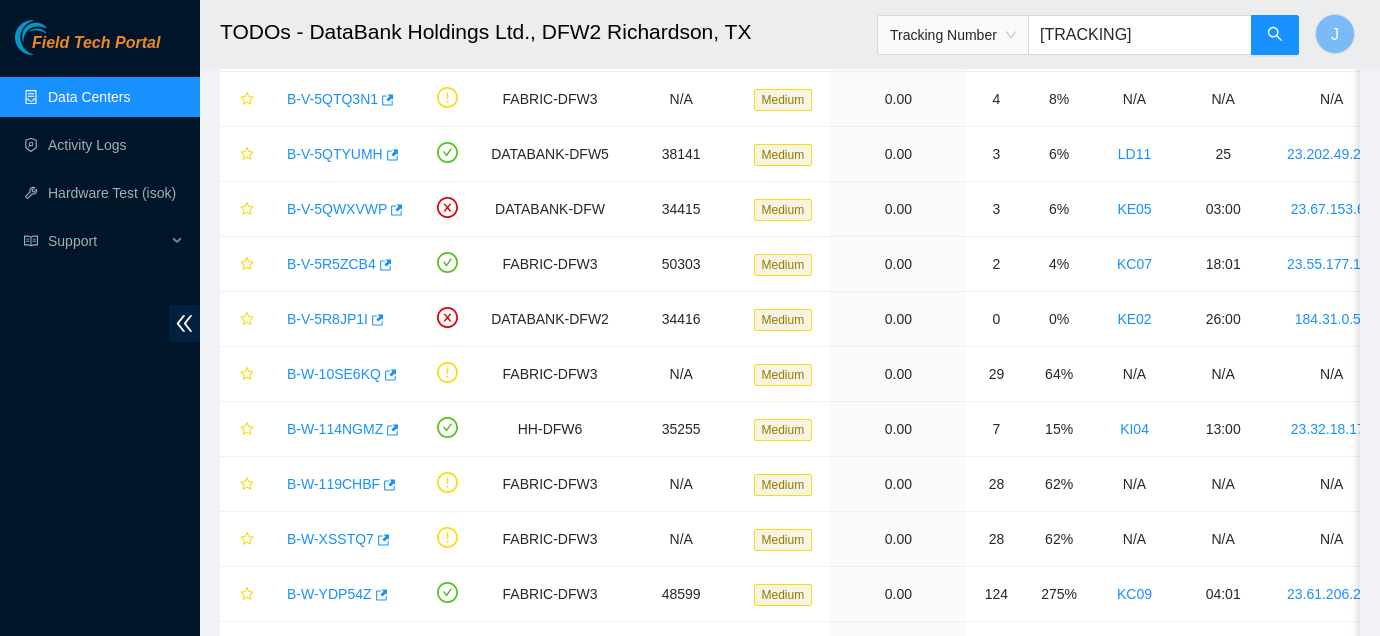 type on "463470030738" 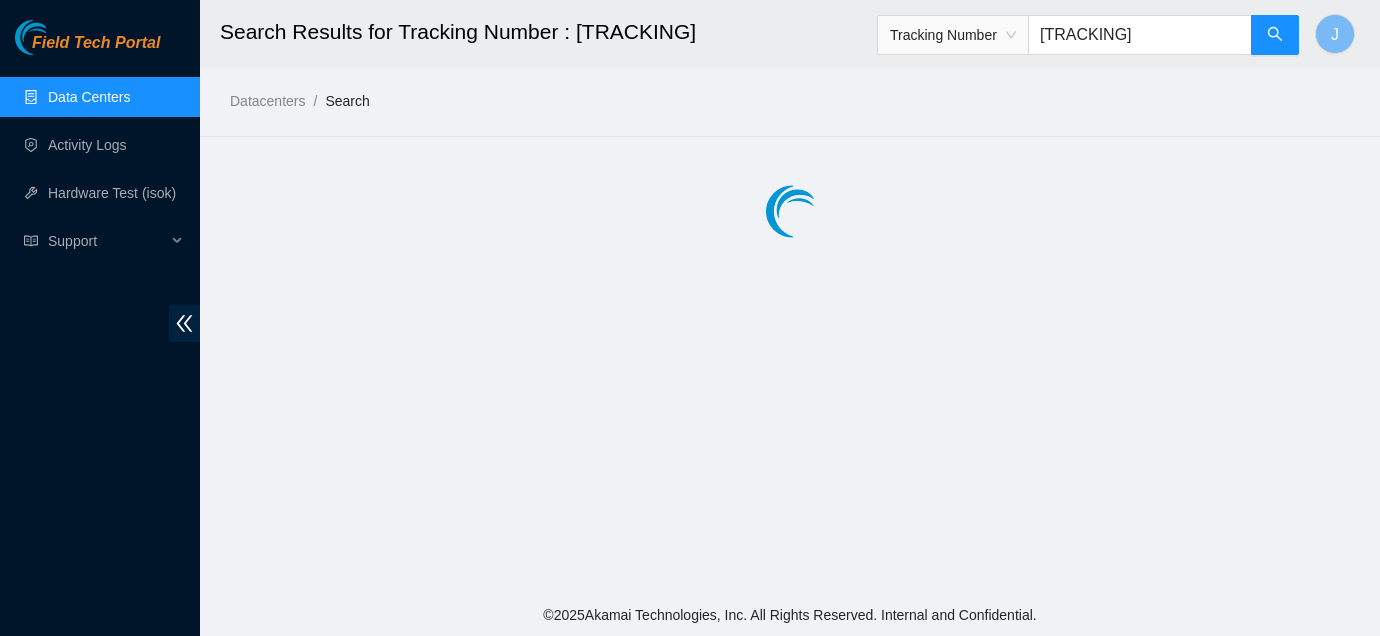 scroll, scrollTop: 0, scrollLeft: 0, axis: both 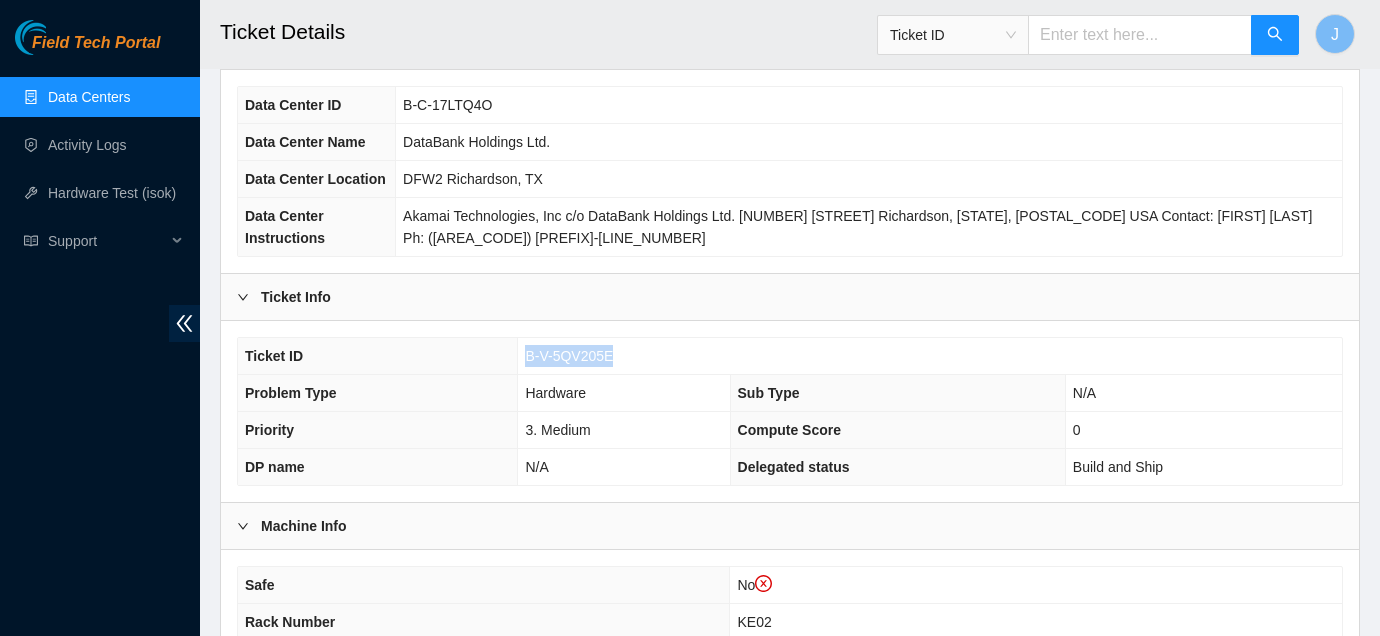 drag, startPoint x: 618, startPoint y: 351, endPoint x: 525, endPoint y: 362, distance: 93.64828 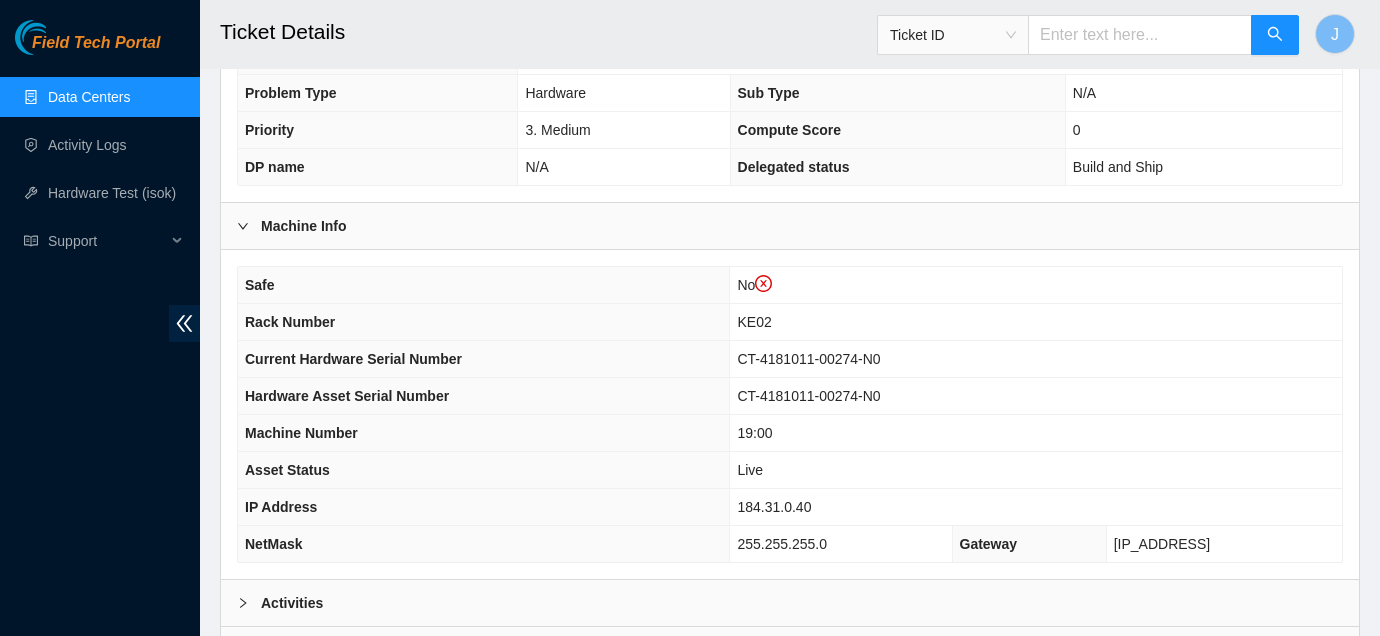 scroll, scrollTop: 671, scrollLeft: 0, axis: vertical 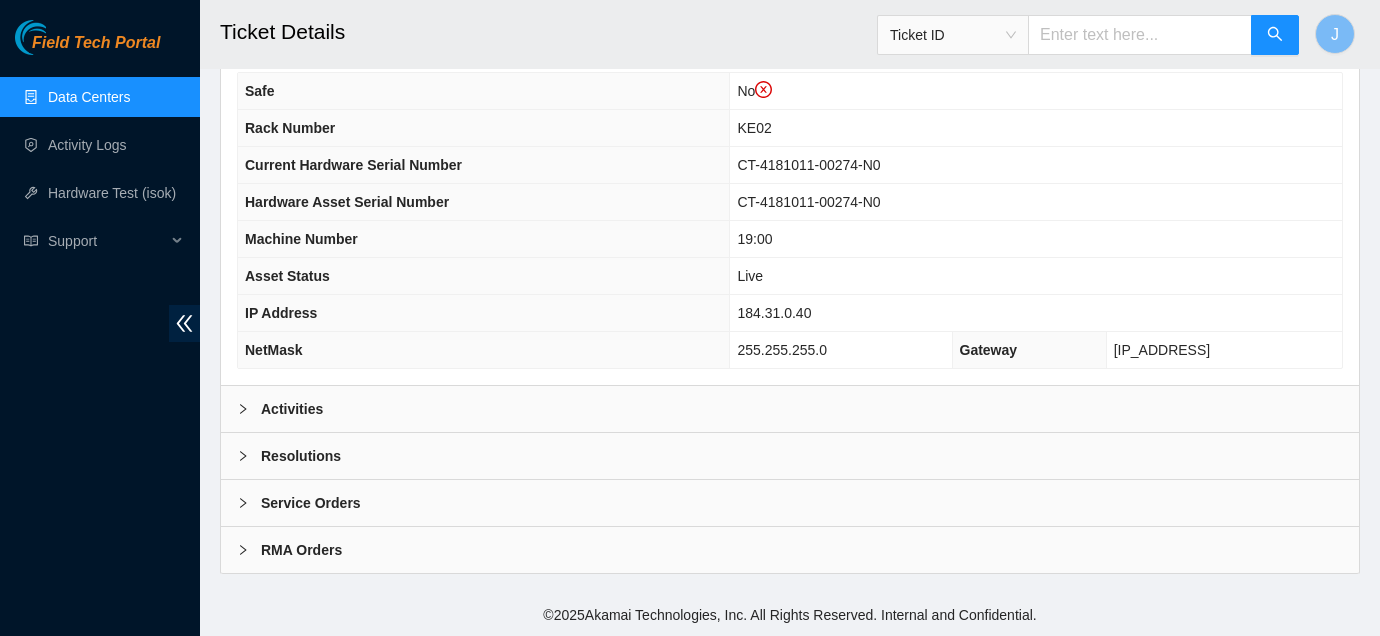 click on "Data Centers Activity Logs Hardware Test (isok) Support" at bounding box center (100, 169) 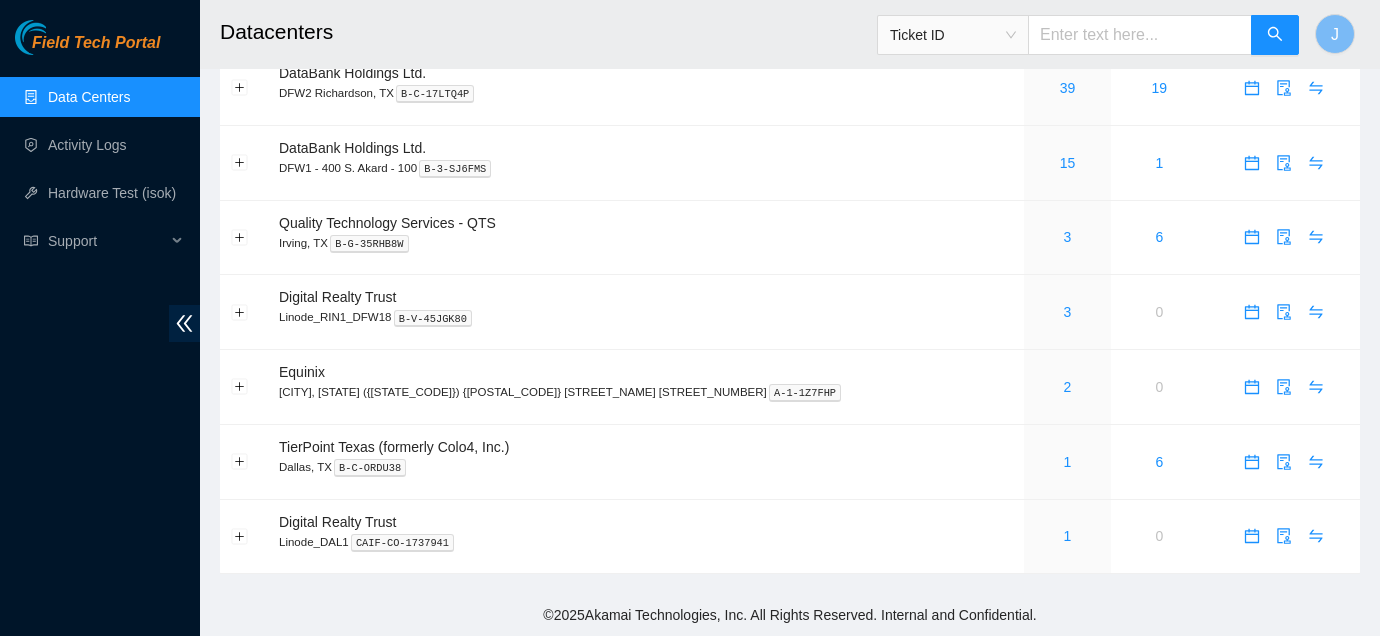scroll, scrollTop: 83, scrollLeft: 0, axis: vertical 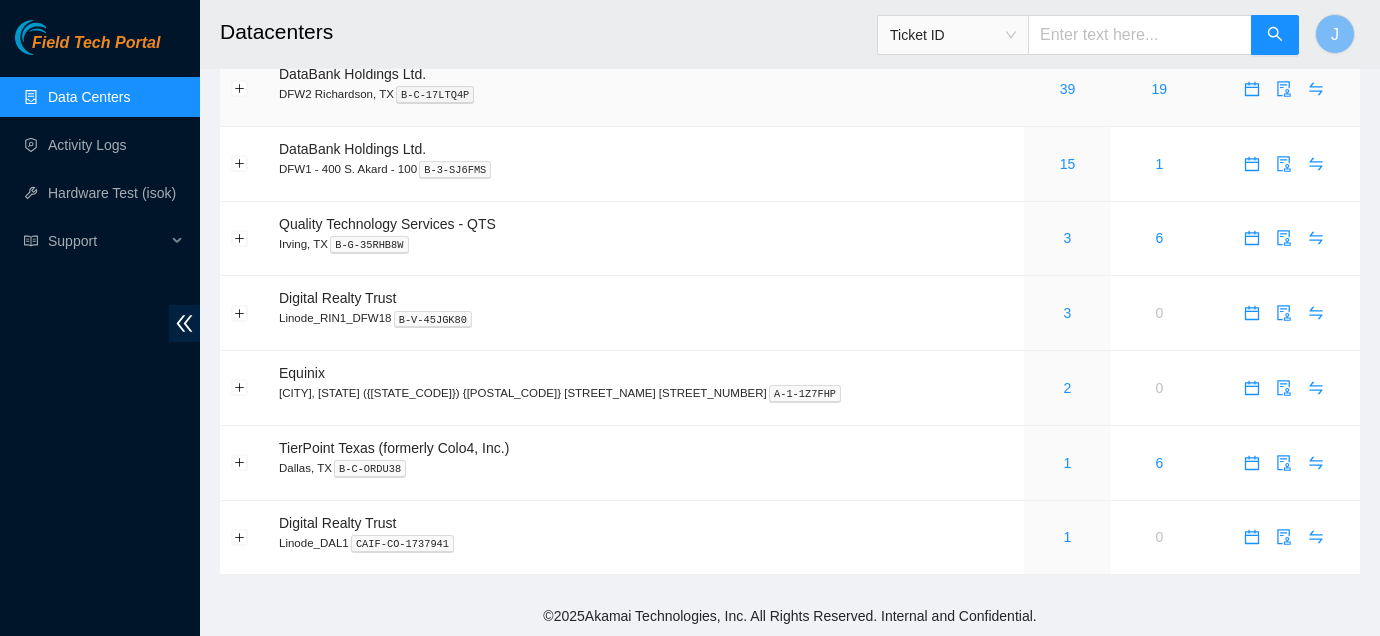 click on "39" at bounding box center [1067, 89] 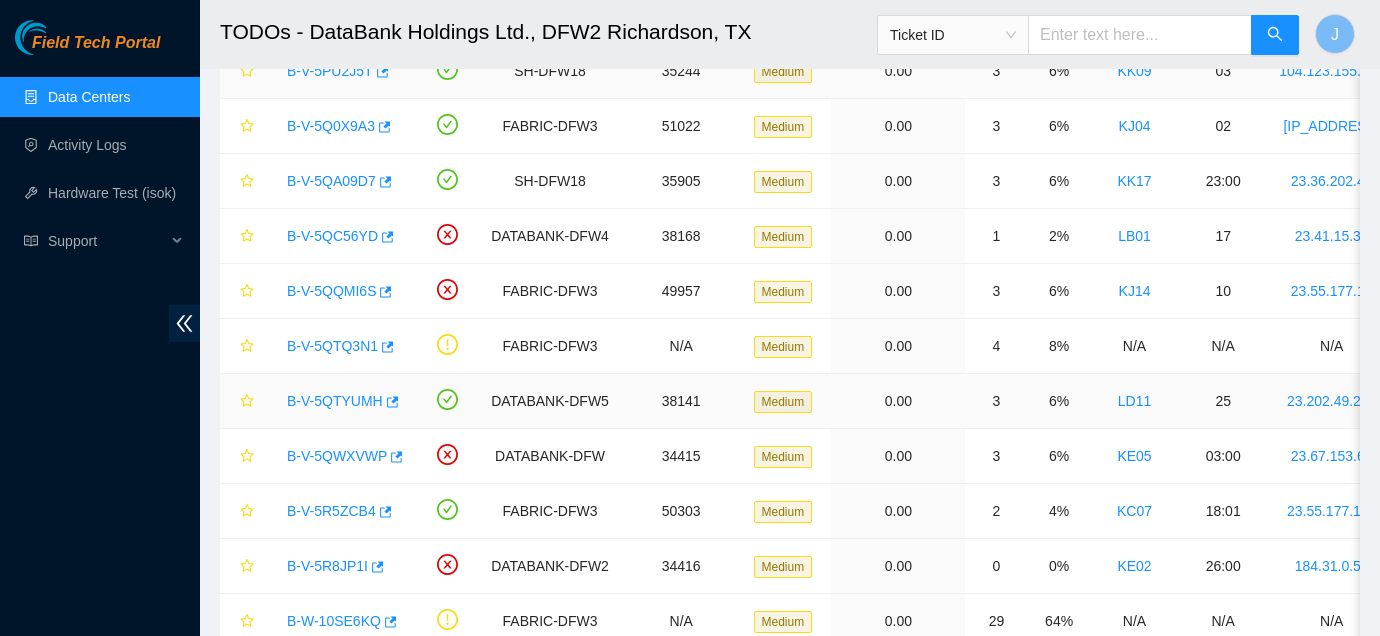 scroll, scrollTop: 1277, scrollLeft: 0, axis: vertical 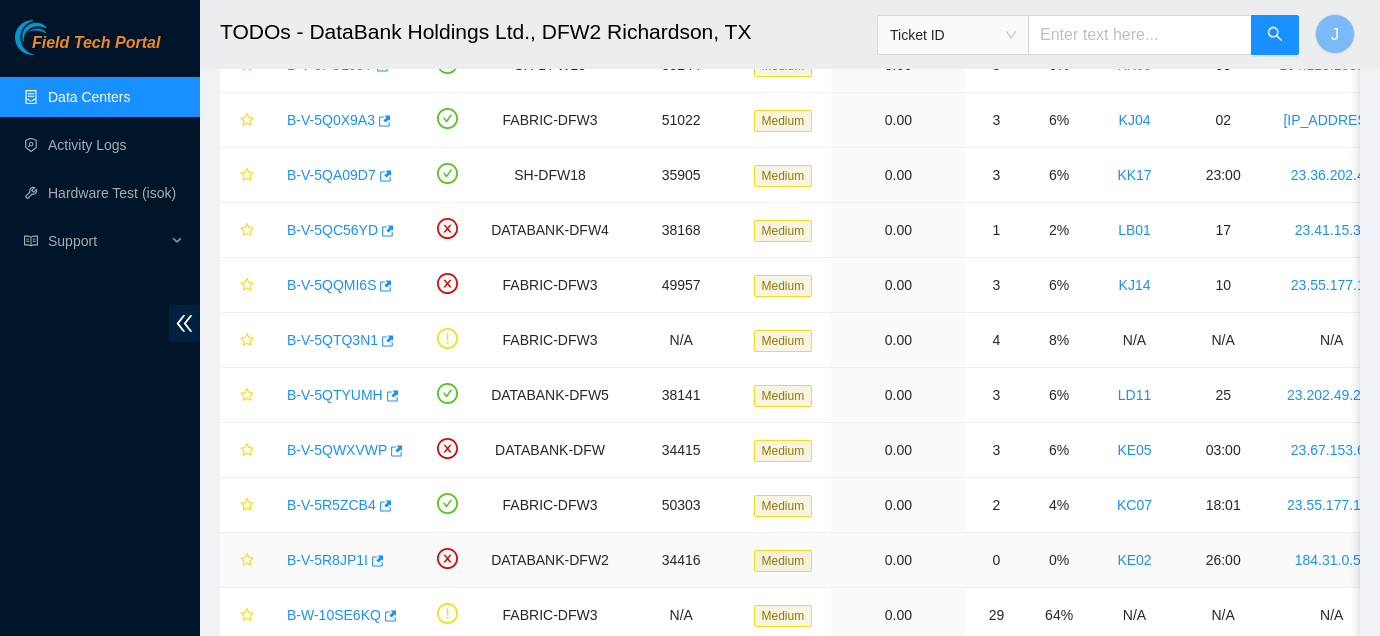 click on "B-V-5R8JP1I" at bounding box center [327, 560] 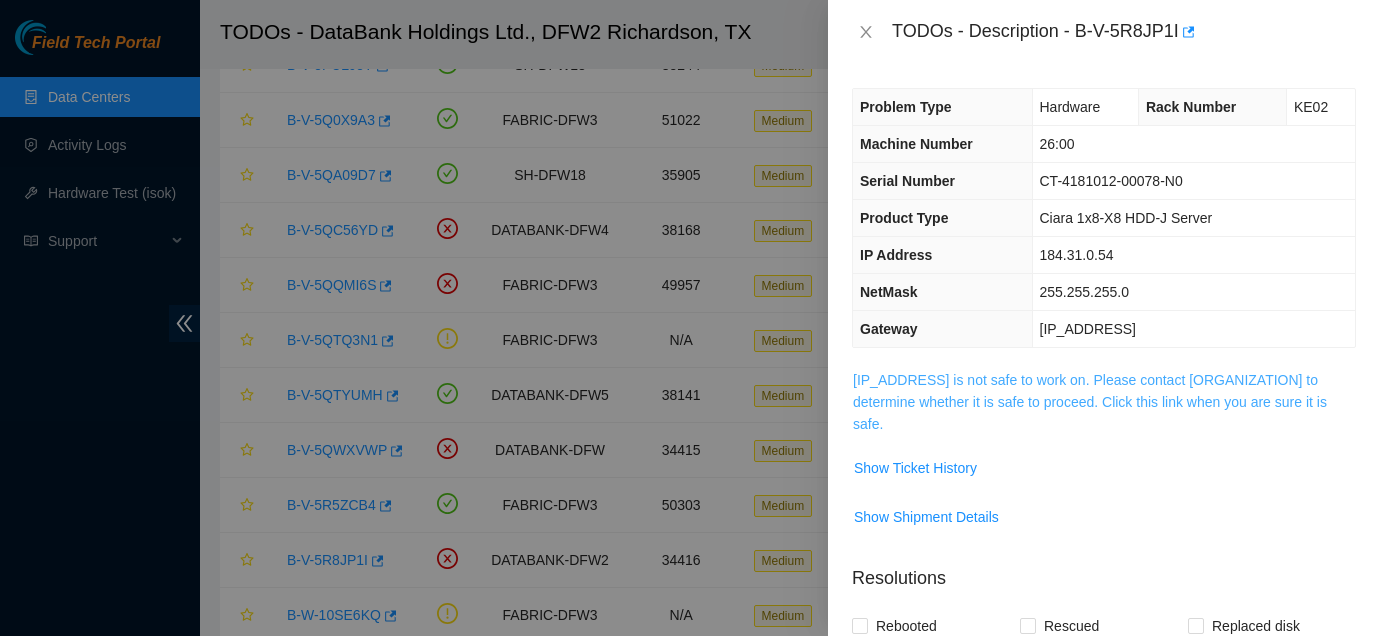 click on "184.31.0.54 is not safe to work on. Please contact NIE to determine whether it is safe to proceed. Click this link when you are sure it is safe." at bounding box center (1090, 402) 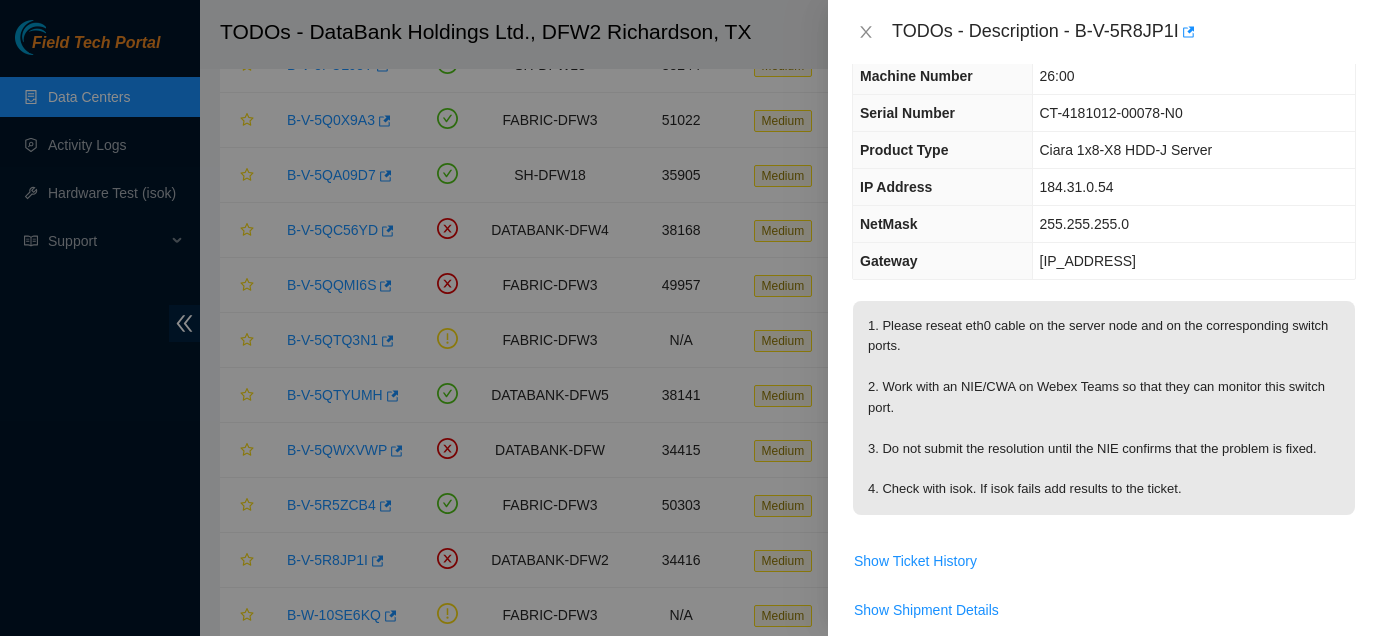 scroll, scrollTop: 71, scrollLeft: 0, axis: vertical 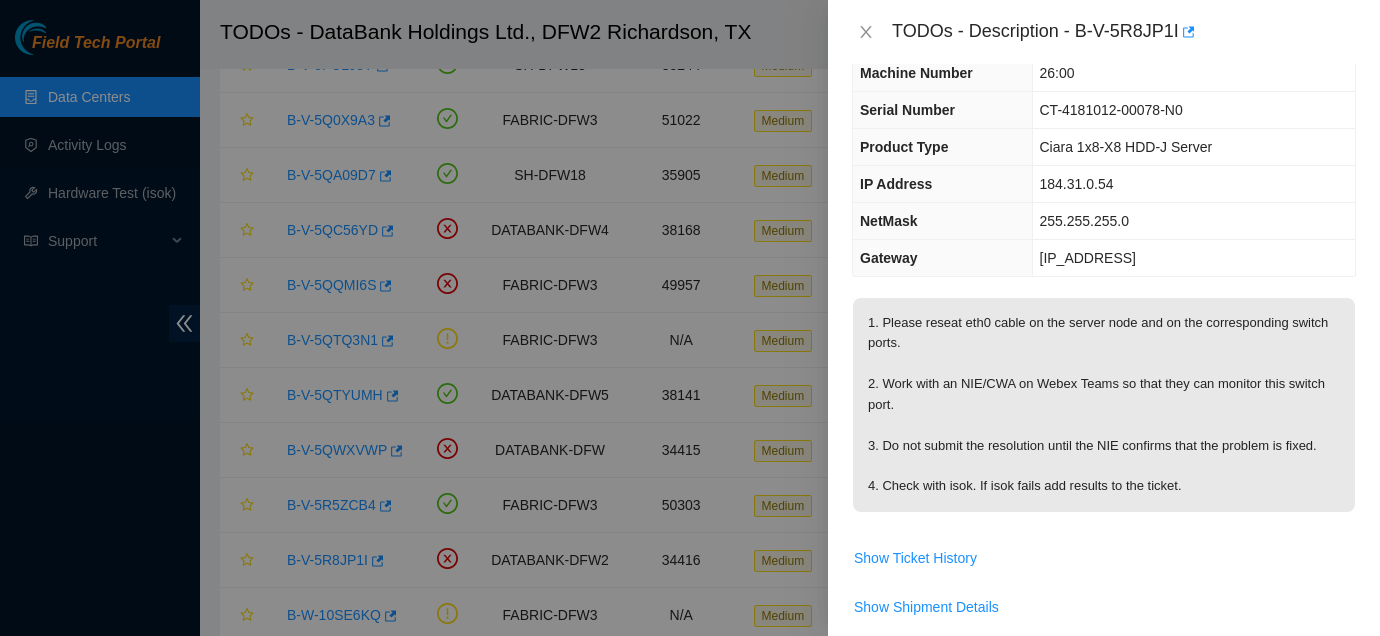 click on "TODOs - Description - B-V-5R8JP1I" at bounding box center (1104, 32) 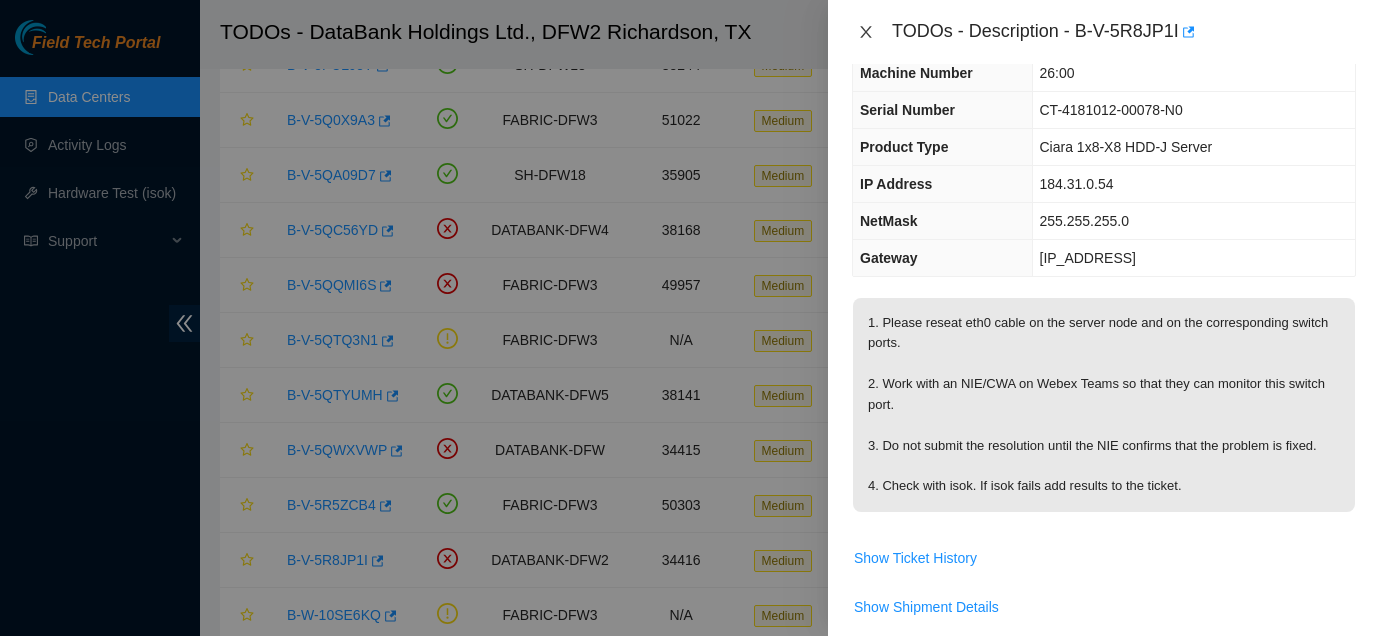 click 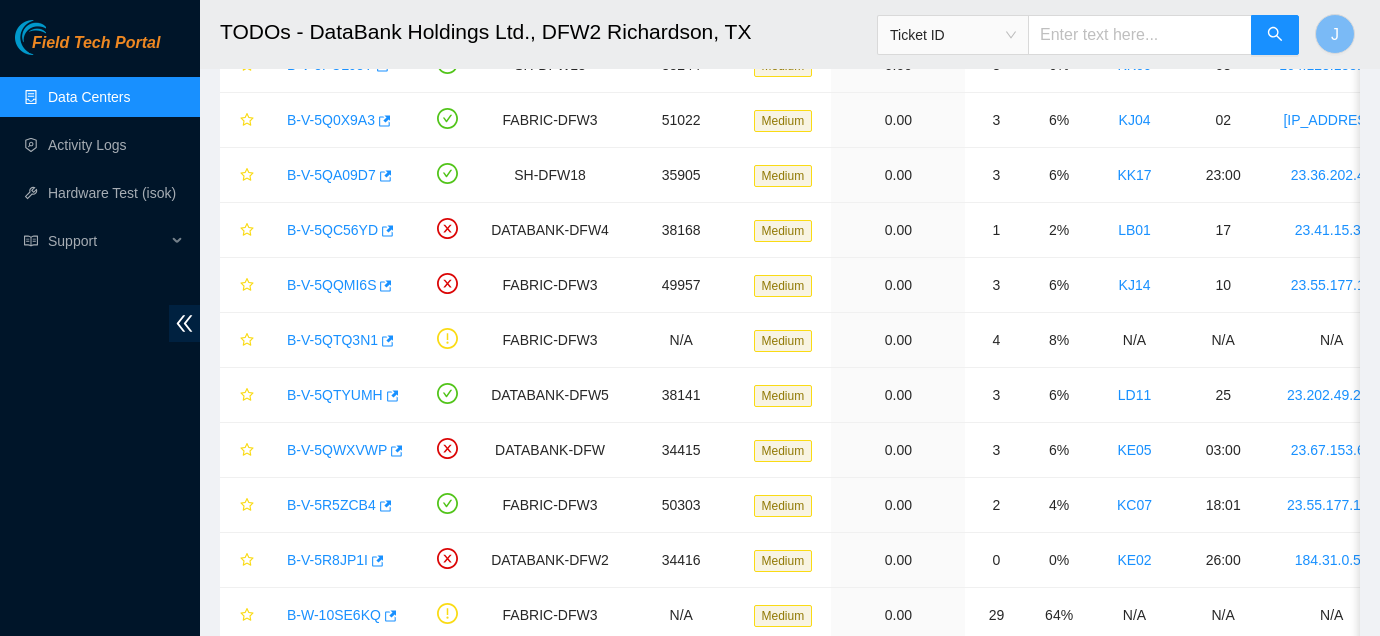 scroll, scrollTop: 93, scrollLeft: 0, axis: vertical 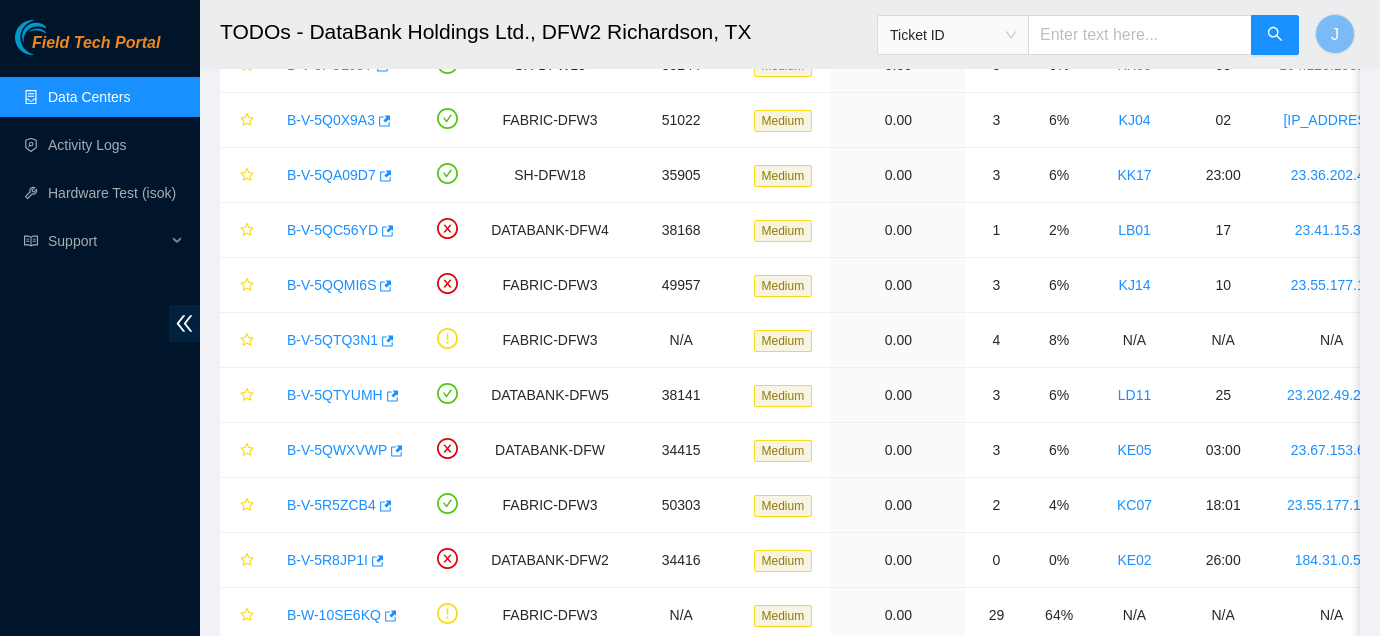 type 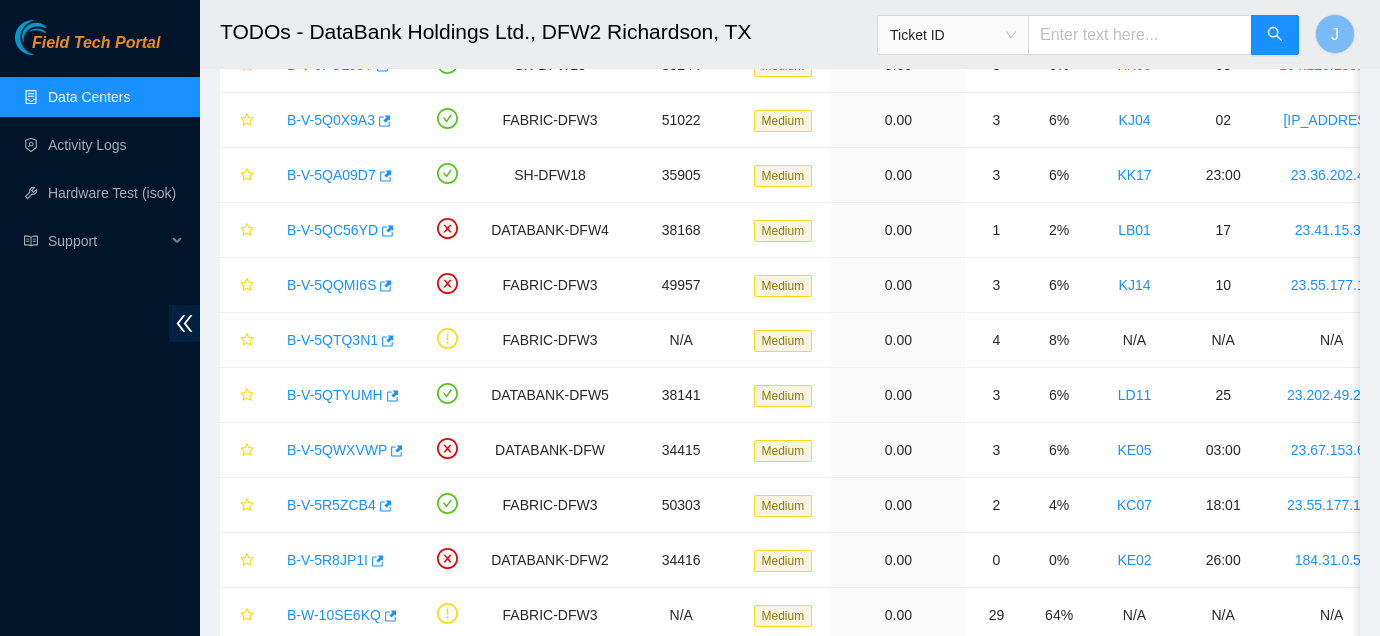 scroll, scrollTop: 1078, scrollLeft: 0, axis: vertical 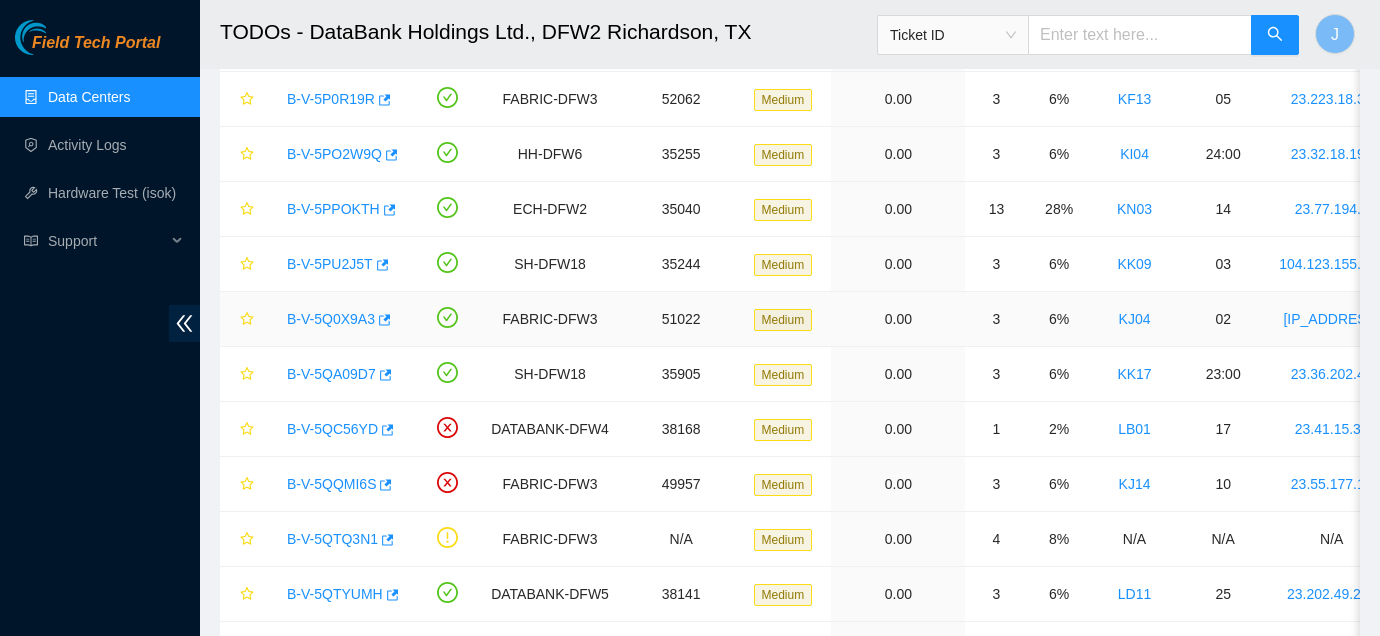 drag, startPoint x: 358, startPoint y: 318, endPoint x: 1025, endPoint y: 352, distance: 667.866 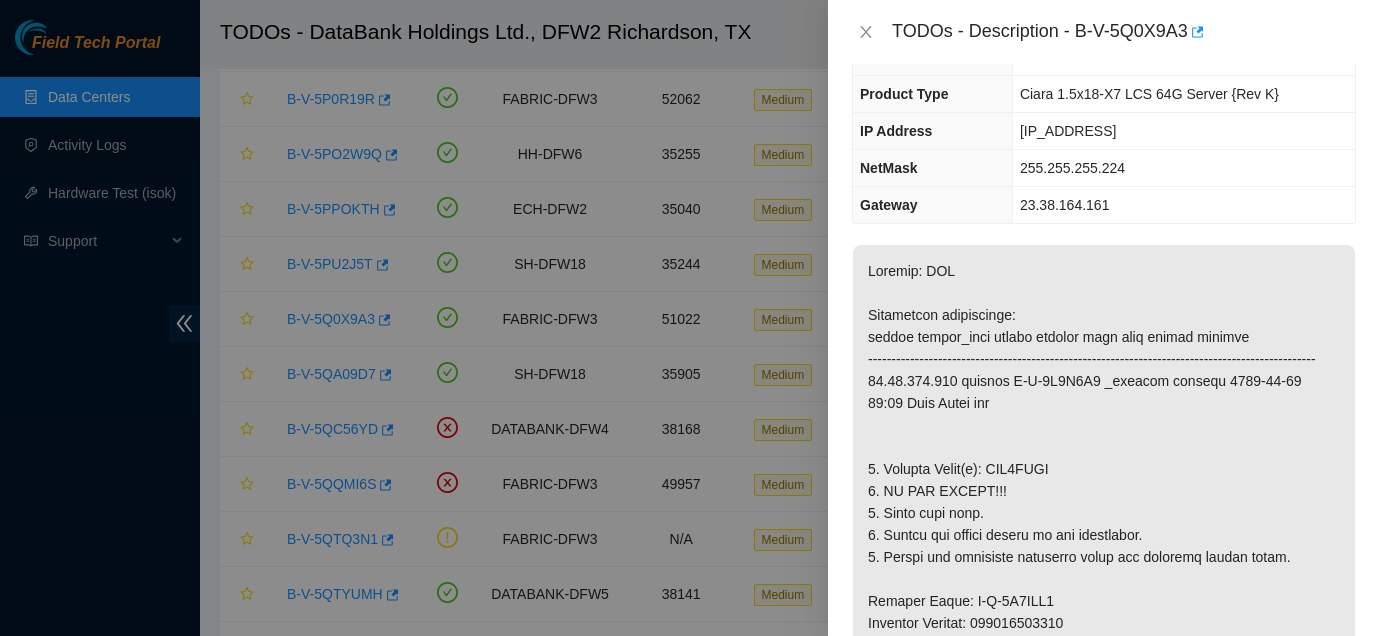 scroll, scrollTop: 0, scrollLeft: 0, axis: both 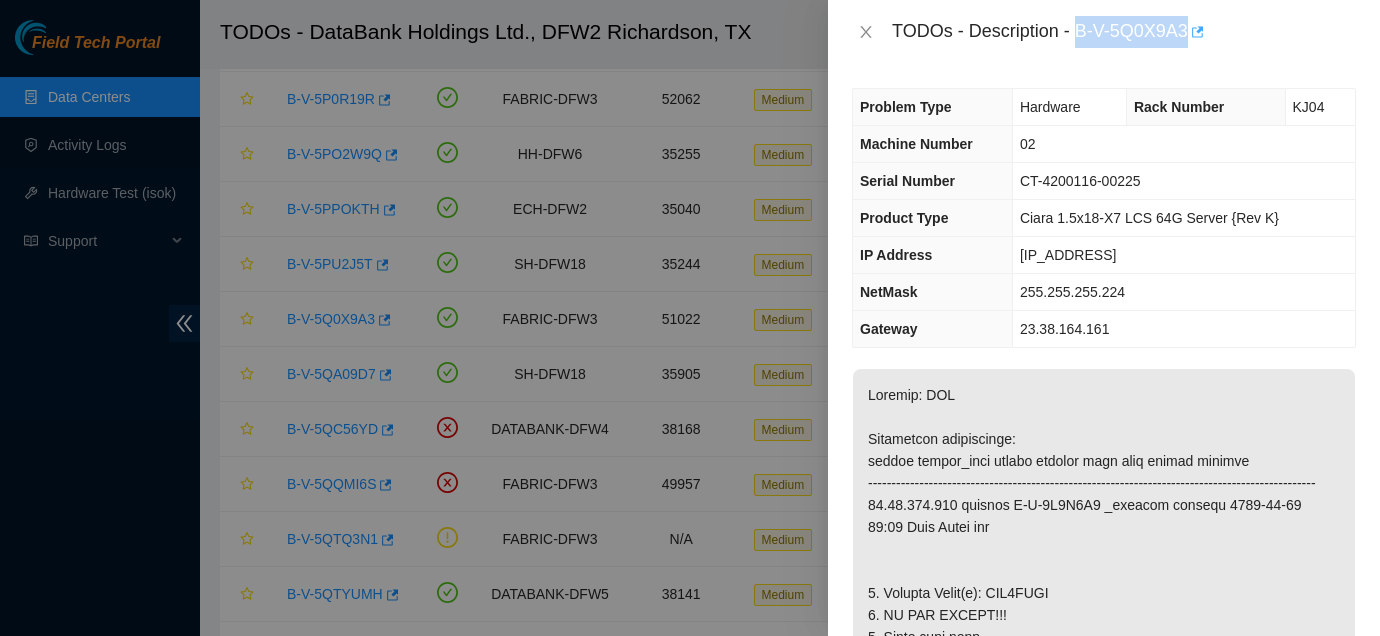 drag, startPoint x: 1081, startPoint y: 29, endPoint x: 1203, endPoint y: 42, distance: 122.69067 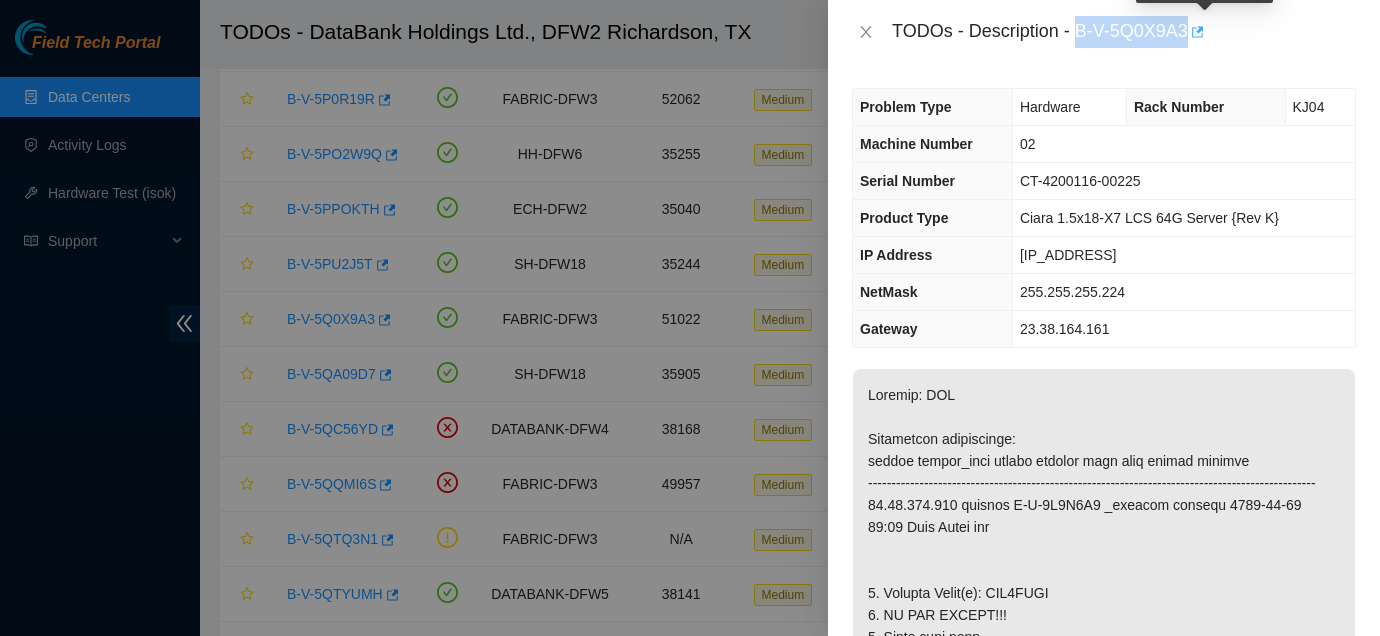 copy on "B-V-5Q0X9A3" 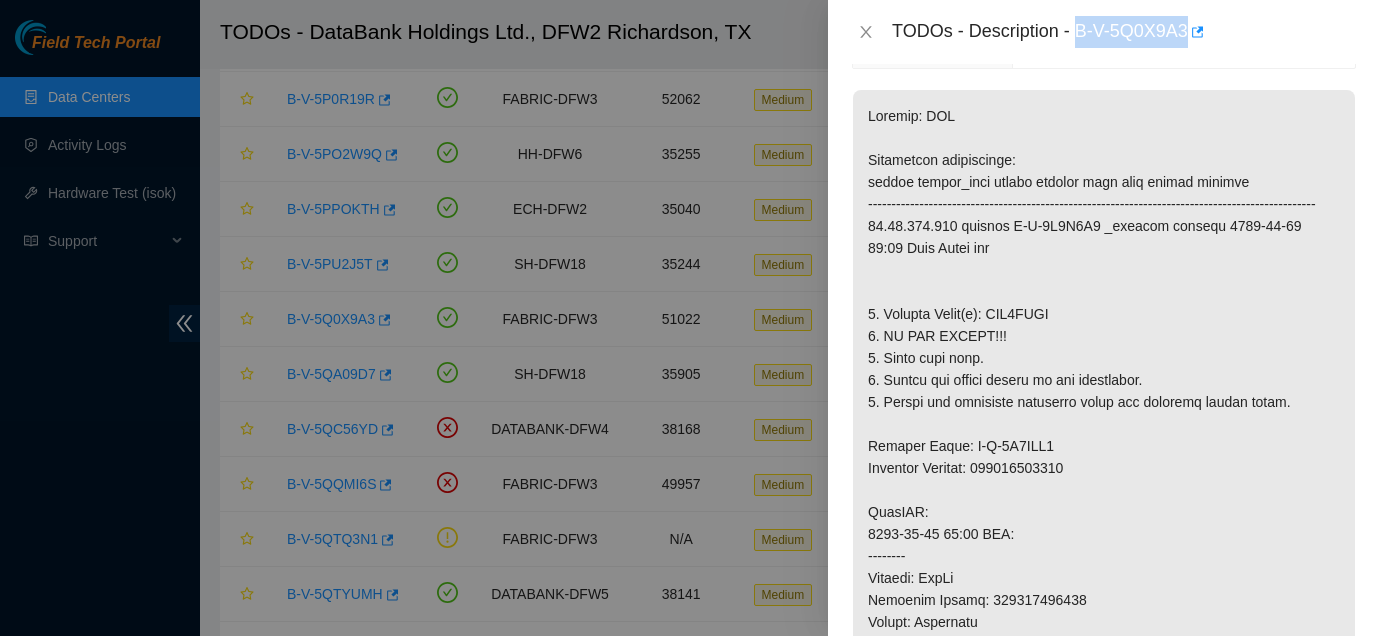 scroll, scrollTop: 289, scrollLeft: 0, axis: vertical 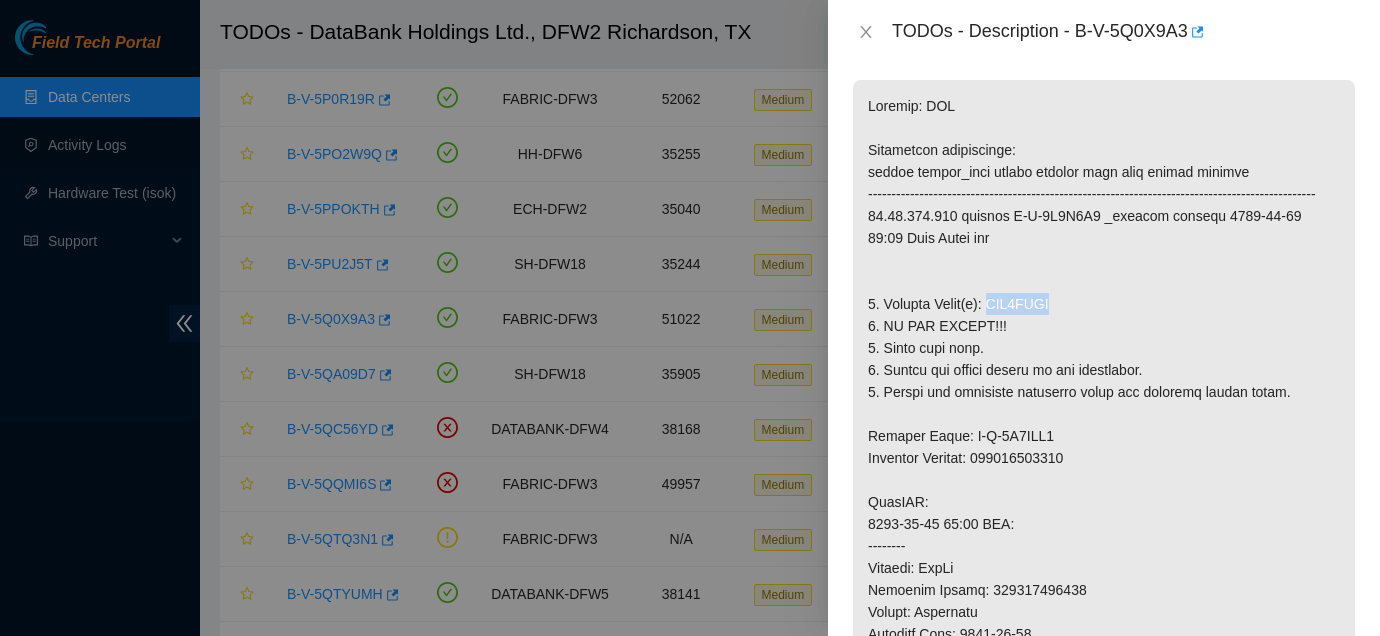 drag, startPoint x: 1003, startPoint y: 323, endPoint x: 1075, endPoint y: 324, distance: 72.00694 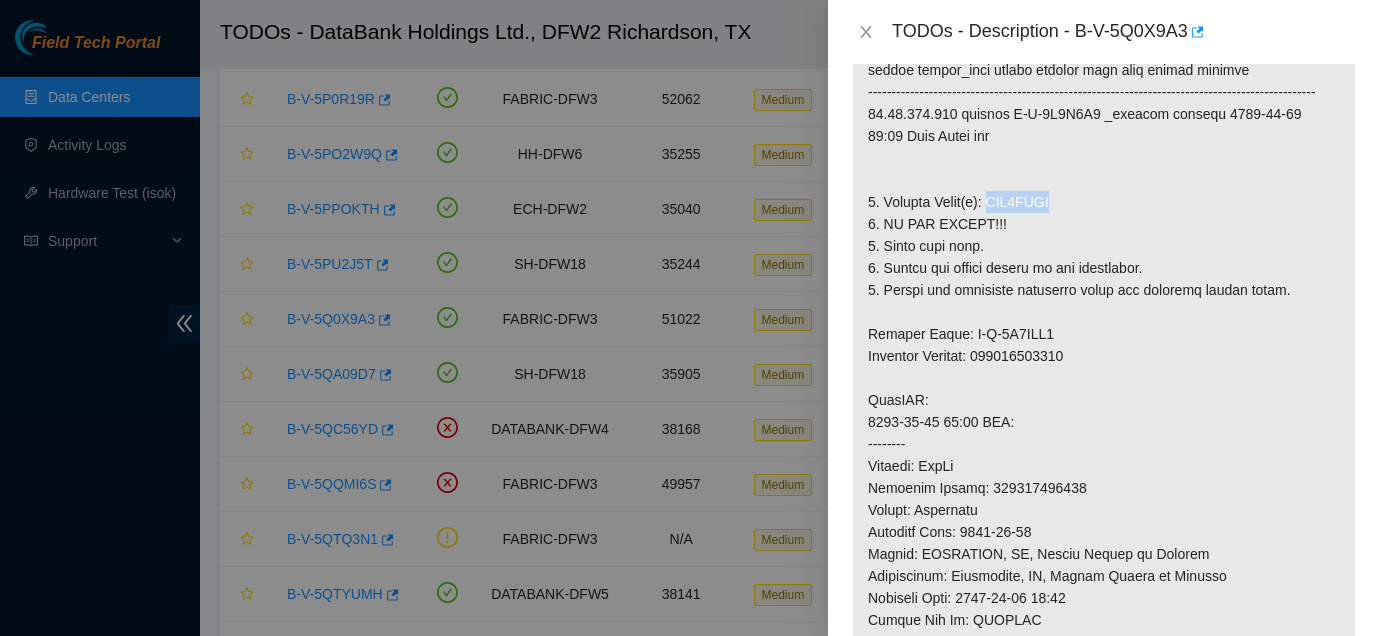scroll, scrollTop: 440, scrollLeft: 0, axis: vertical 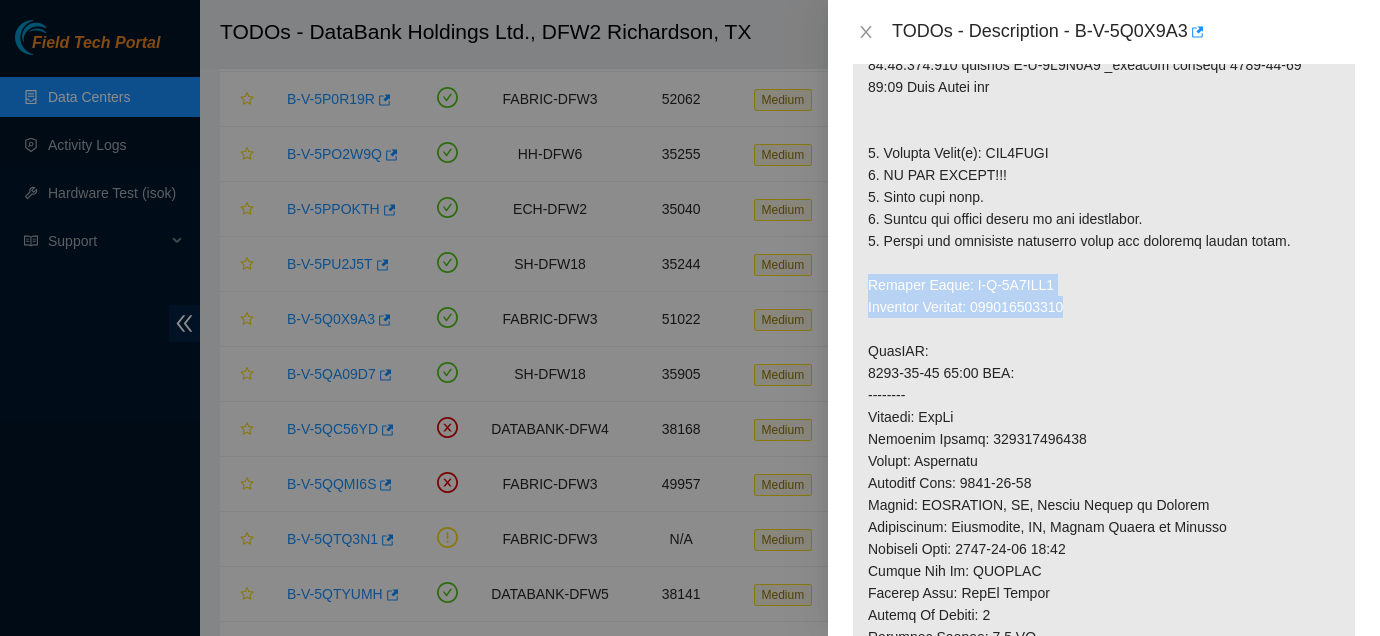 drag, startPoint x: 866, startPoint y: 310, endPoint x: 1113, endPoint y: 337, distance: 248.47133 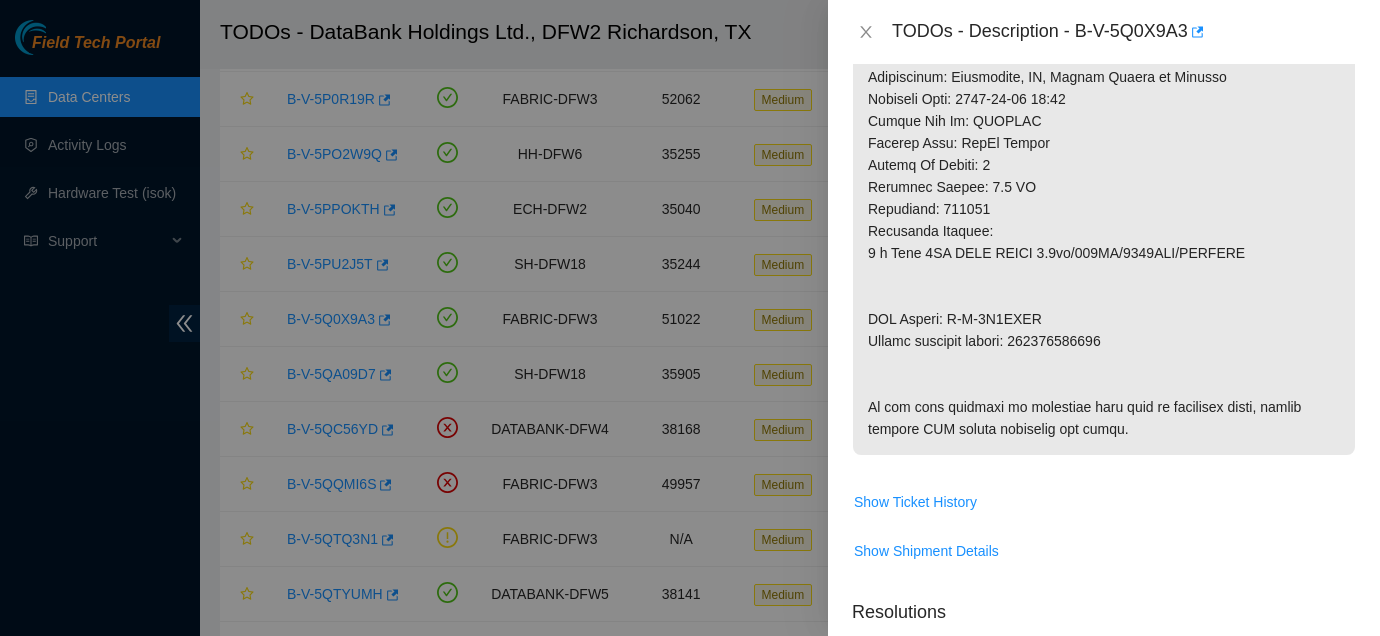 scroll, scrollTop: 909, scrollLeft: 0, axis: vertical 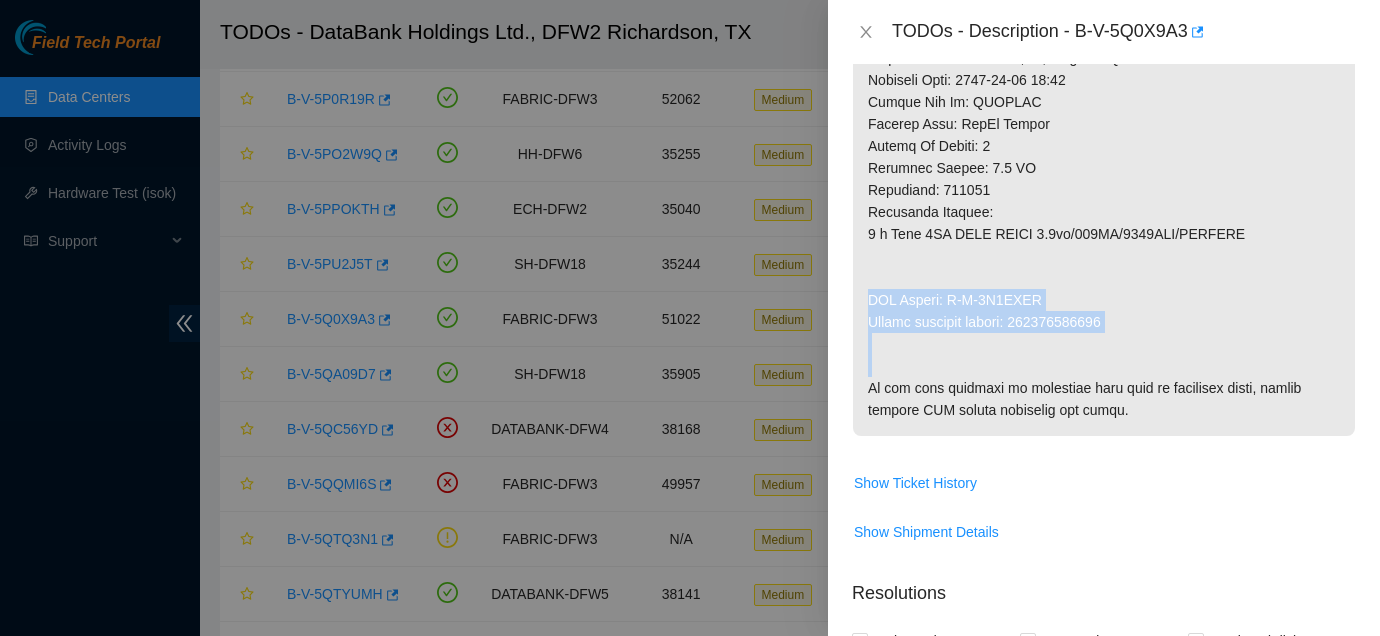 drag, startPoint x: 865, startPoint y: 322, endPoint x: 1128, endPoint y: 360, distance: 265.73108 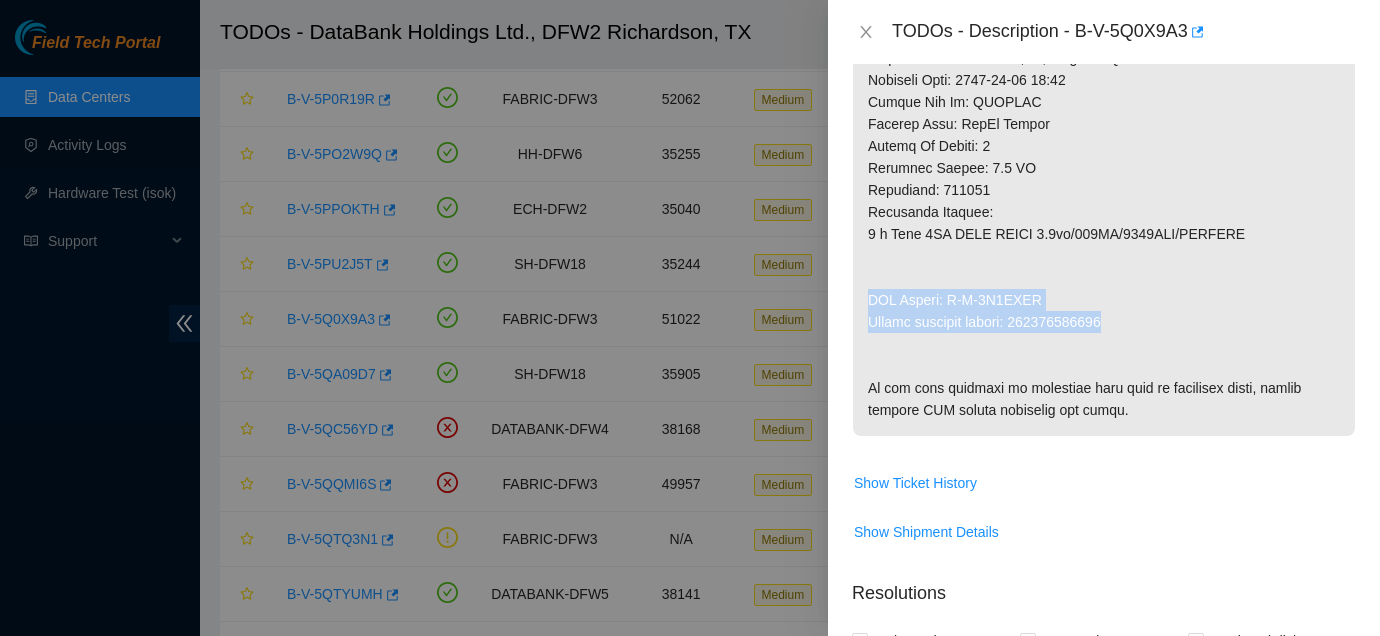 drag, startPoint x: 868, startPoint y: 318, endPoint x: 1132, endPoint y: 343, distance: 265.18106 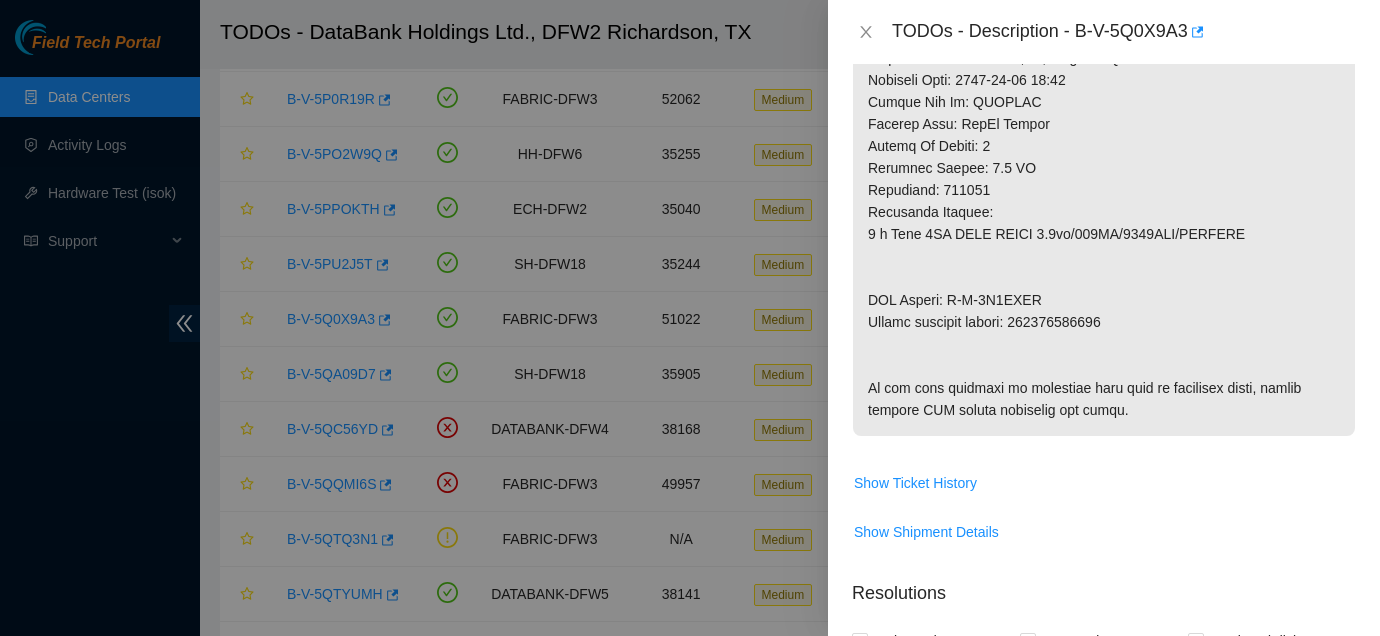click at bounding box center [1104, -52] 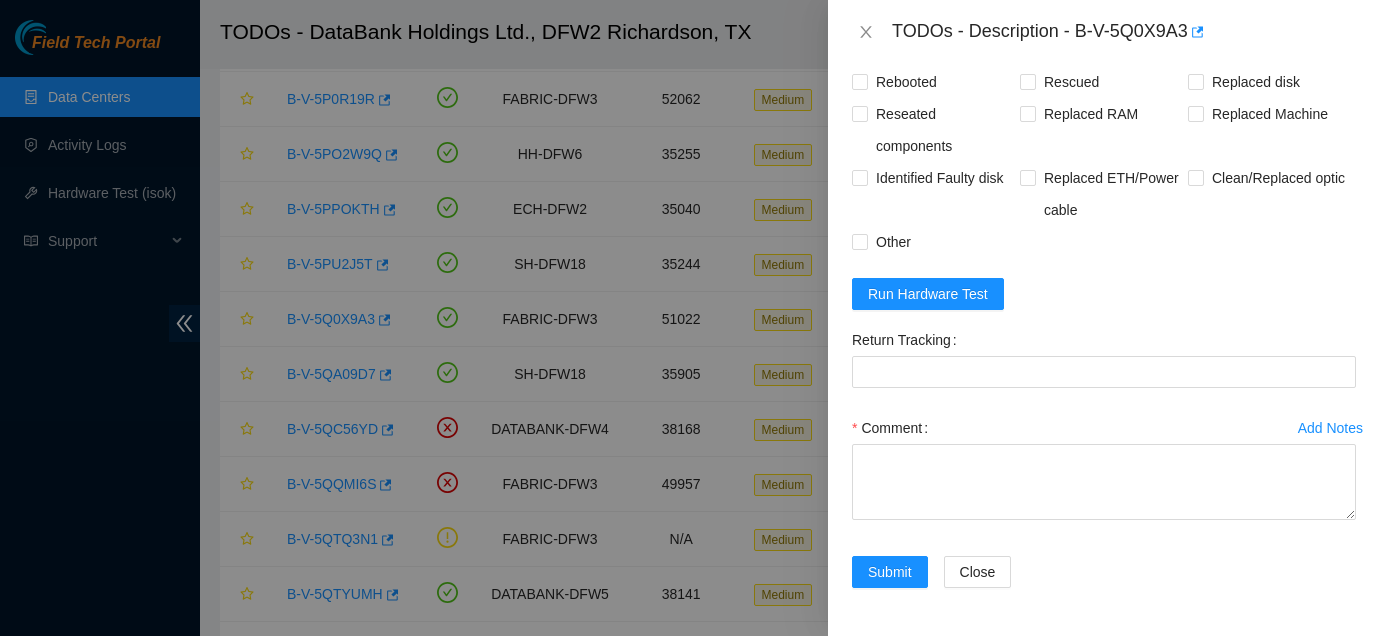 scroll, scrollTop: 1578, scrollLeft: 0, axis: vertical 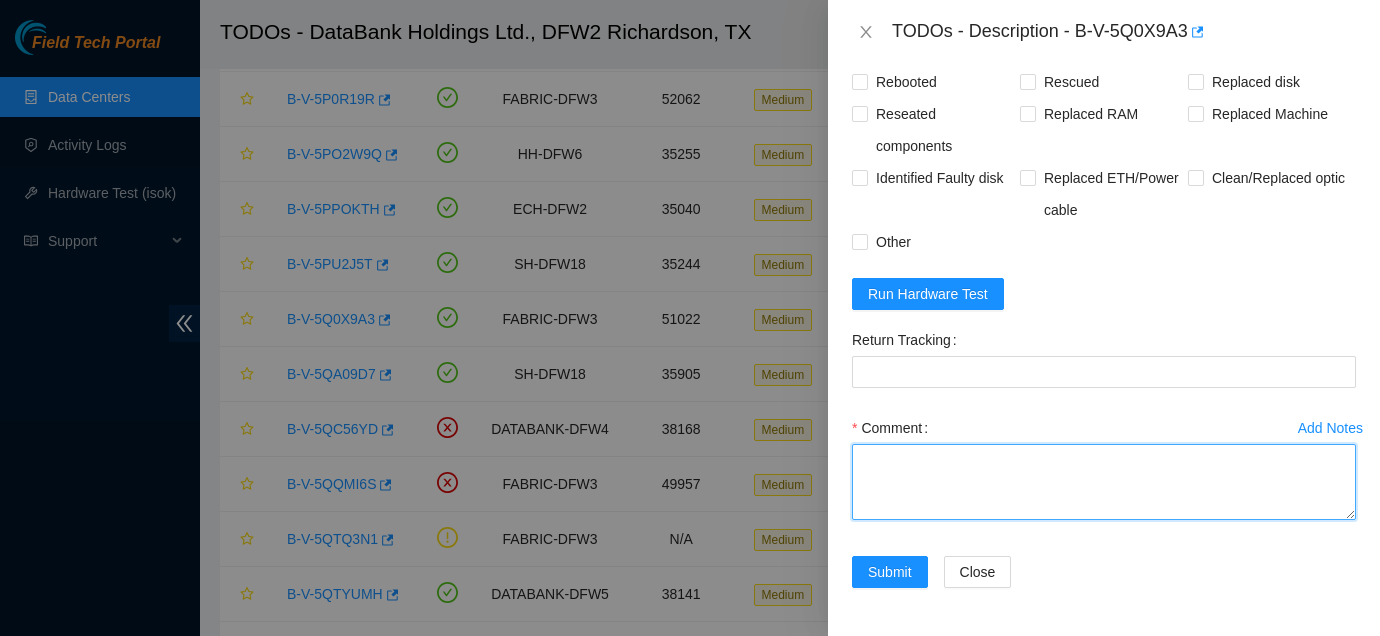 click on "Comment" at bounding box center [1104, 482] 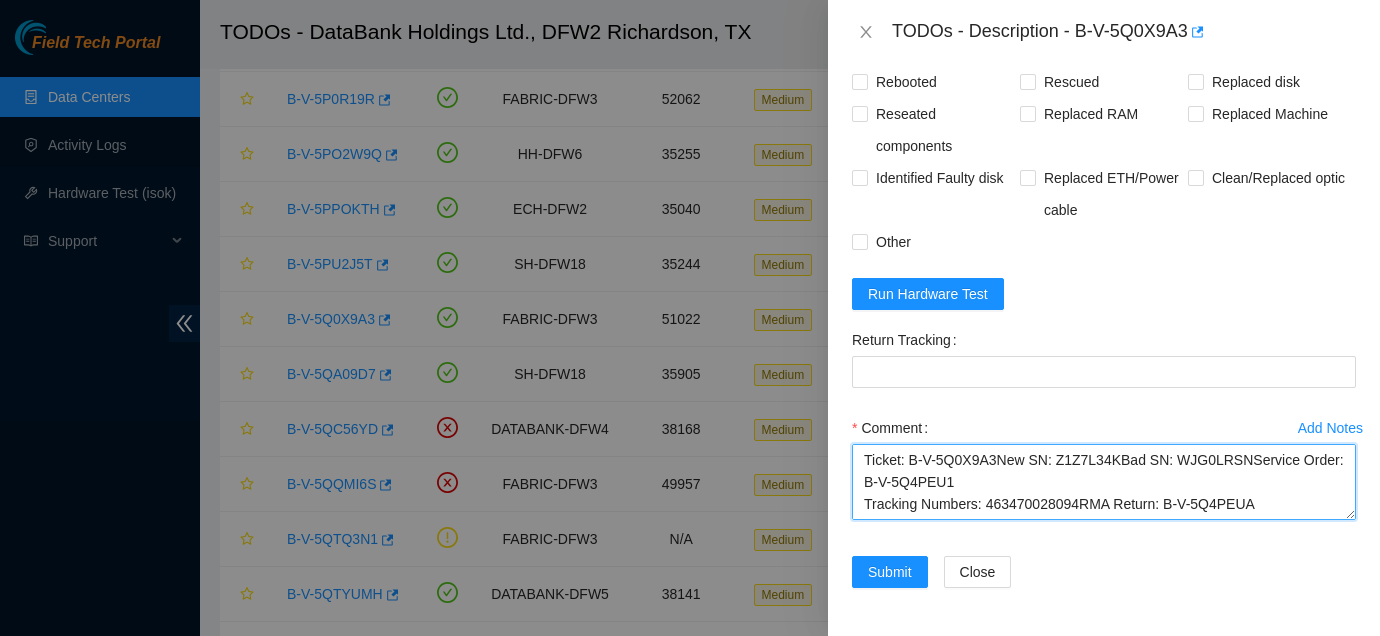 scroll, scrollTop: 15, scrollLeft: 0, axis: vertical 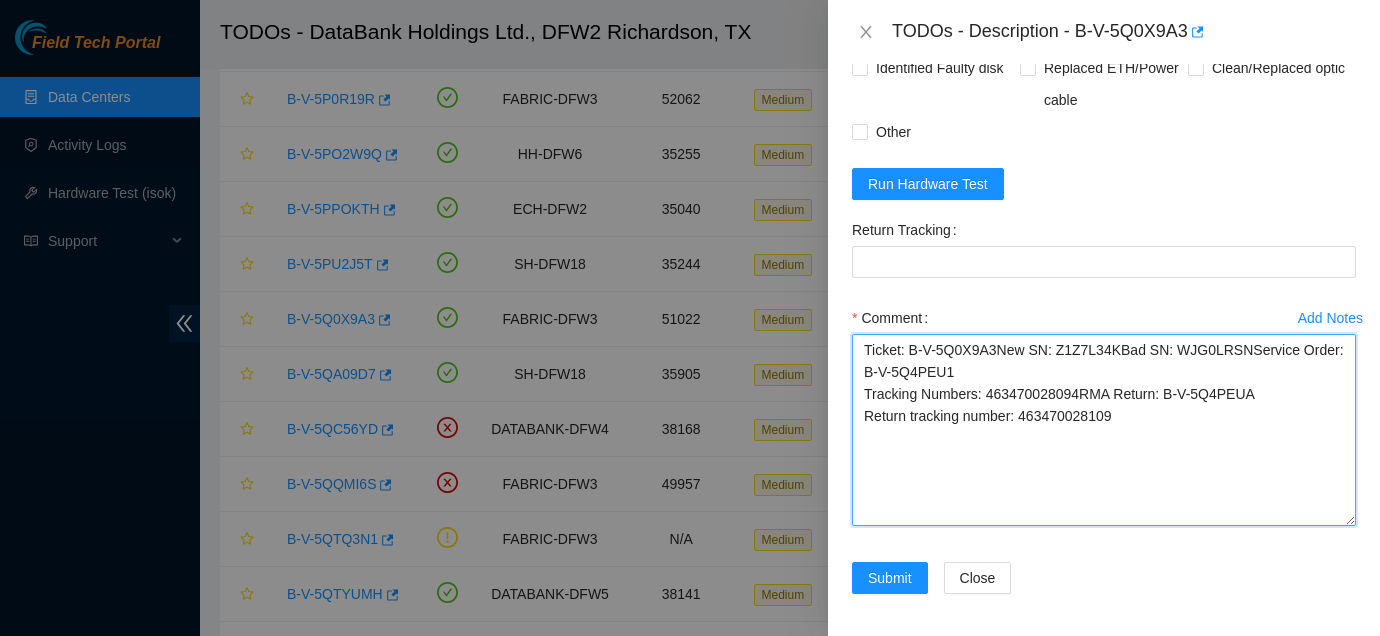 drag, startPoint x: 1352, startPoint y: 515, endPoint x: 1352, endPoint y: 627, distance: 112 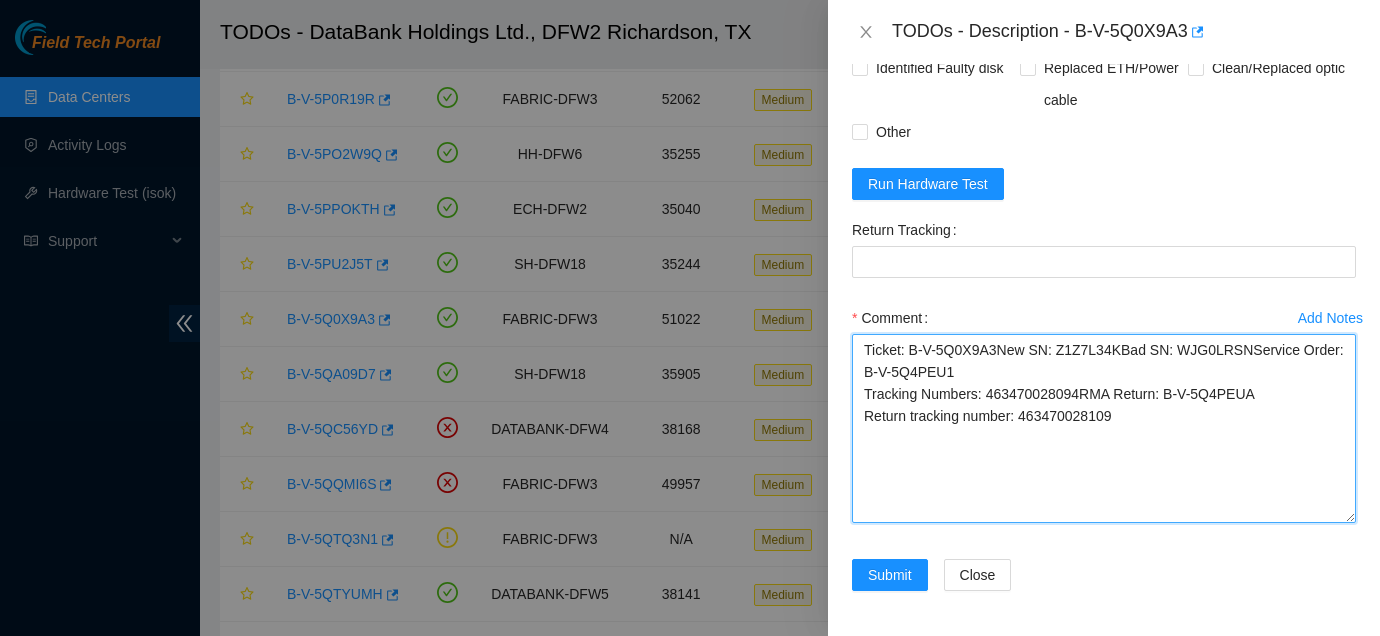 click on "Ticket: B-V-5Q0X9A3New SN: Z1Z7L34KBad SN: WJG0LRSNService Order: B-V-5Q4PEU1
Tracking Numbers: 463470028094RMA Return: B-V-5Q4PEUA
Return tracking number: 463470028109" at bounding box center (1104, 428) 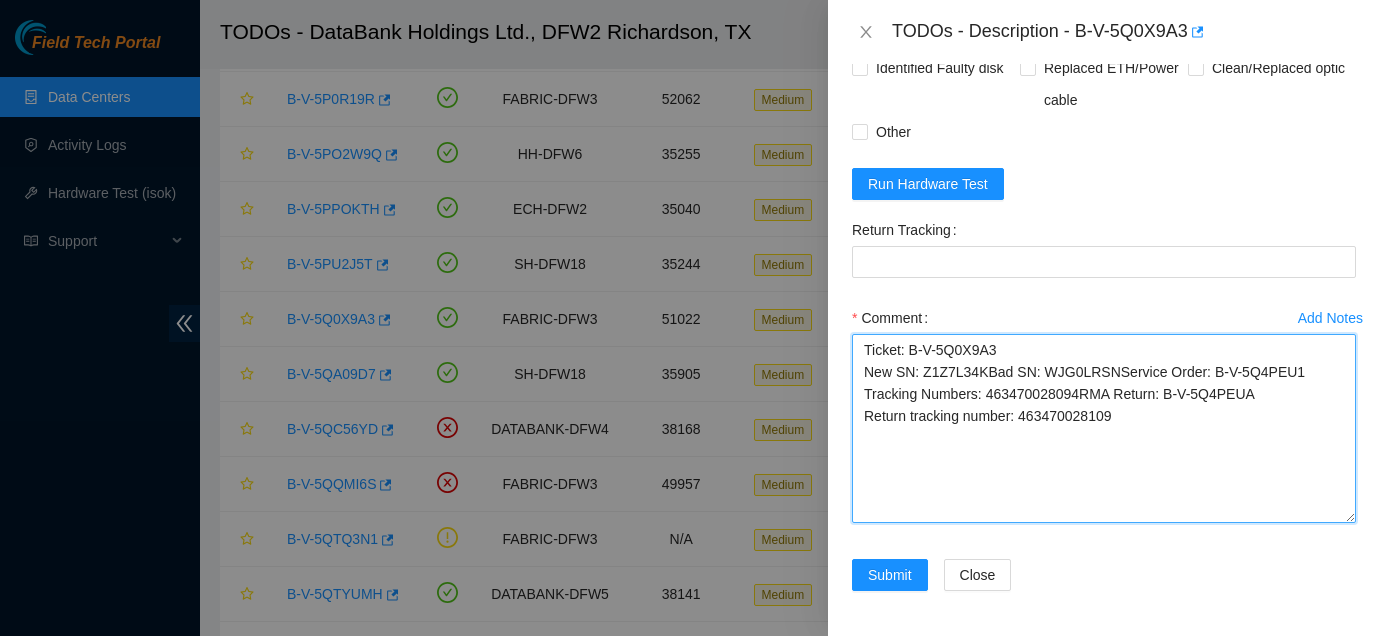 click on "Ticket: B-V-5Q0X9A3
New SN: Z1Z7L34KBad SN: WJG0LRSNService Order: B-V-5Q4PEU1
Tracking Numbers: 463470028094RMA Return: B-V-5Q4PEUA
Return tracking number: 463470028109" at bounding box center (1104, 428) 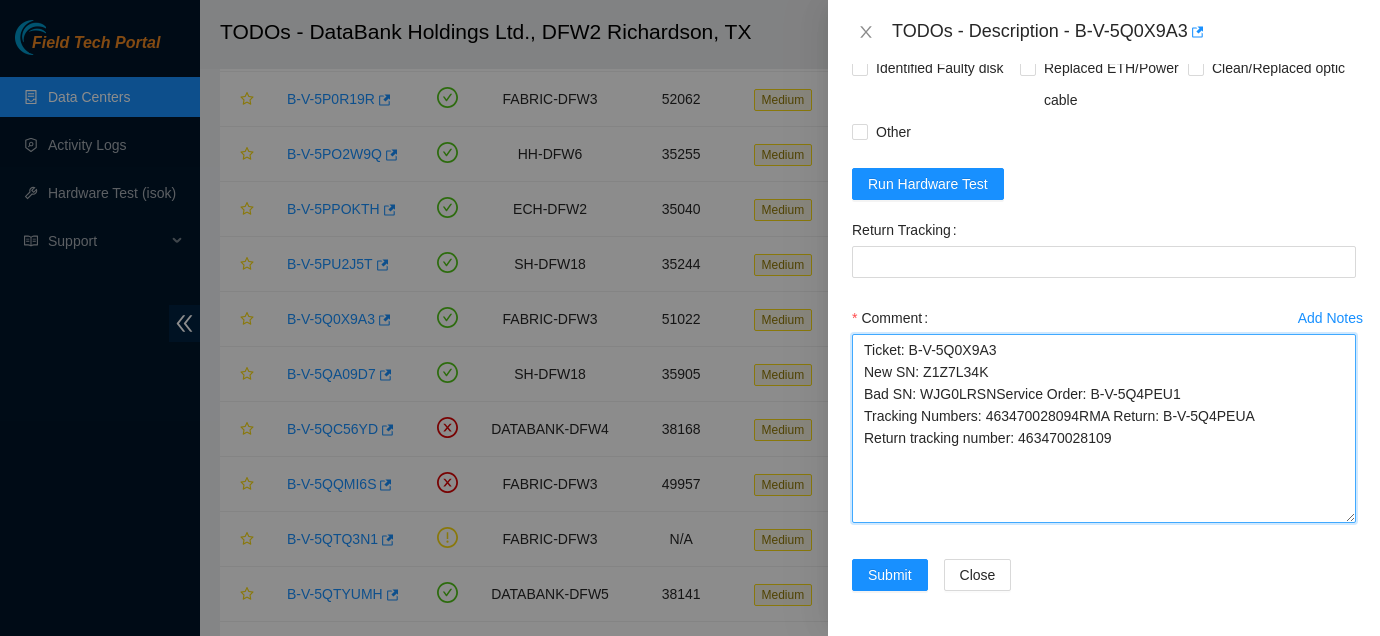 click on "Ticket: B-V-5Q0X9A3
New SN: Z1Z7L34K
Bad SN: WJG0LRSNService Order: B-V-5Q4PEU1
Tracking Numbers: 463470028094RMA Return: B-V-5Q4PEUA
Return tracking number: 463470028109" at bounding box center [1104, 428] 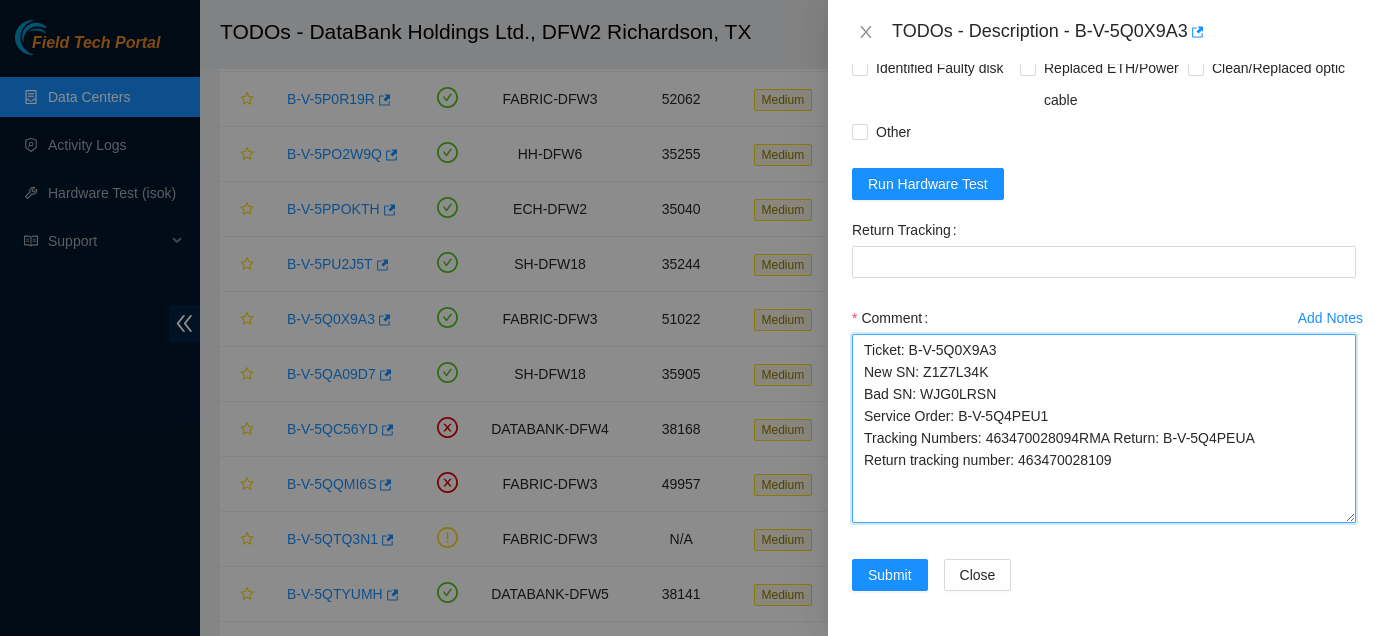 click on "Ticket: B-V-5Q0X9A3
New SN: Z1Z7L34K
Bad SN: WJG0LRSN
Service Order: B-V-5Q4PEU1
Tracking Numbers: 463470028094RMA Return: B-V-5Q4PEUA
Return tracking number: 463470028109" at bounding box center (1104, 428) 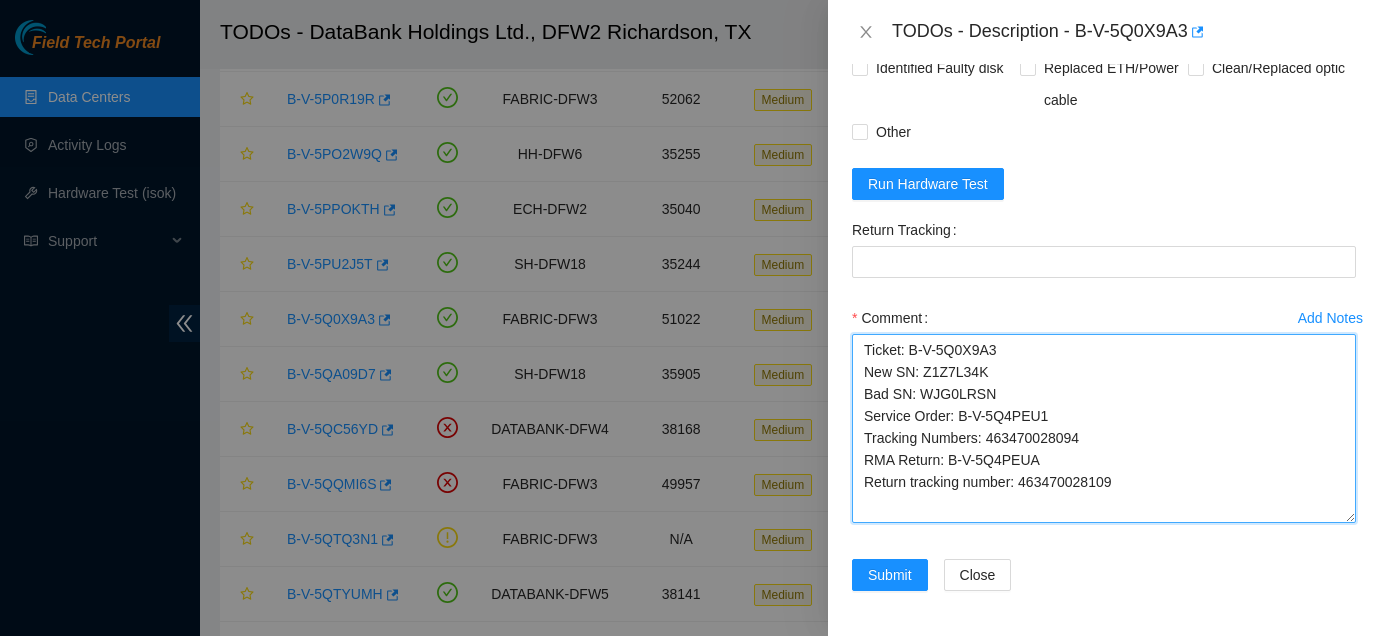 scroll, scrollTop: 1691, scrollLeft: 0, axis: vertical 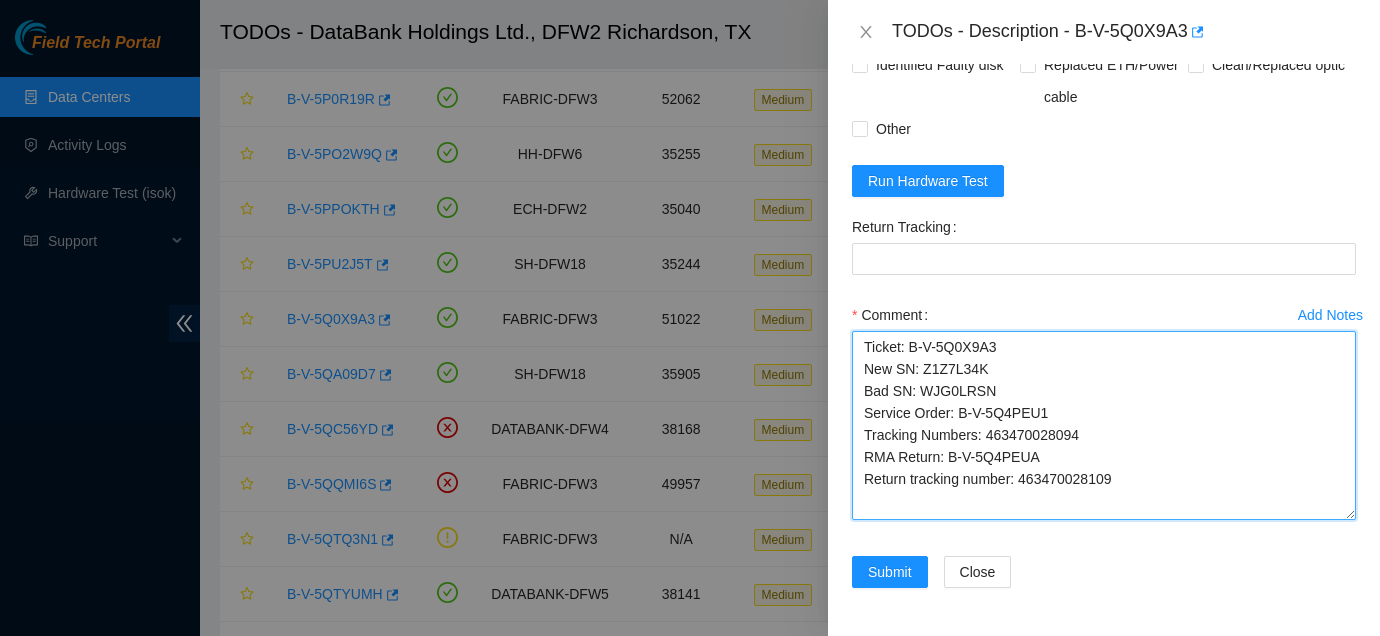 click on "Ticket: B-V-5Q0X9A3
New SN: Z1Z7L34K
Bad SN: WJG0LRSN
Service Order: B-V-5Q4PEU1
Tracking Numbers: 463470028094
RMA Return: B-V-5Q4PEUA
Return tracking number: 463470028109" at bounding box center [1104, 425] 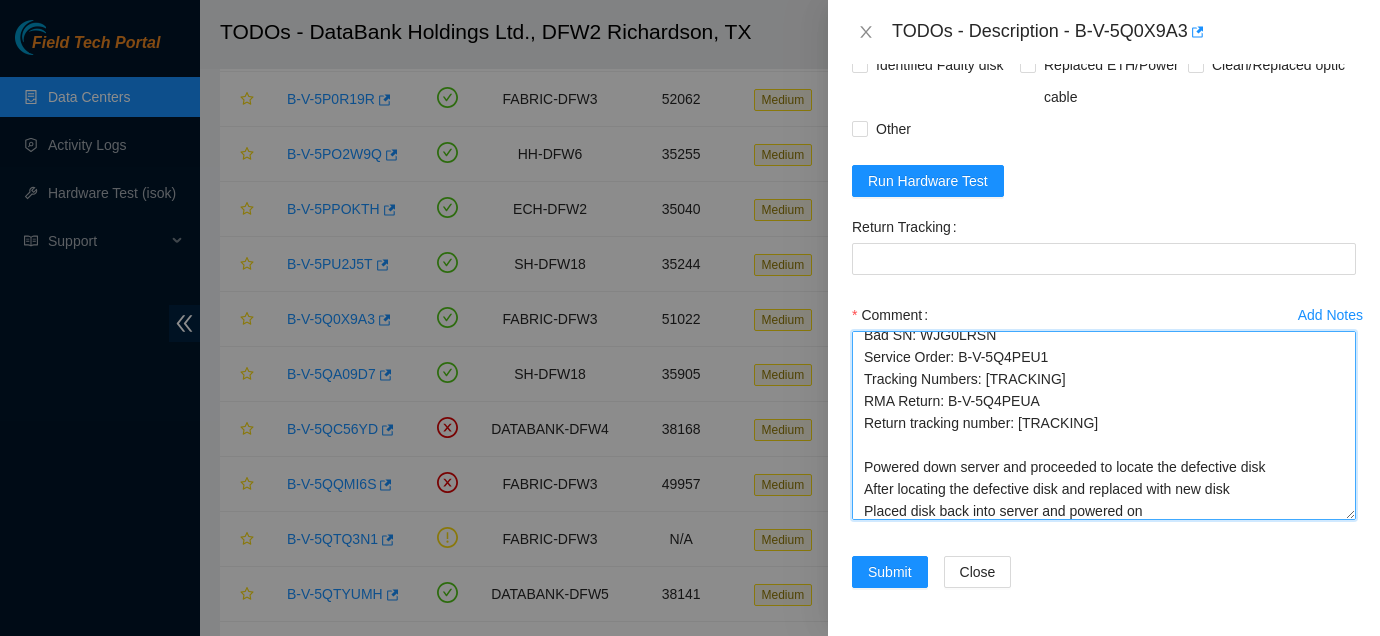 scroll, scrollTop: 78, scrollLeft: 0, axis: vertical 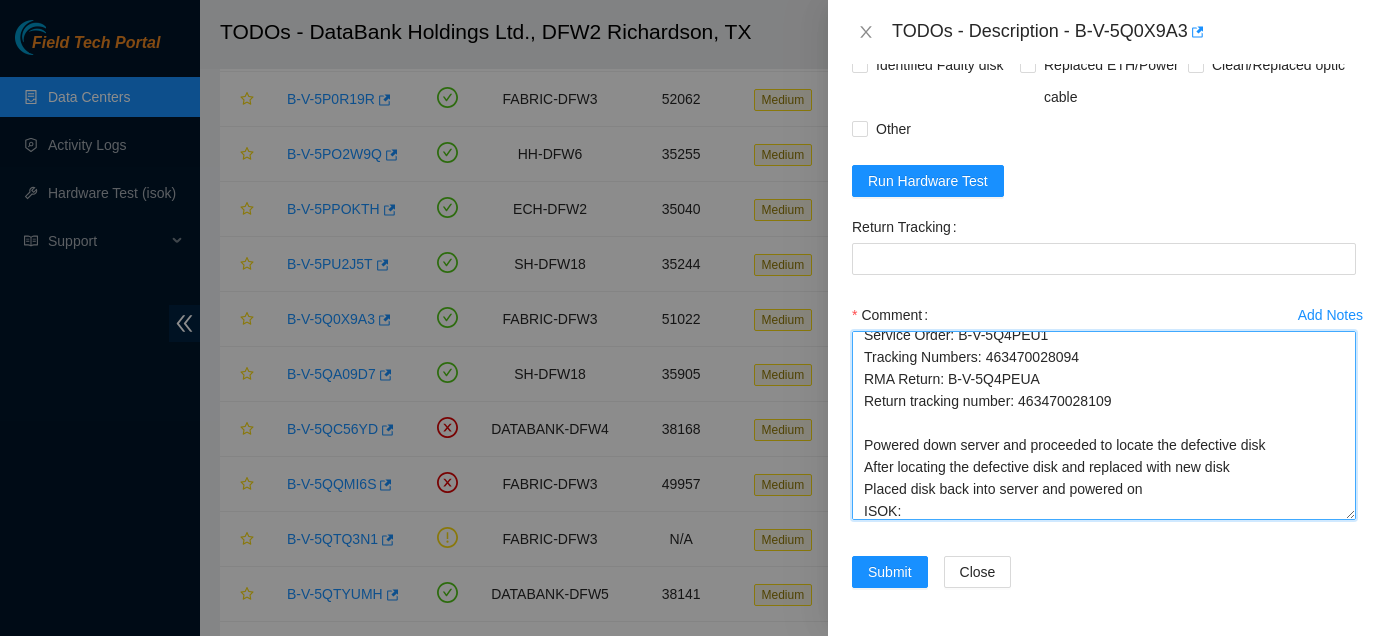 drag, startPoint x: 1026, startPoint y: 403, endPoint x: 1145, endPoint y: 405, distance: 119.01681 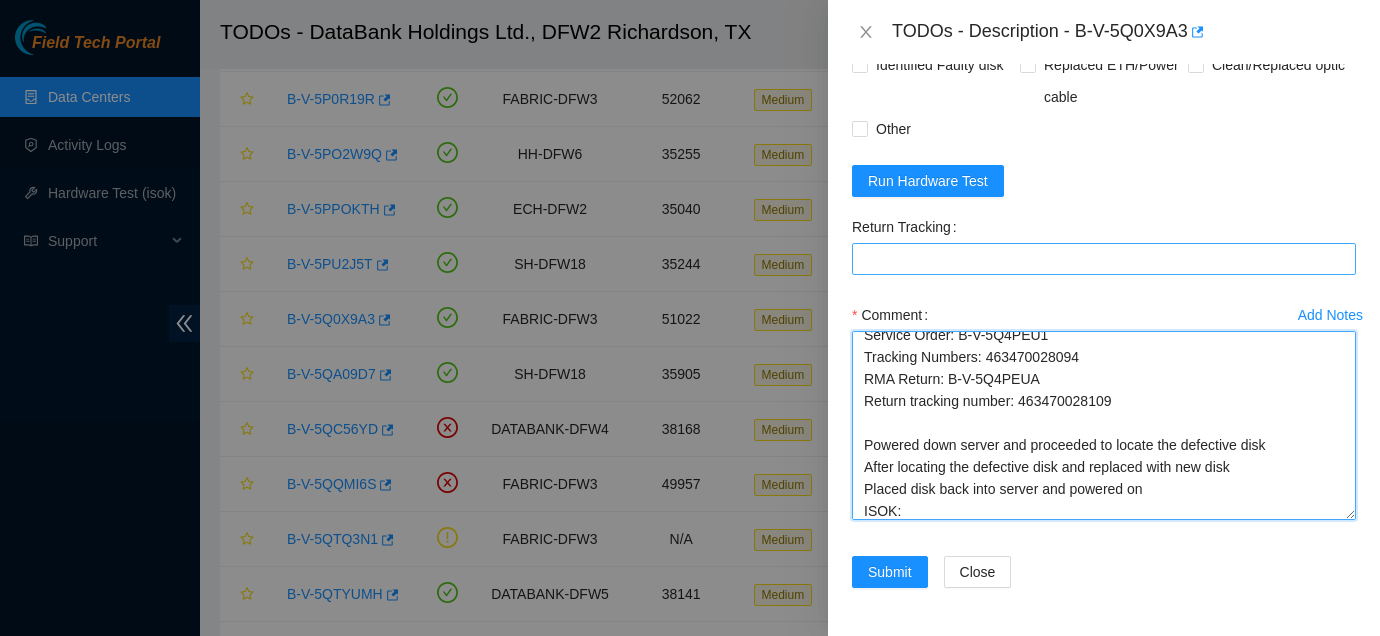 type on "Ticket: B-V-5Q0X9A3
New SN: Z1Z7L34K
Bad SN: WJG0LRSN
Service Order: B-V-5Q4PEU1
Tracking Numbers: 463470028094
RMA Return: B-V-5Q4PEUA
Return tracking number: 463470028109
Powered down server and proceeded to locate the defective disk
After locating the defective disk and replaced with new disk
Placed disk back into server and powered on
ISOK:" 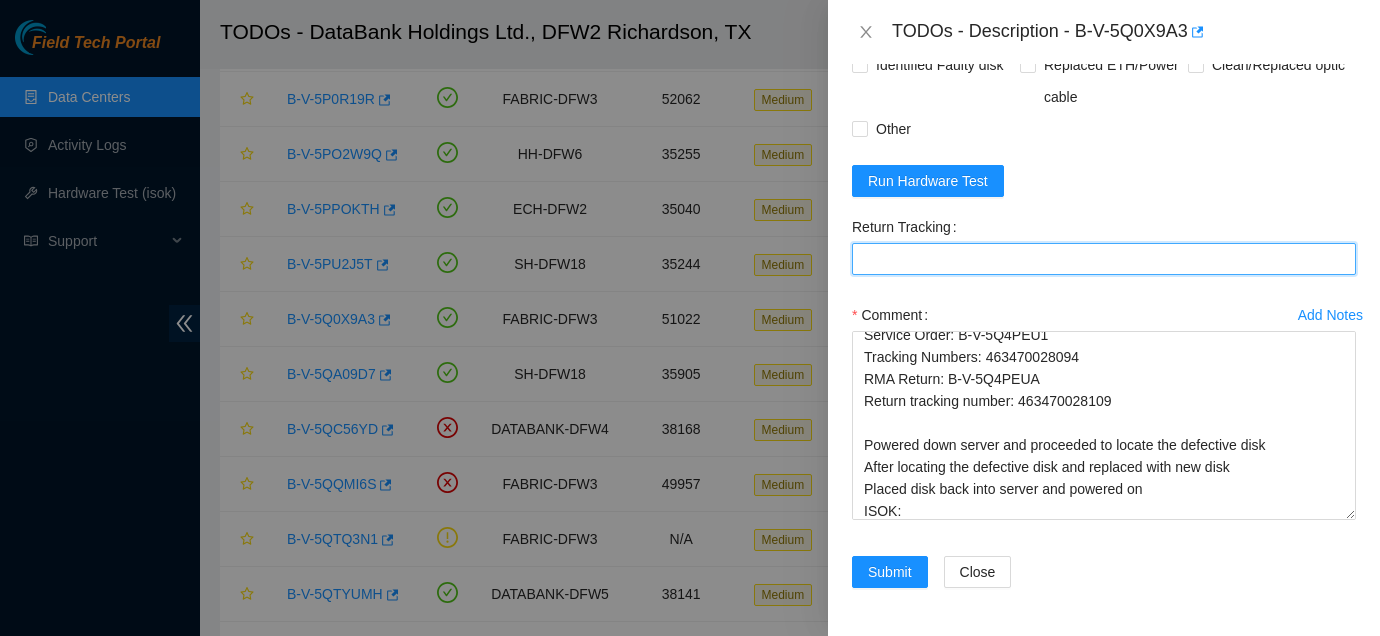 click on "Return Tracking" at bounding box center (1104, 259) 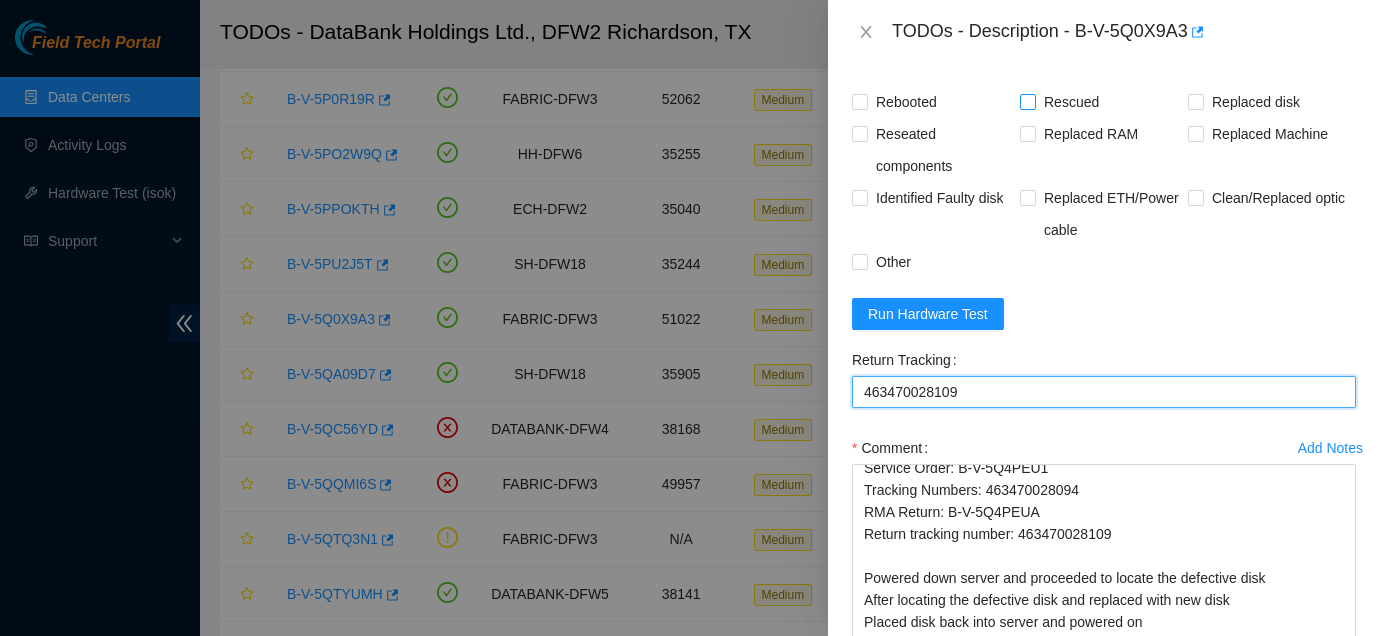 scroll, scrollTop: 1438, scrollLeft: 0, axis: vertical 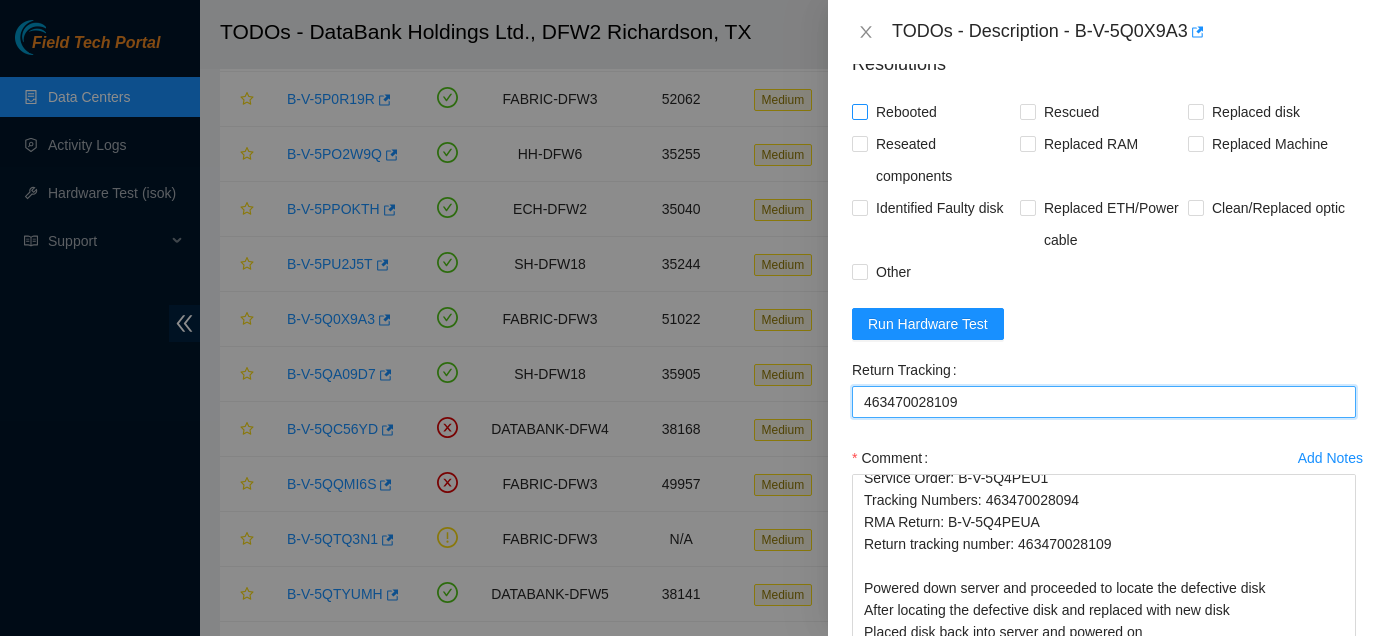type on "463470028109" 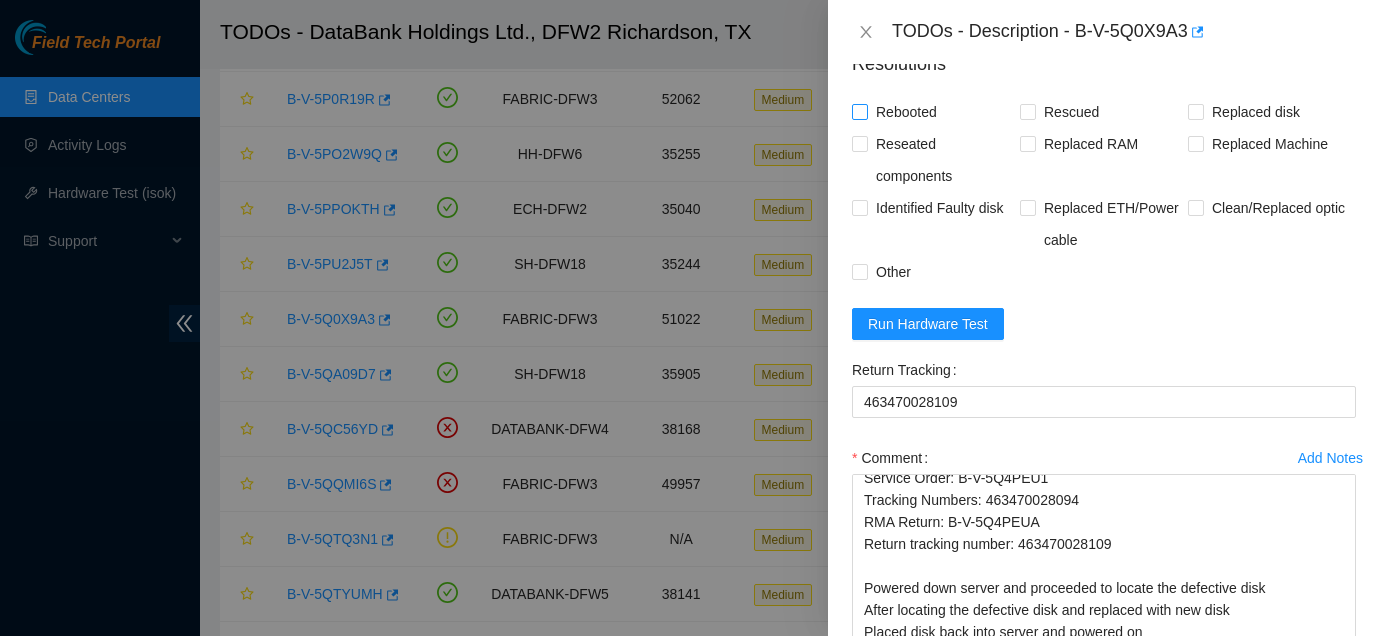 click on "Rebooted" at bounding box center [906, 112] 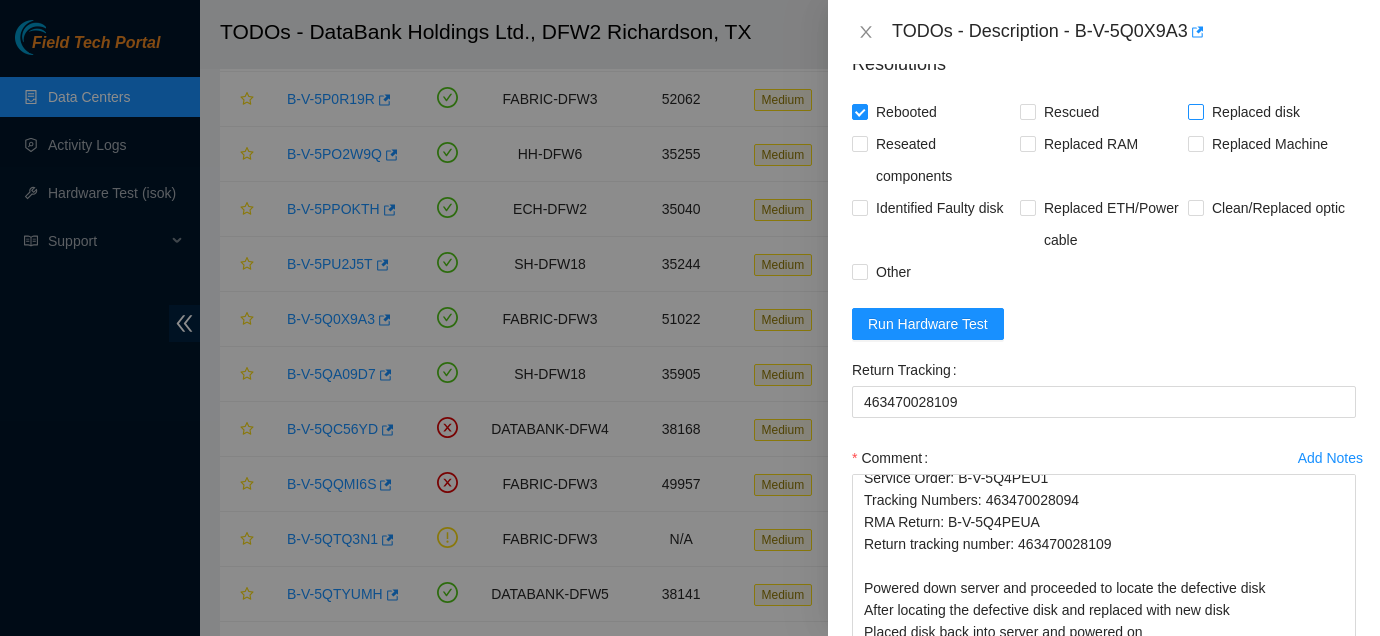 click on "Replaced disk" at bounding box center [1256, 112] 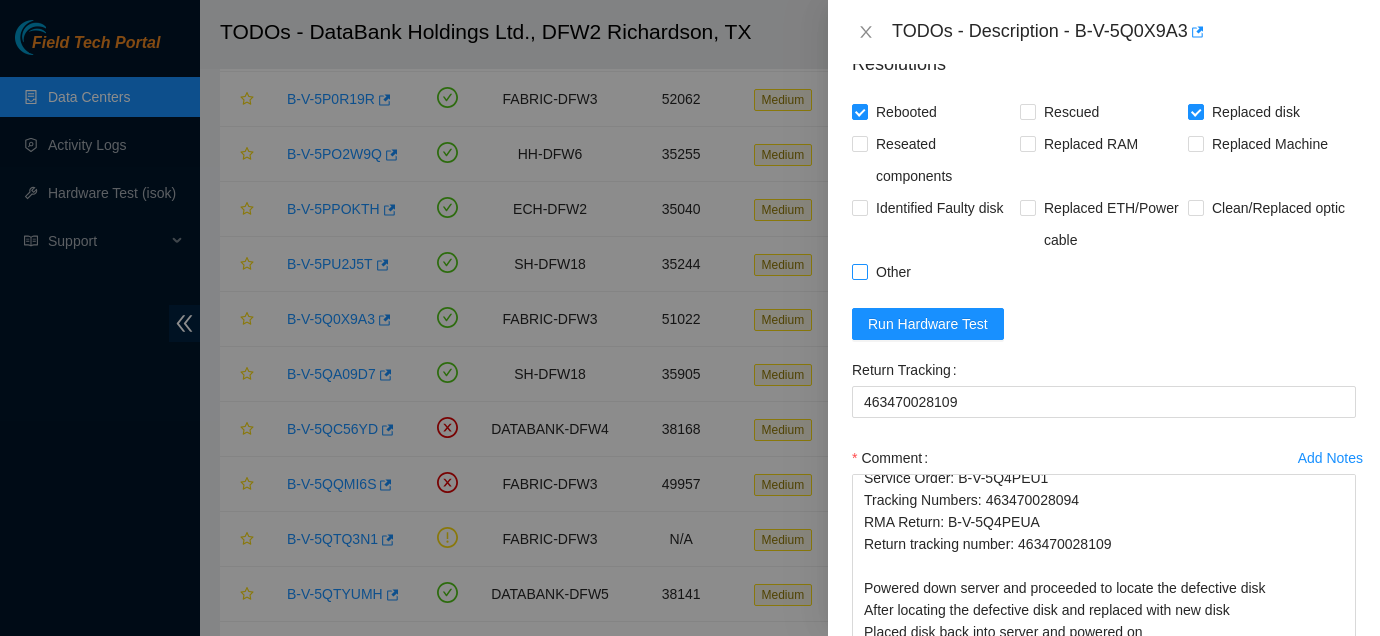 click on "Other" at bounding box center (893, 272) 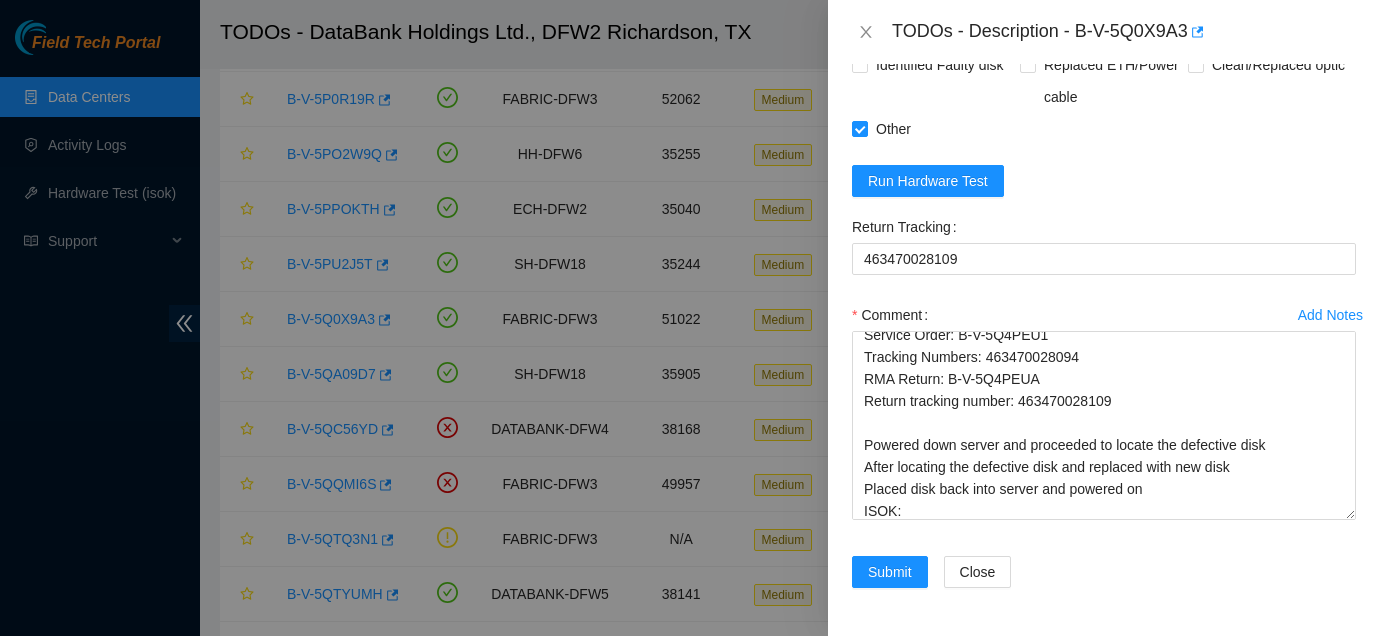 scroll, scrollTop: 1691, scrollLeft: 0, axis: vertical 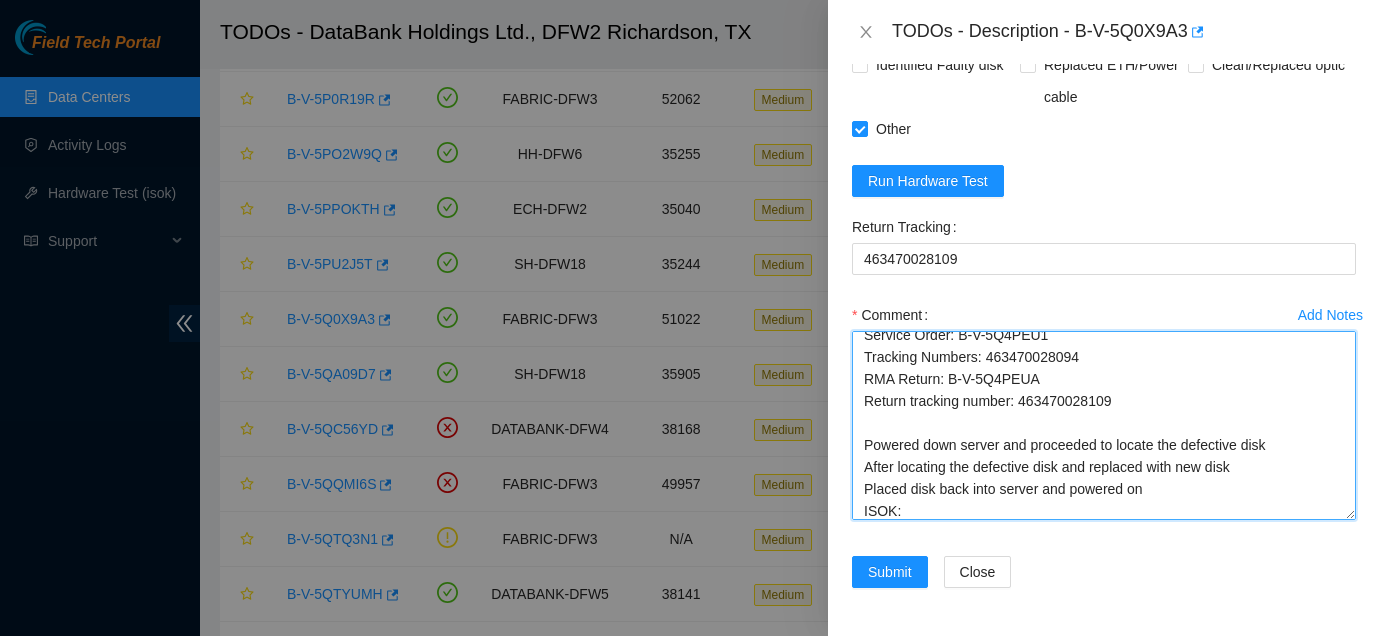 click on "Ticket: B-V-5Q0X9A3
New SN: Z1Z7L34K
Bad SN: WJG0LRSN
Service Order: B-V-5Q4PEU1
Tracking Numbers: 463470028094
RMA Return: B-V-5Q4PEUA
Return tracking number: 463470028109
Powered down server and proceeded to locate the defective disk
After locating the defective disk and replaced with new disk
Placed disk back into server and powered on
ISOK:" at bounding box center (1104, 425) 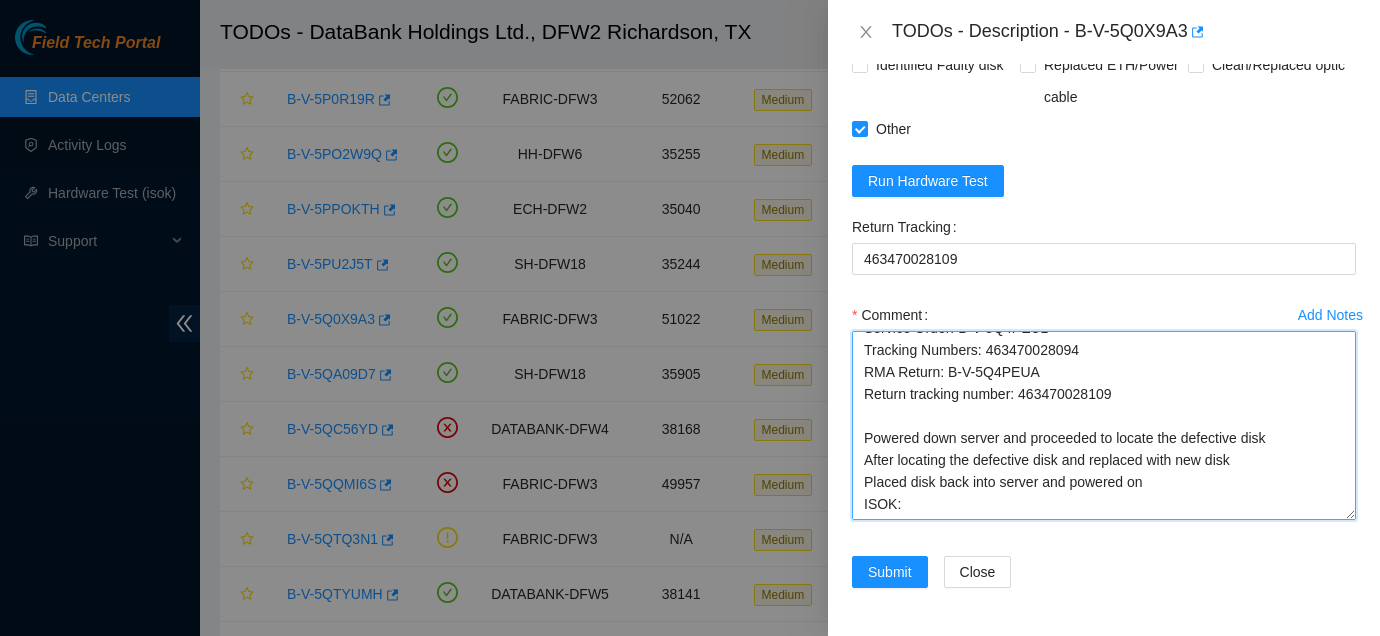 scroll, scrollTop: 85, scrollLeft: 0, axis: vertical 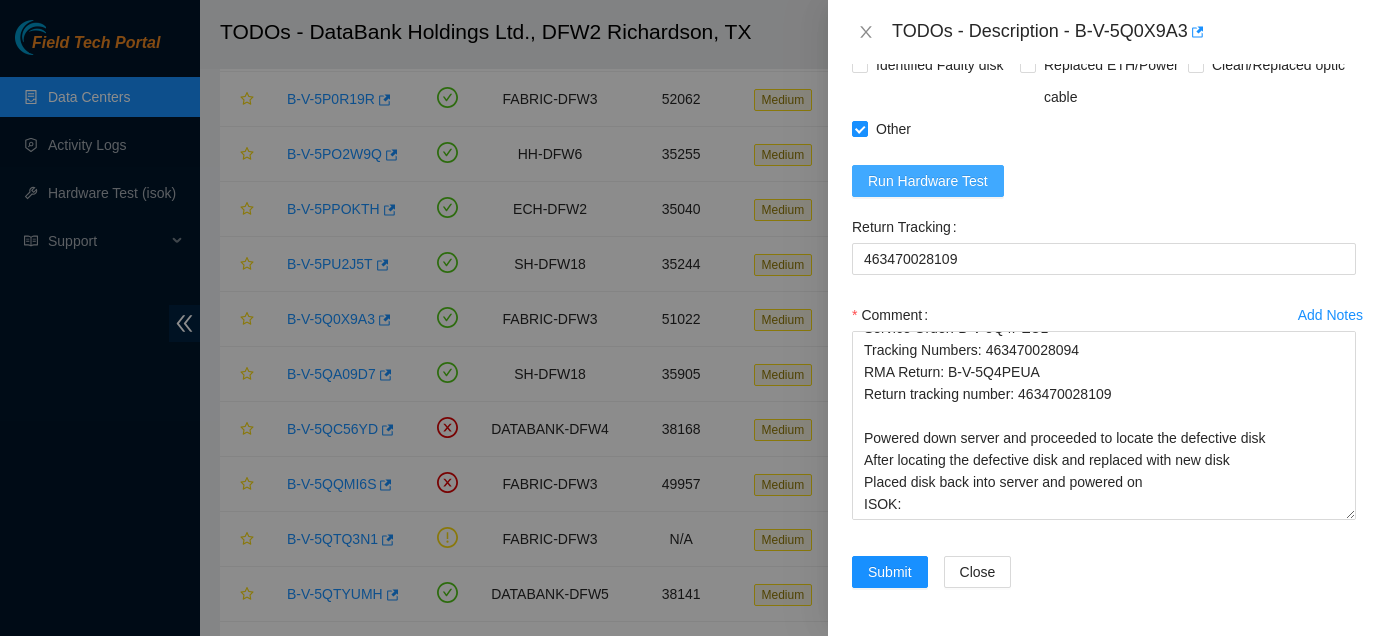 click on "Run Hardware Test" at bounding box center [928, 181] 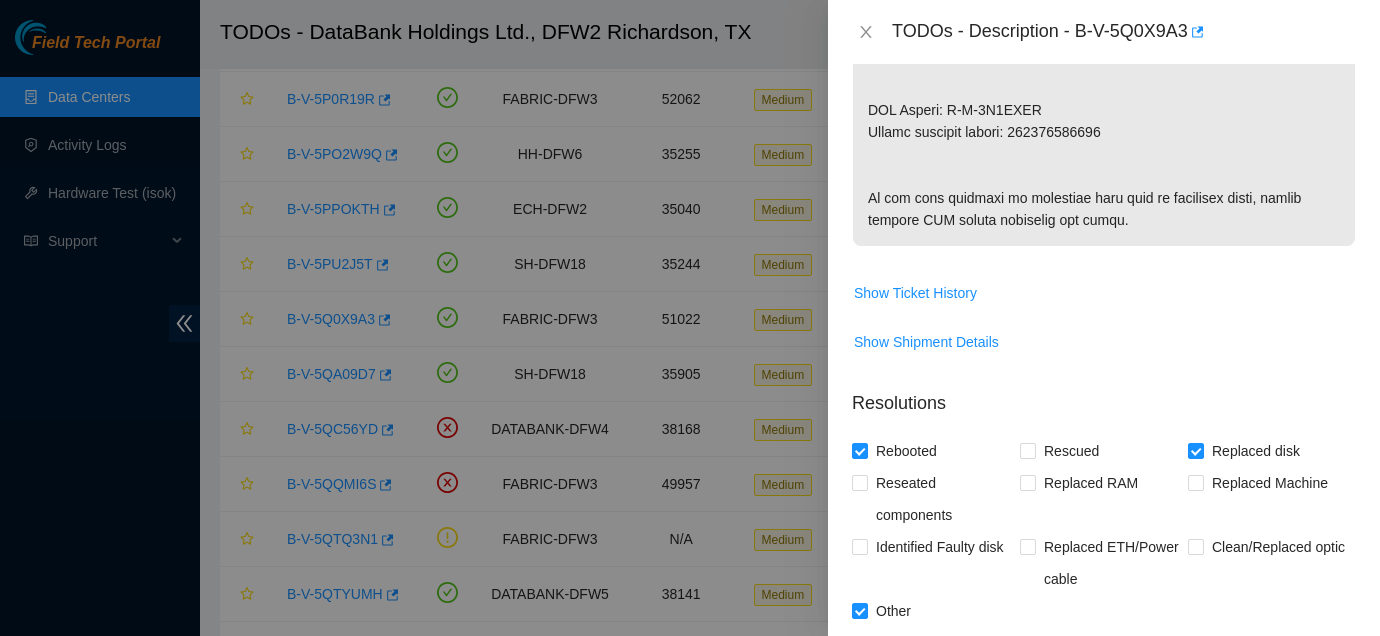 scroll, scrollTop: 1776, scrollLeft: 0, axis: vertical 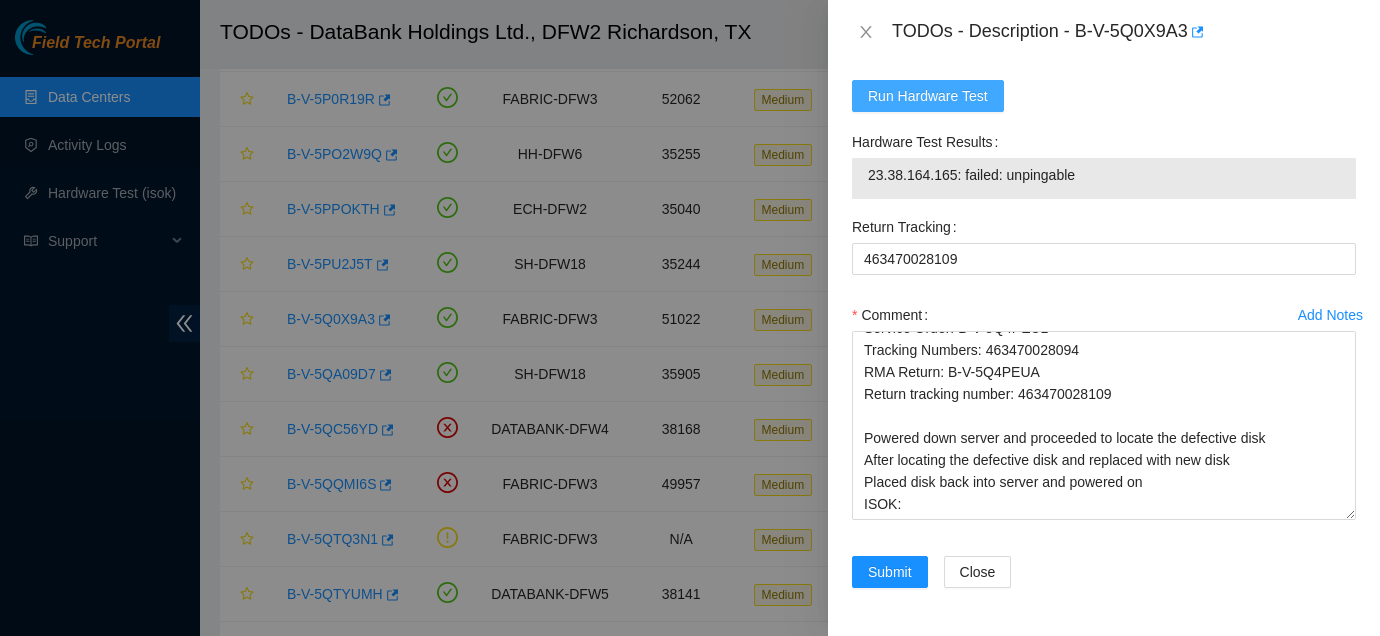 click on "Run Hardware Test" at bounding box center (928, 96) 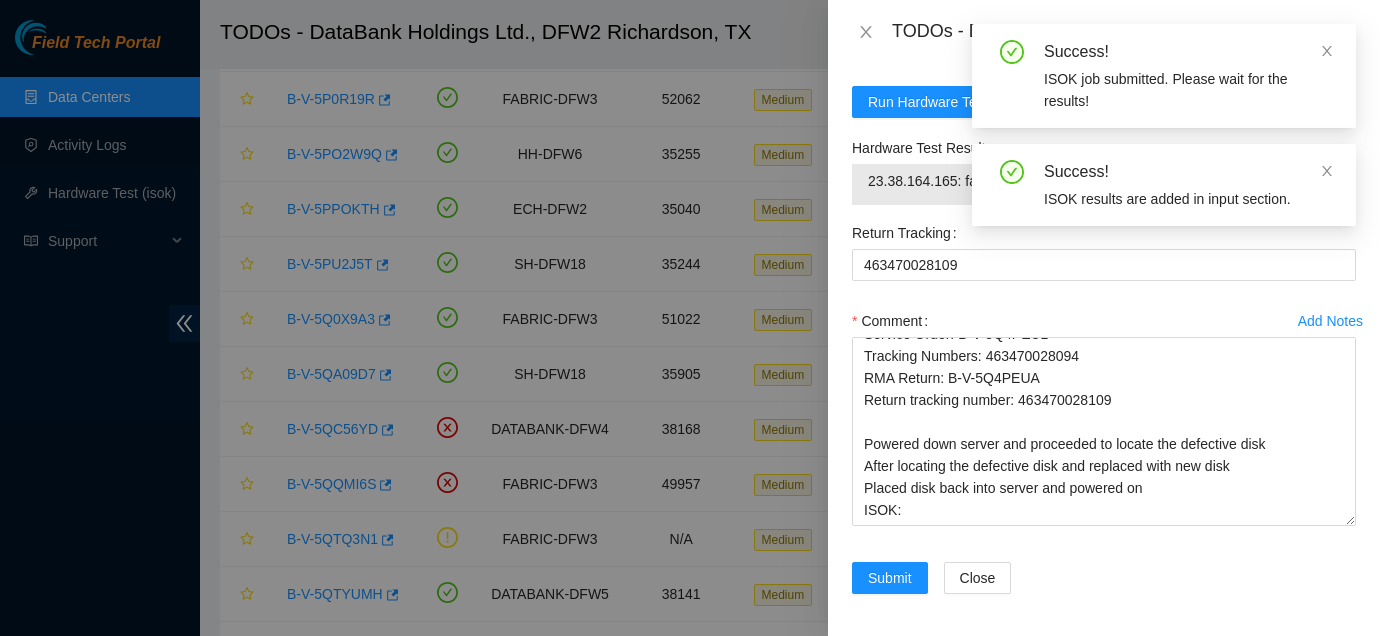scroll, scrollTop: 1653, scrollLeft: 0, axis: vertical 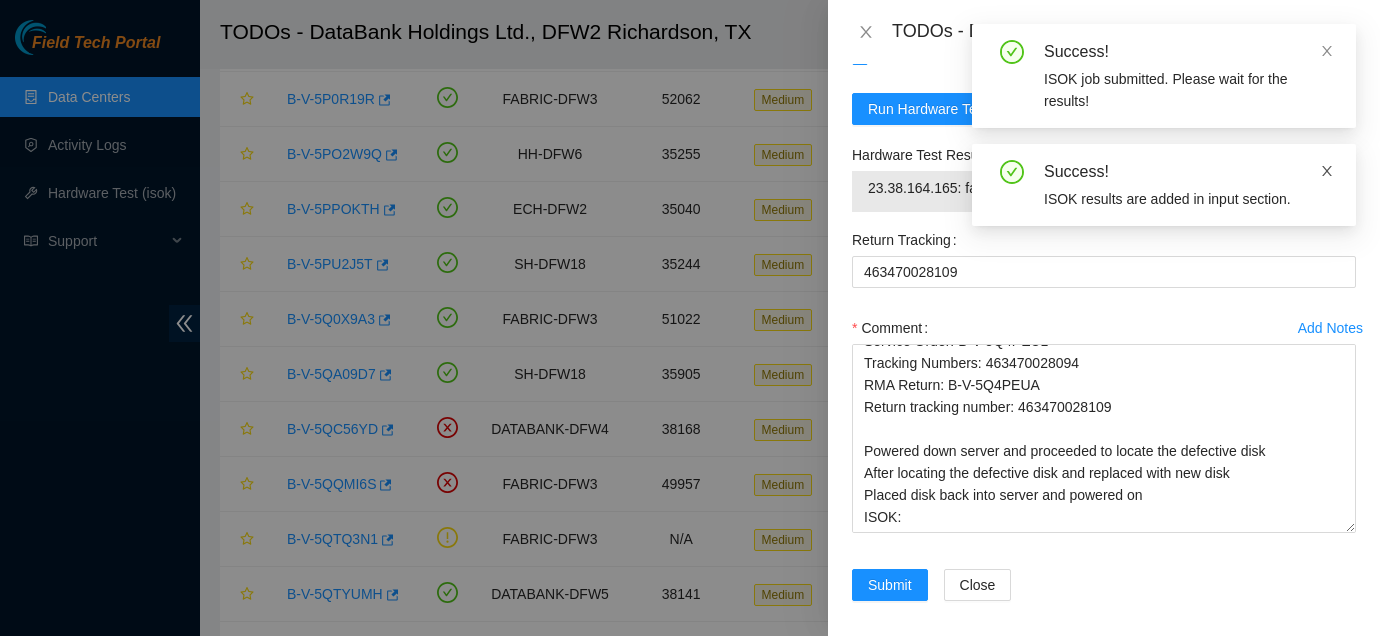 click 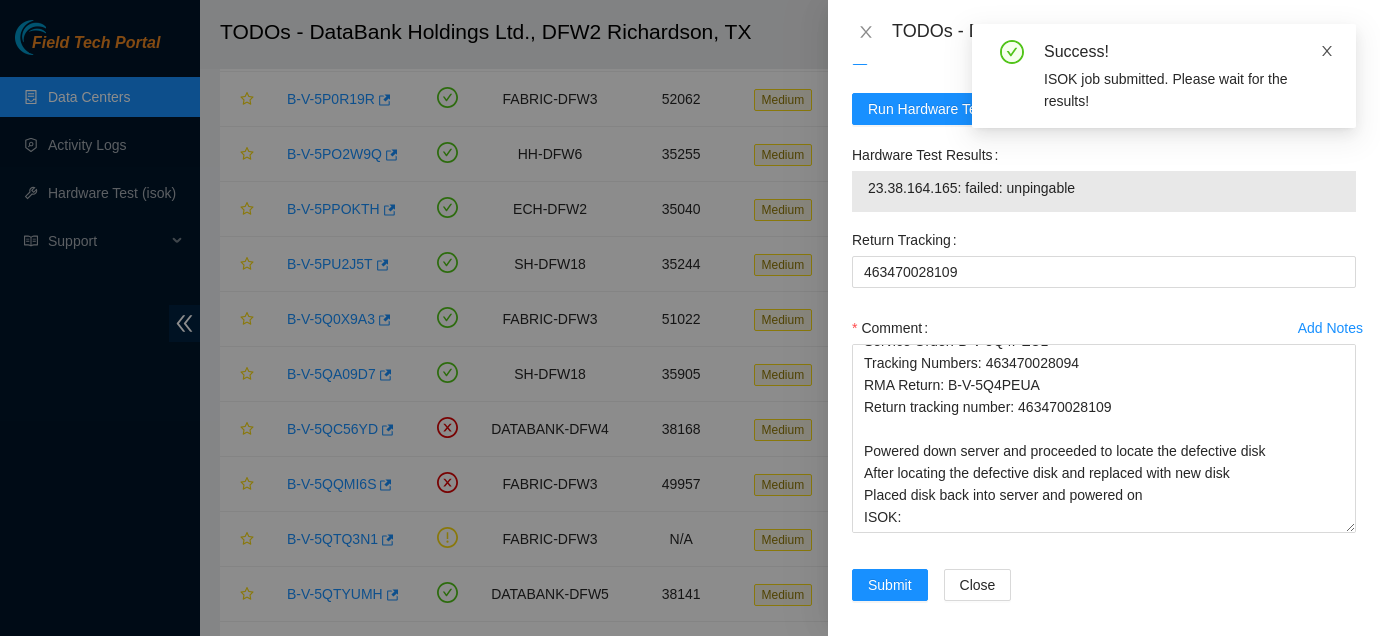 click 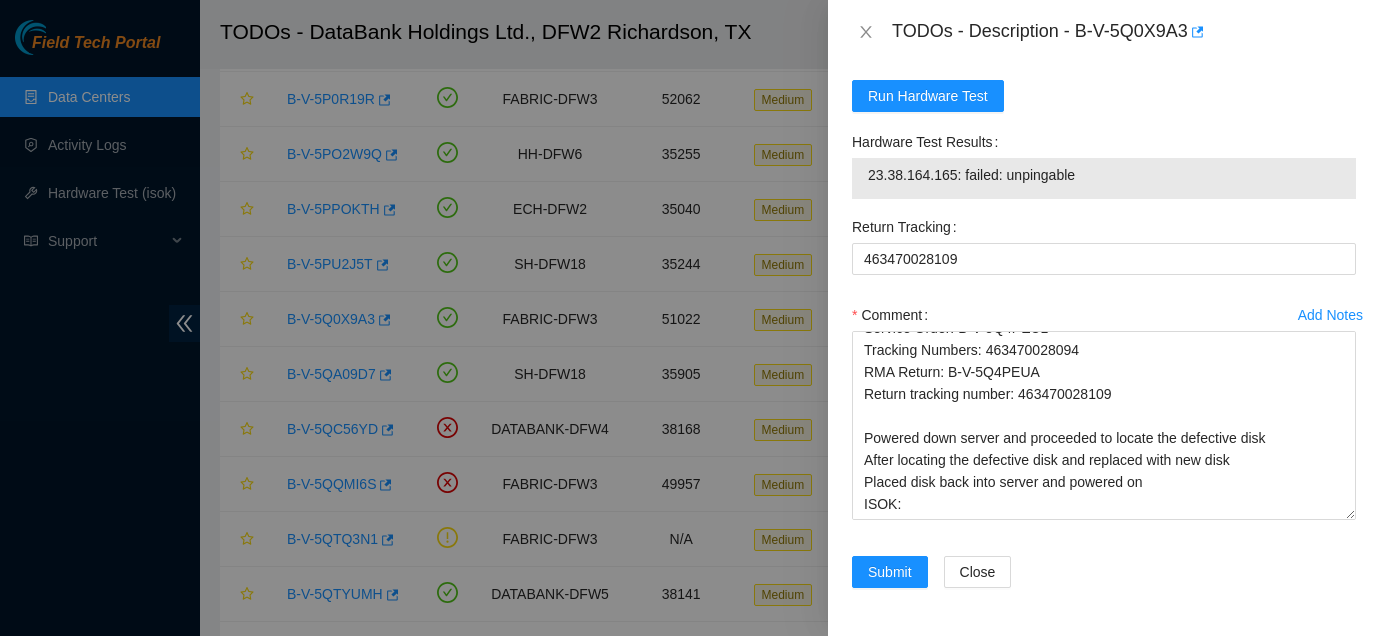 scroll, scrollTop: 1776, scrollLeft: 0, axis: vertical 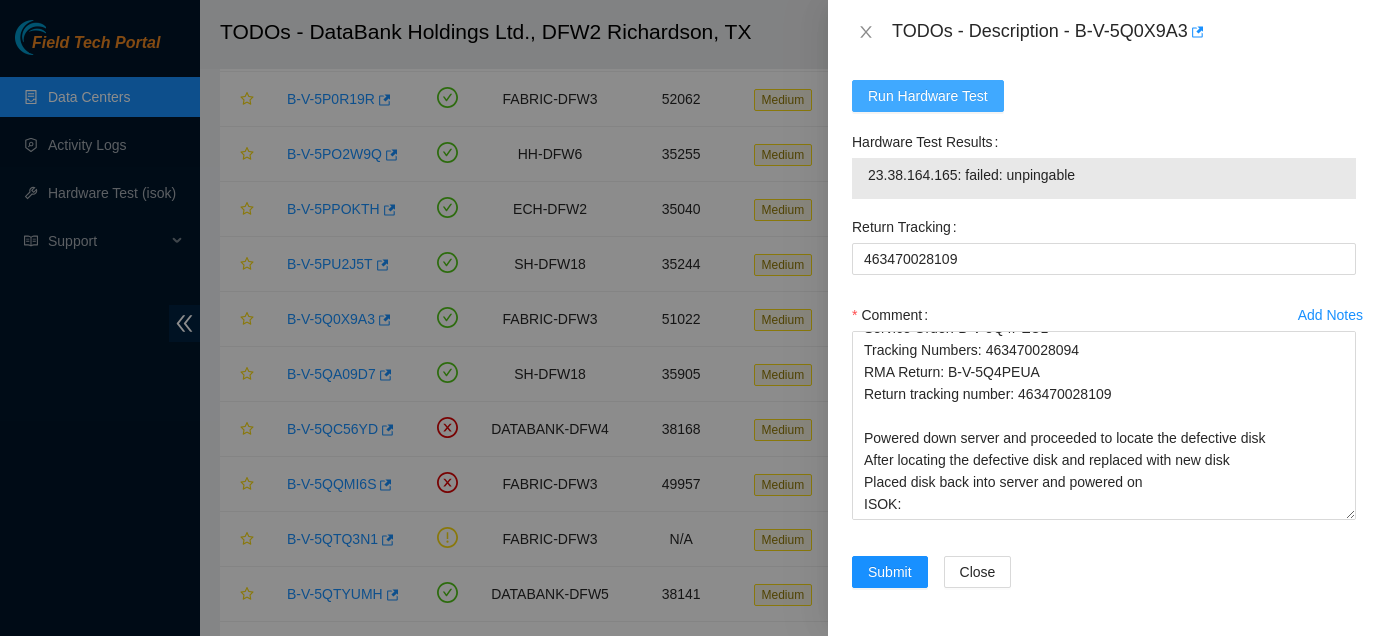 click on "Run Hardware Test" at bounding box center [928, 96] 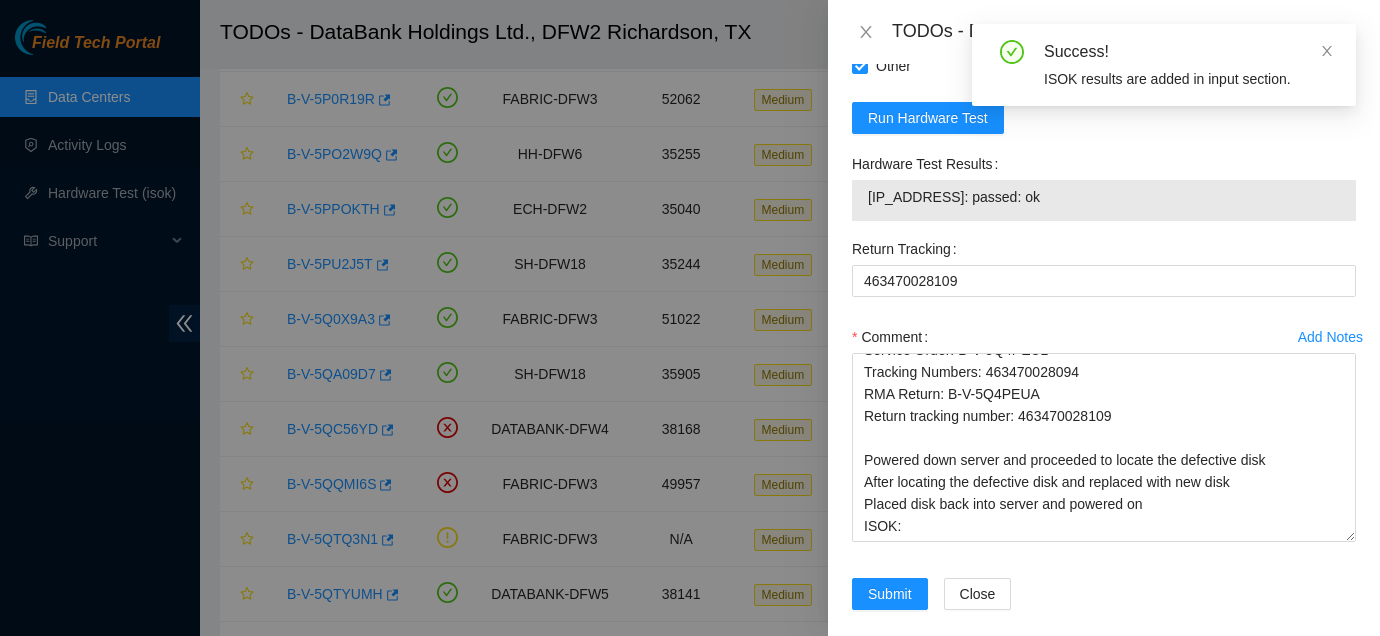 scroll, scrollTop: 1656, scrollLeft: 0, axis: vertical 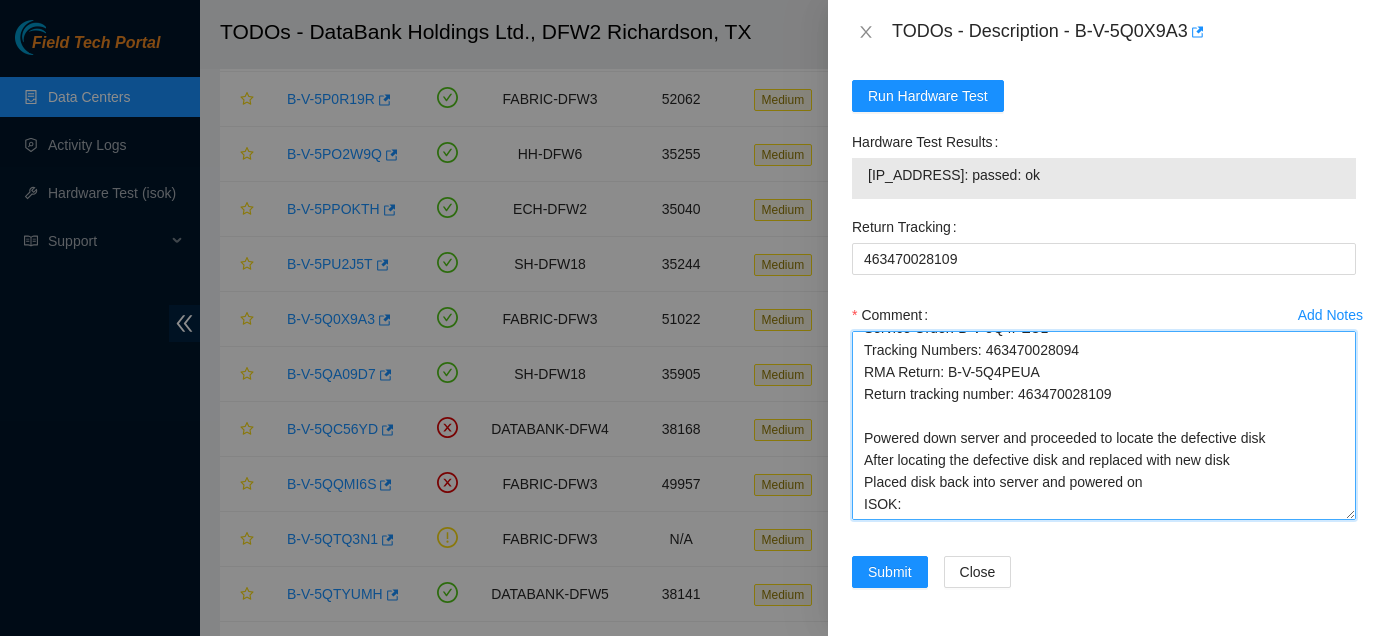 click on "Ticket: B-V-5Q0X9A3
New SN: Z1Z7L34K
Bad SN: WJG0LRSN
Service Order: B-V-5Q4PEU1
Tracking Numbers: 463470028094
RMA Return: B-V-5Q4PEUA
Return tracking number: 463470028109
Powered down server and proceeded to locate the defective disk
After locating the defective disk and replaced with new disk
Placed disk back into server and powered on
ISOK:" at bounding box center (1104, 425) 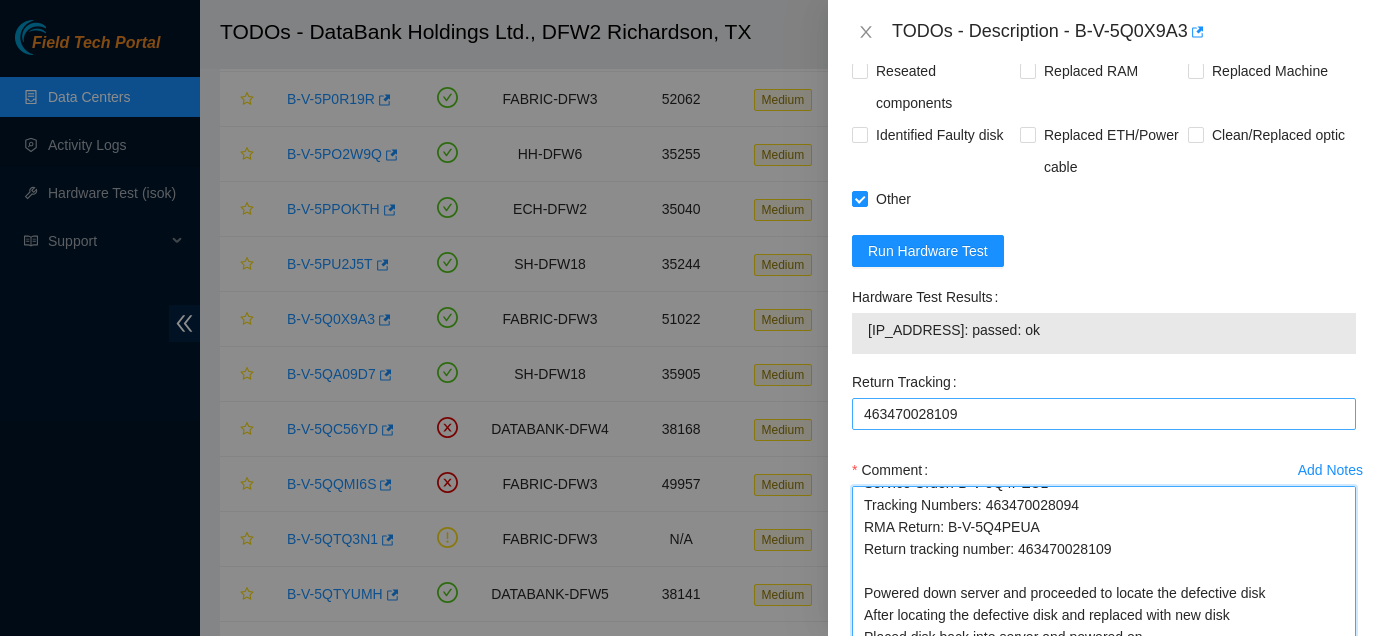 scroll, scrollTop: 1776, scrollLeft: 0, axis: vertical 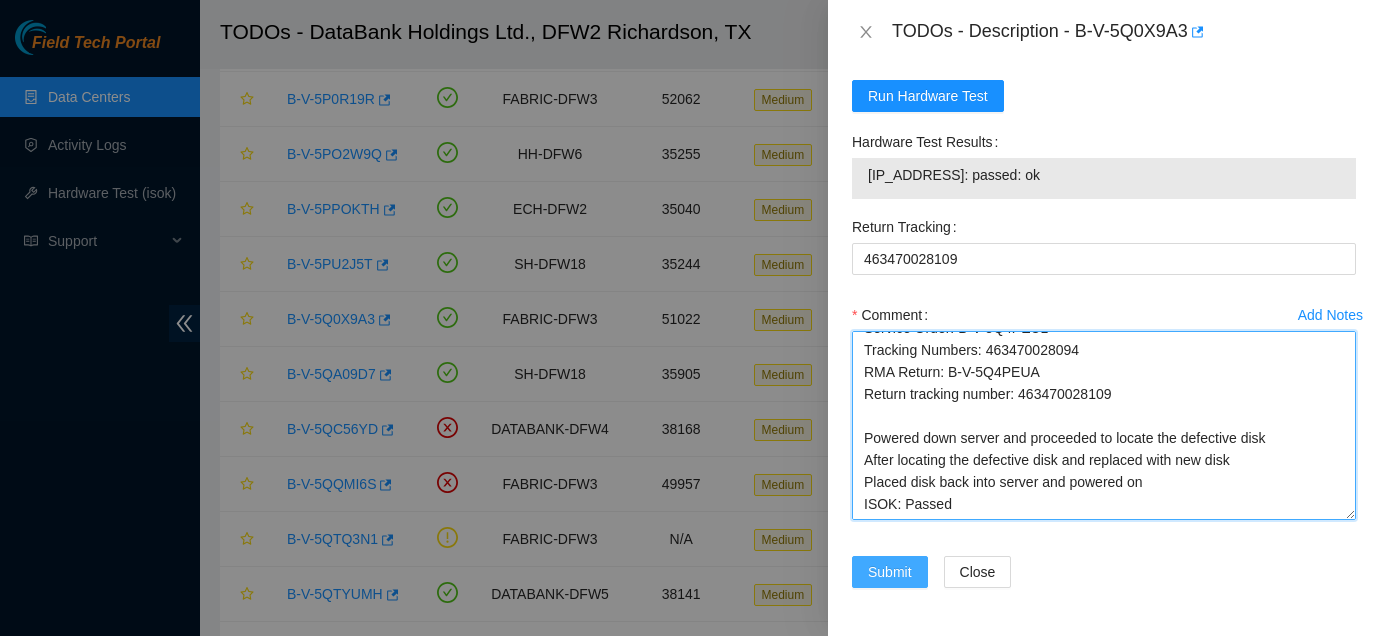 type on "Ticket: B-V-5Q0X9A3
New SN: Z1Z7L34K
Bad SN: WJG0LRSN
Service Order: B-V-5Q4PEU1
Tracking Numbers: 463470028094
RMA Return: B-V-5Q4PEUA
Return tracking number: 463470028109
Powered down server and proceeded to locate the defective disk
After locating the defective disk and replaced with new disk
Placed disk back into server and powered on
ISOK: Passed" 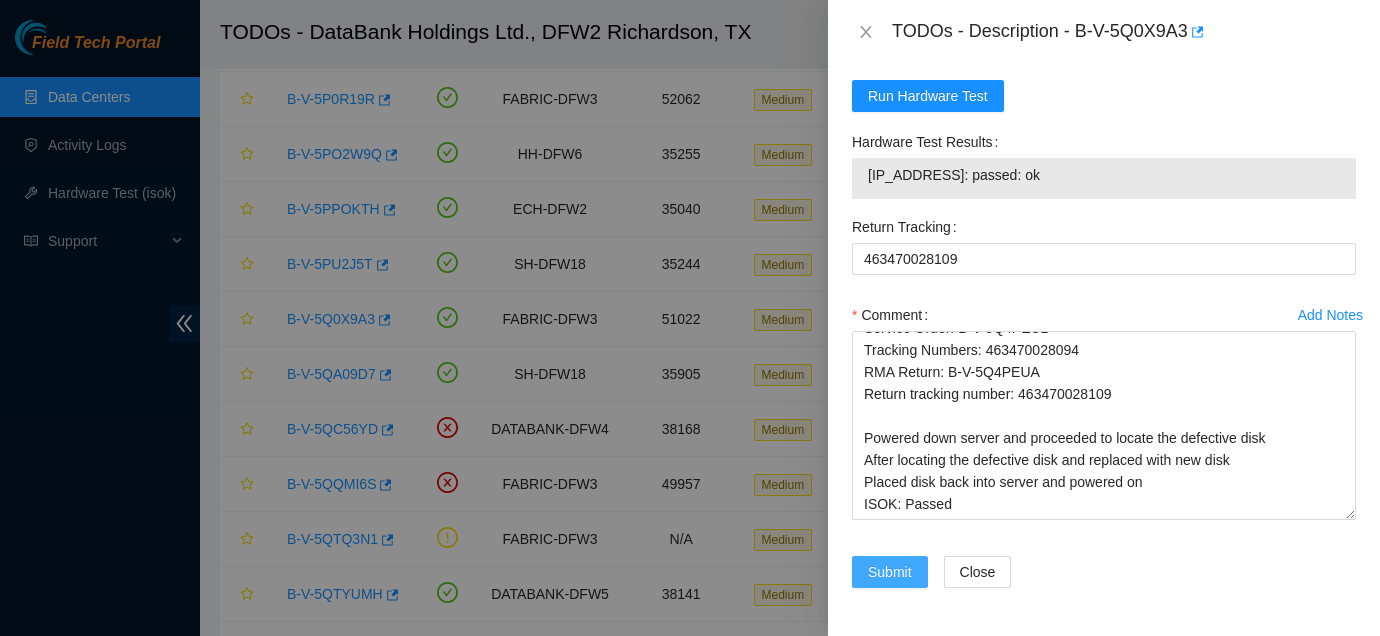 click on "Submit" at bounding box center (890, 572) 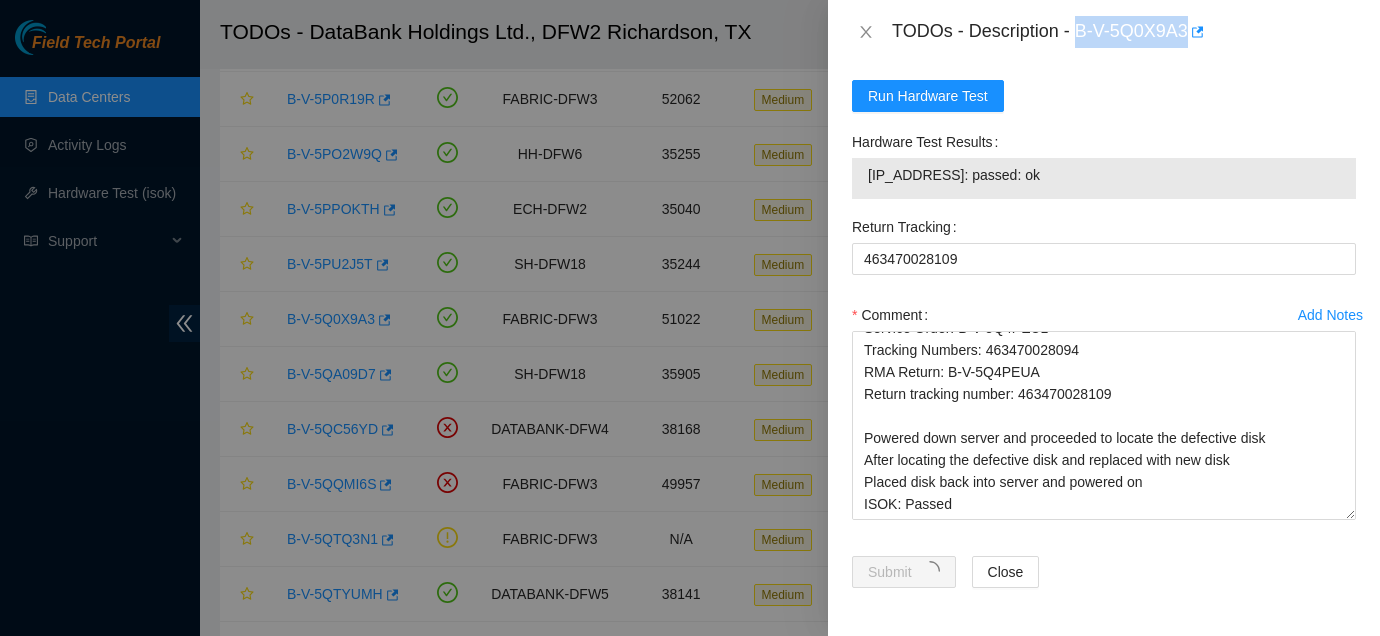 drag, startPoint x: 1080, startPoint y: 31, endPoint x: 1195, endPoint y: 32, distance: 115.00435 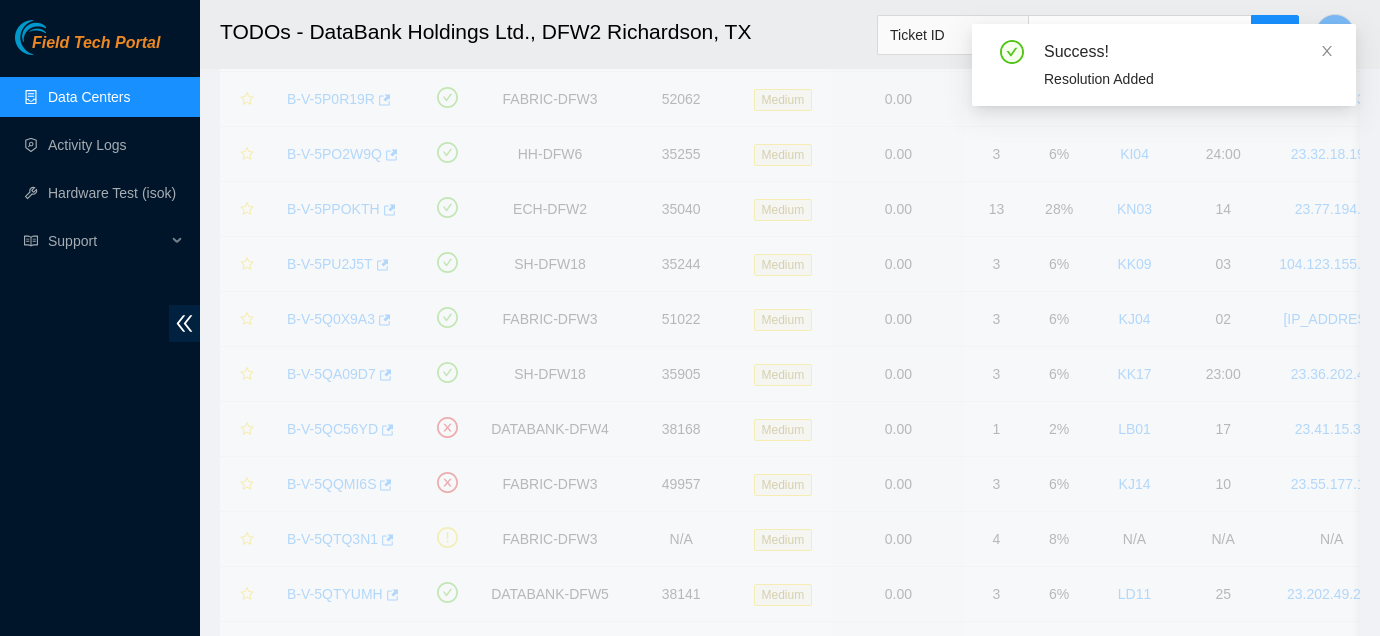 scroll, scrollTop: 654, scrollLeft: 0, axis: vertical 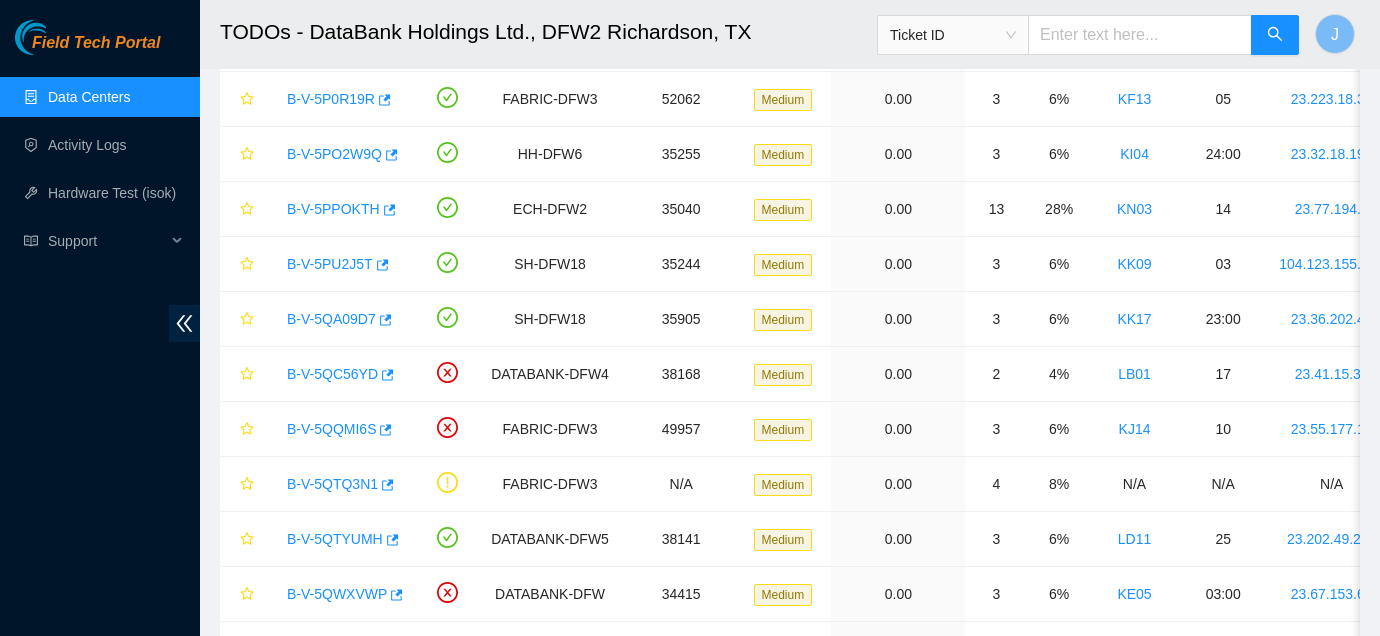 click on "Field Tech Portal" at bounding box center (87, 49) 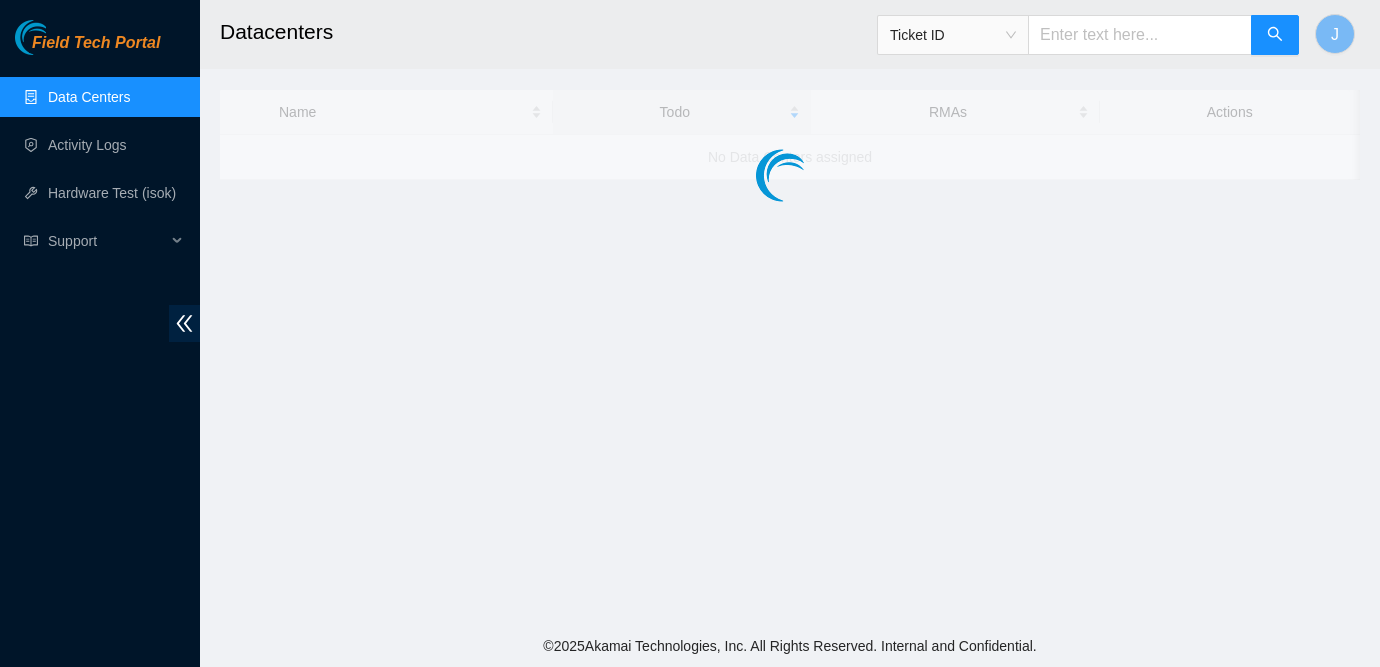 scroll, scrollTop: 0, scrollLeft: 0, axis: both 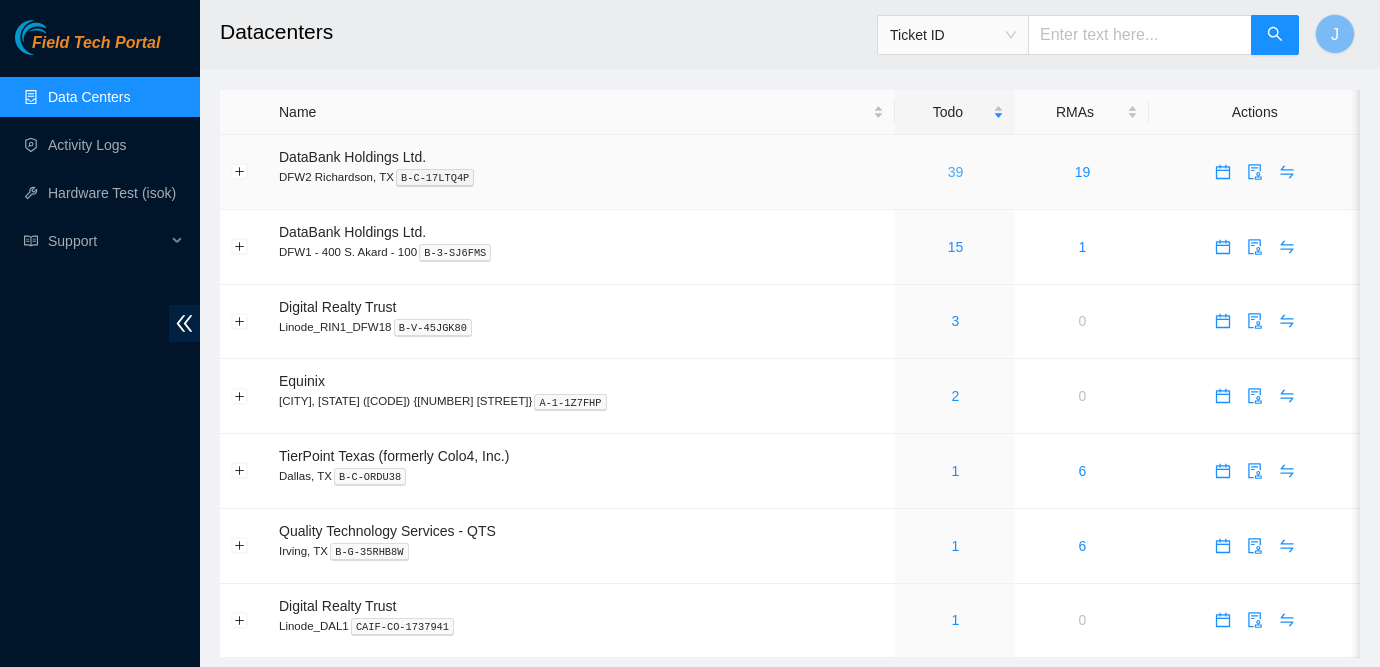 click on "39" at bounding box center [956, 172] 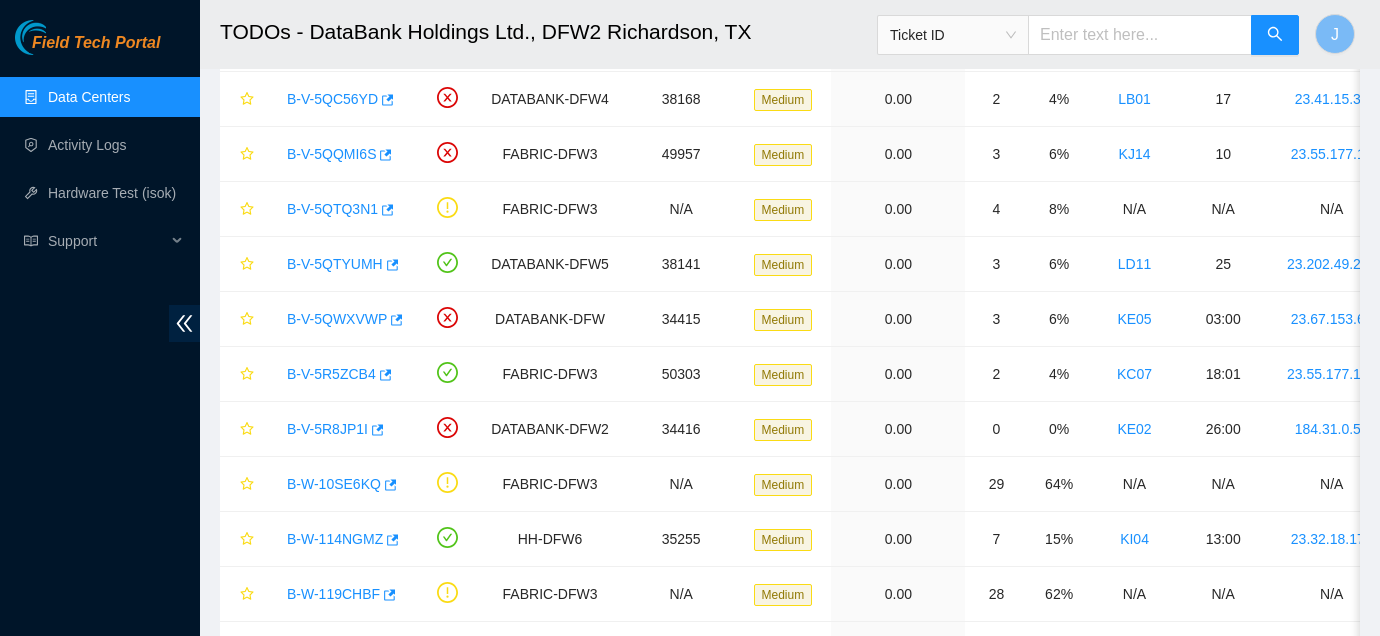 scroll, scrollTop: 1731, scrollLeft: 0, axis: vertical 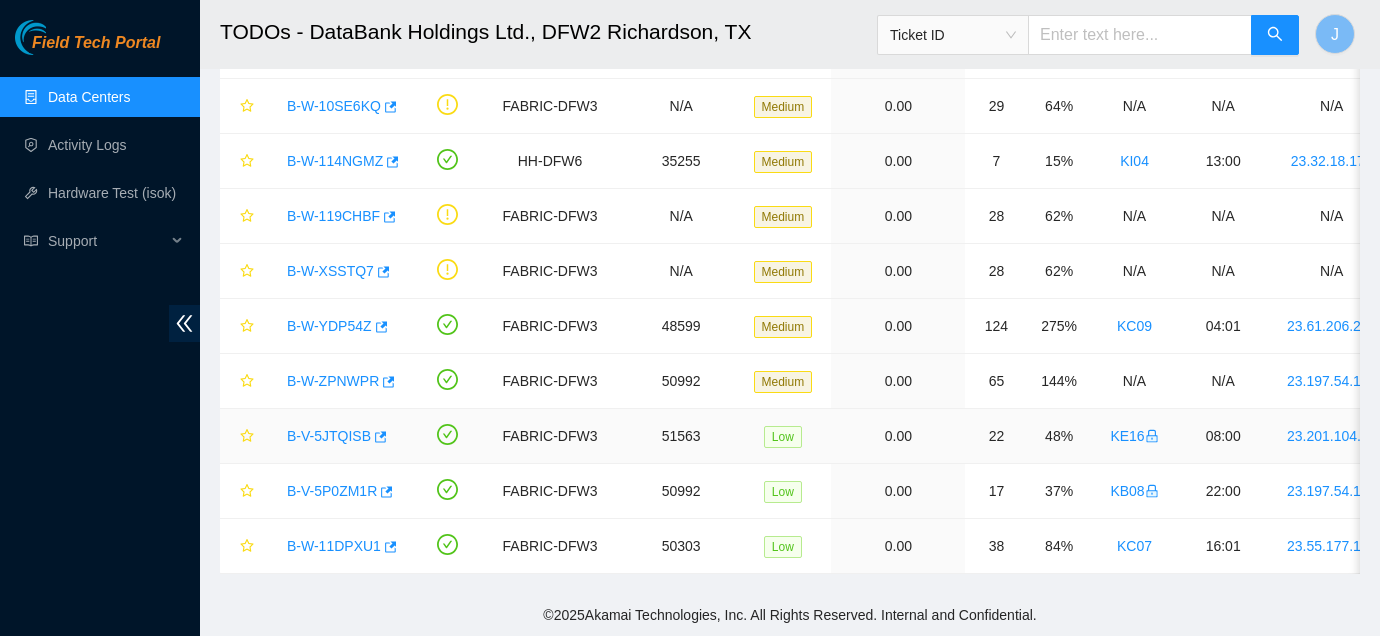 click on "B-V-5JTQISB" at bounding box center (329, 436) 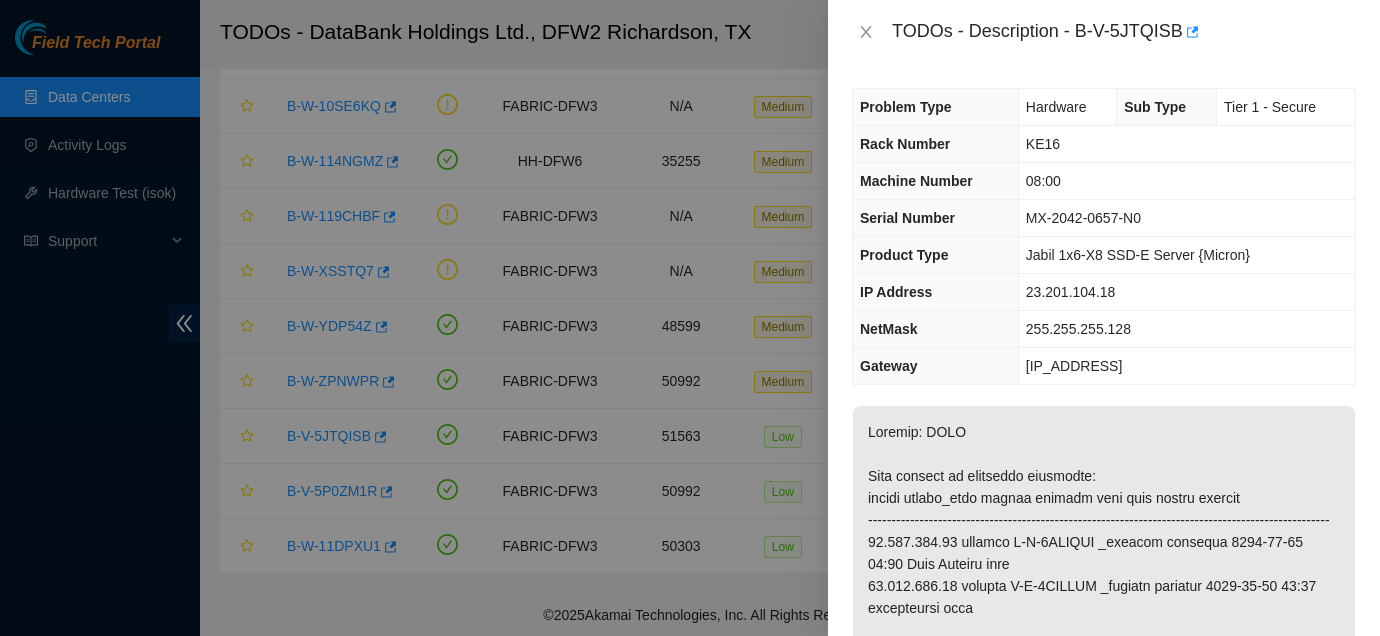 scroll, scrollTop: 78, scrollLeft: 0, axis: vertical 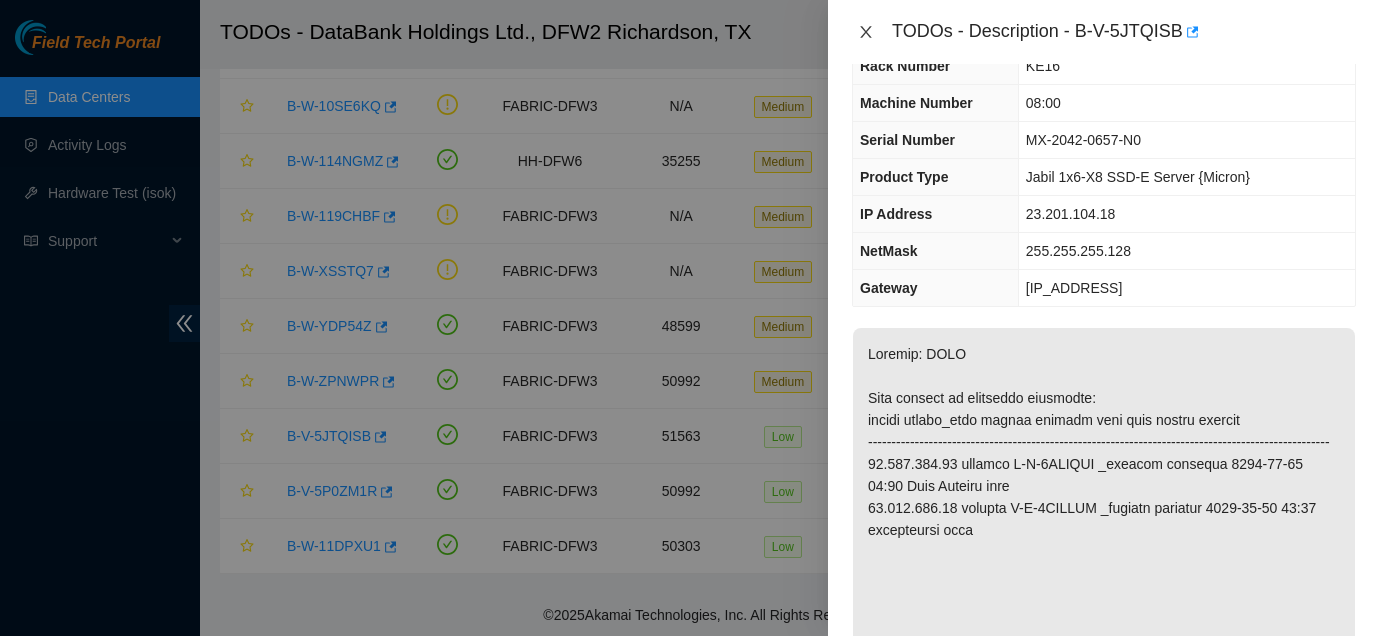 click 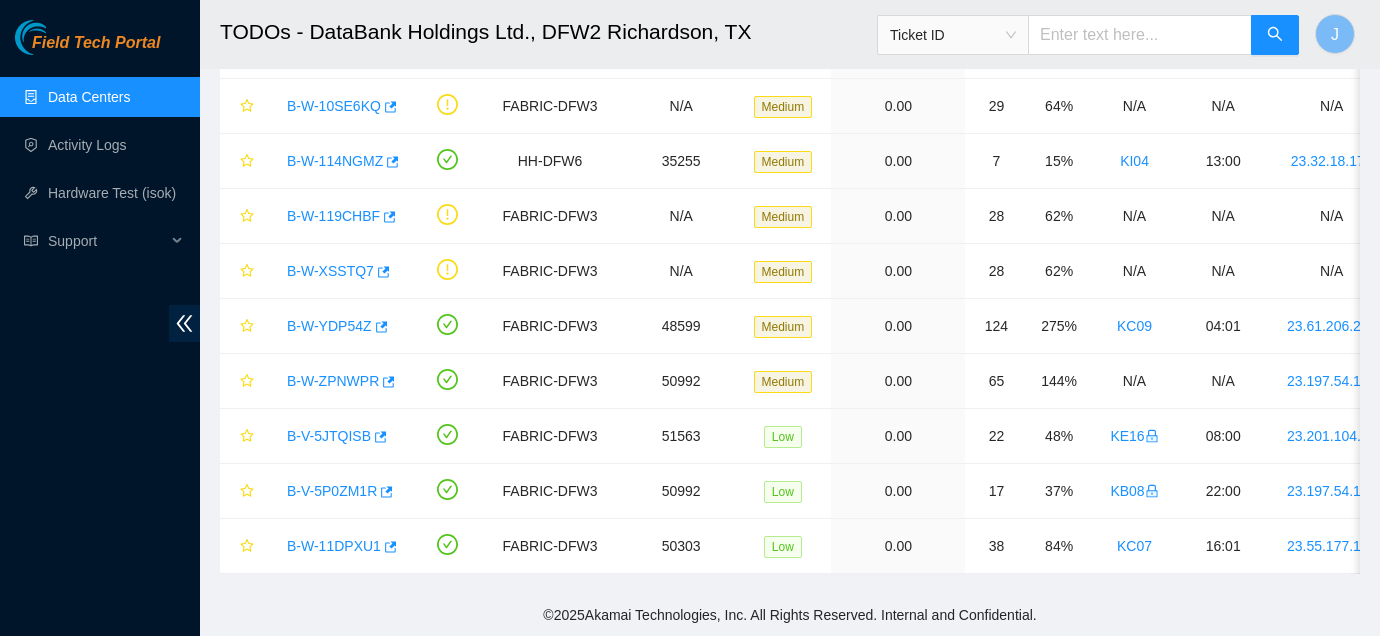 scroll, scrollTop: 100, scrollLeft: 0, axis: vertical 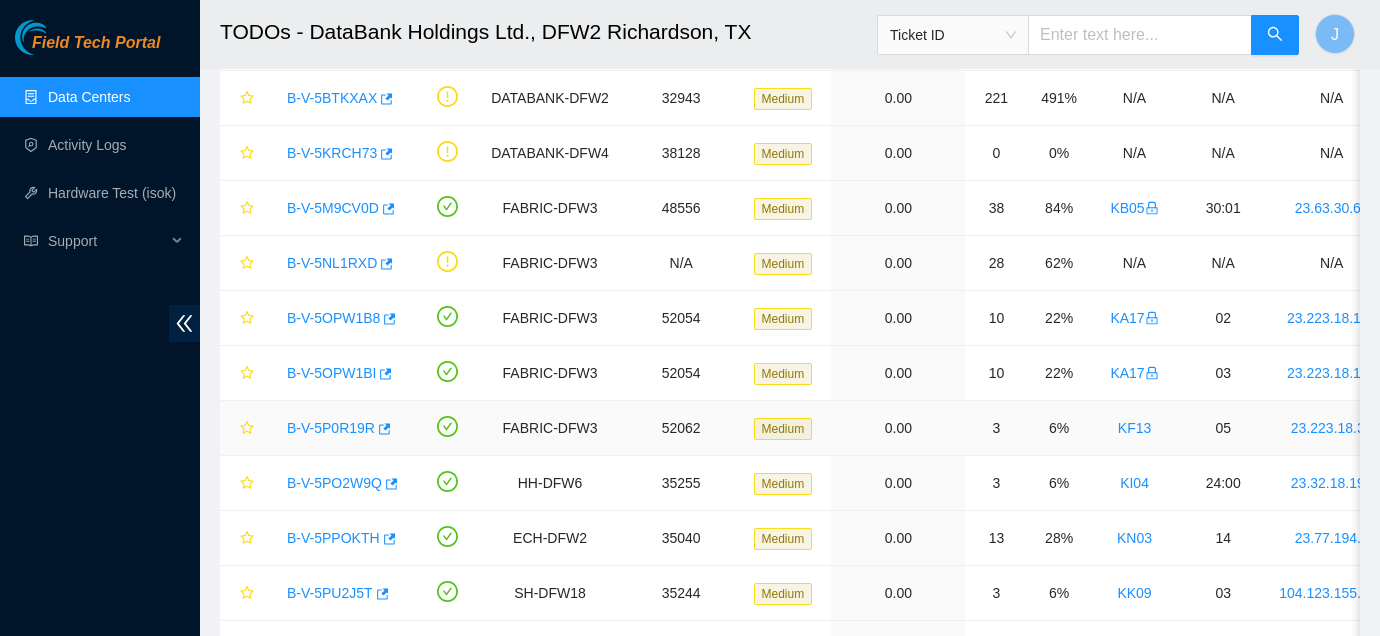 type 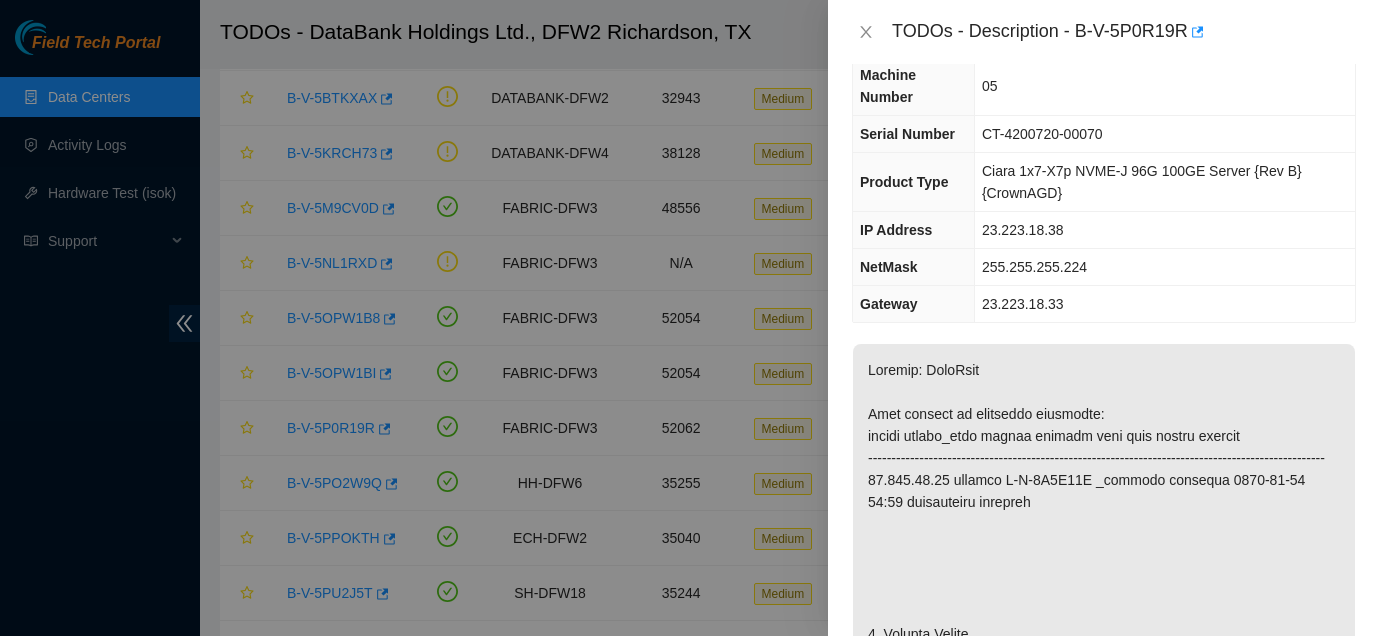 scroll, scrollTop: 0, scrollLeft: 0, axis: both 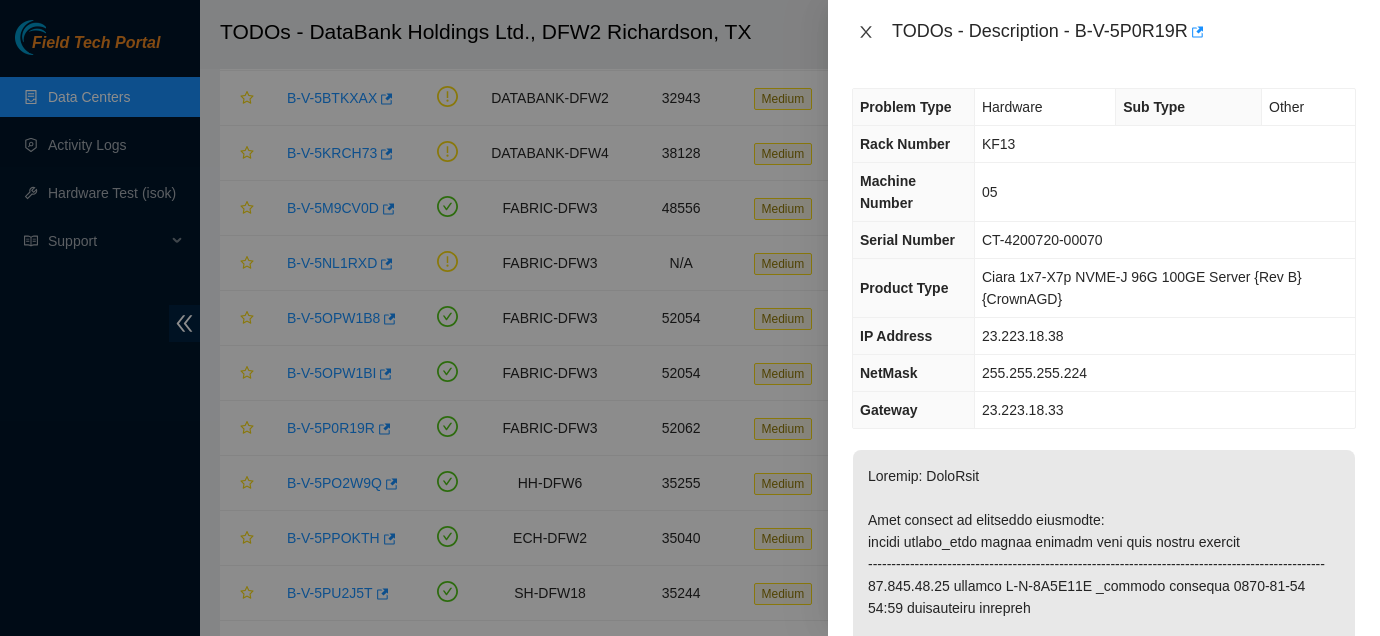 click 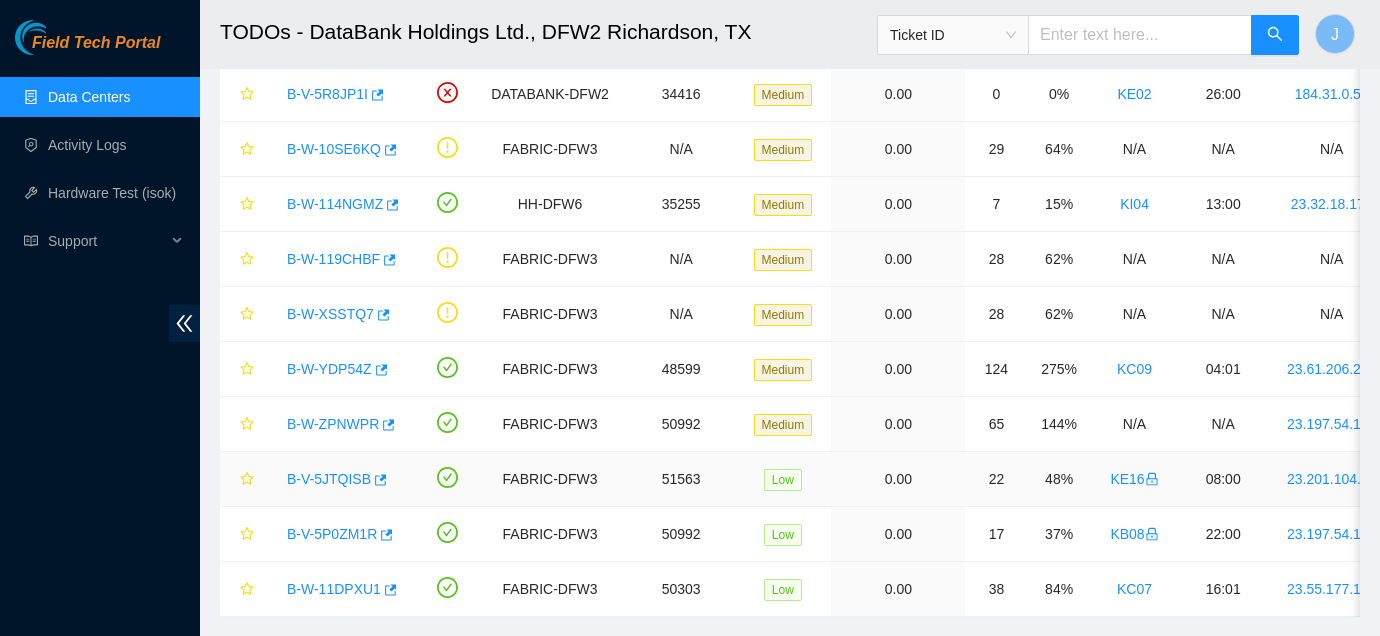 scroll, scrollTop: 1731, scrollLeft: 0, axis: vertical 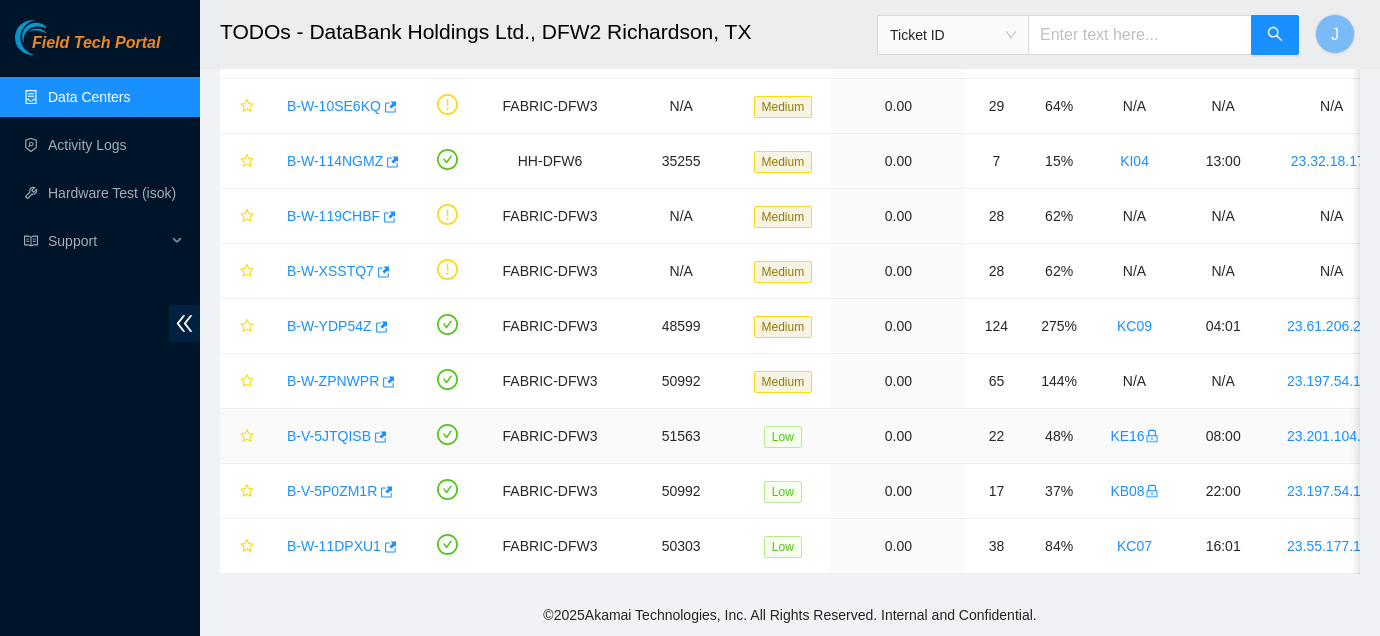click on "B-V-5JTQISB" at bounding box center [329, 436] 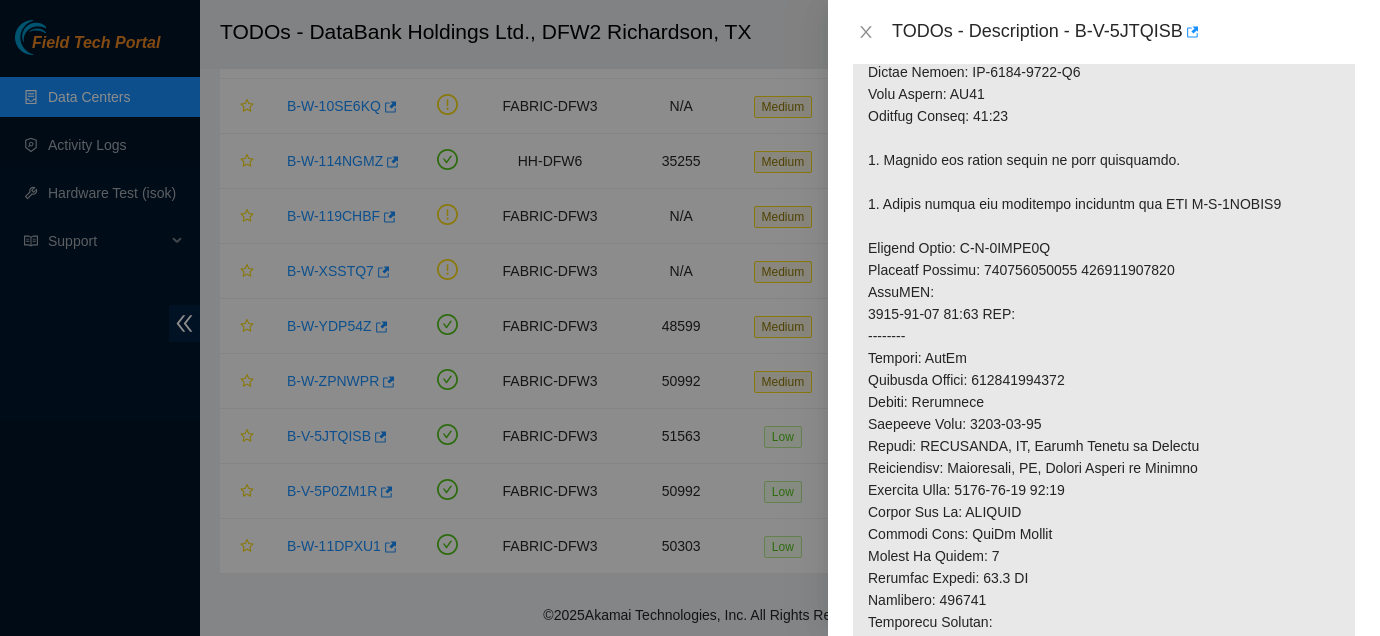 scroll, scrollTop: 0, scrollLeft: 0, axis: both 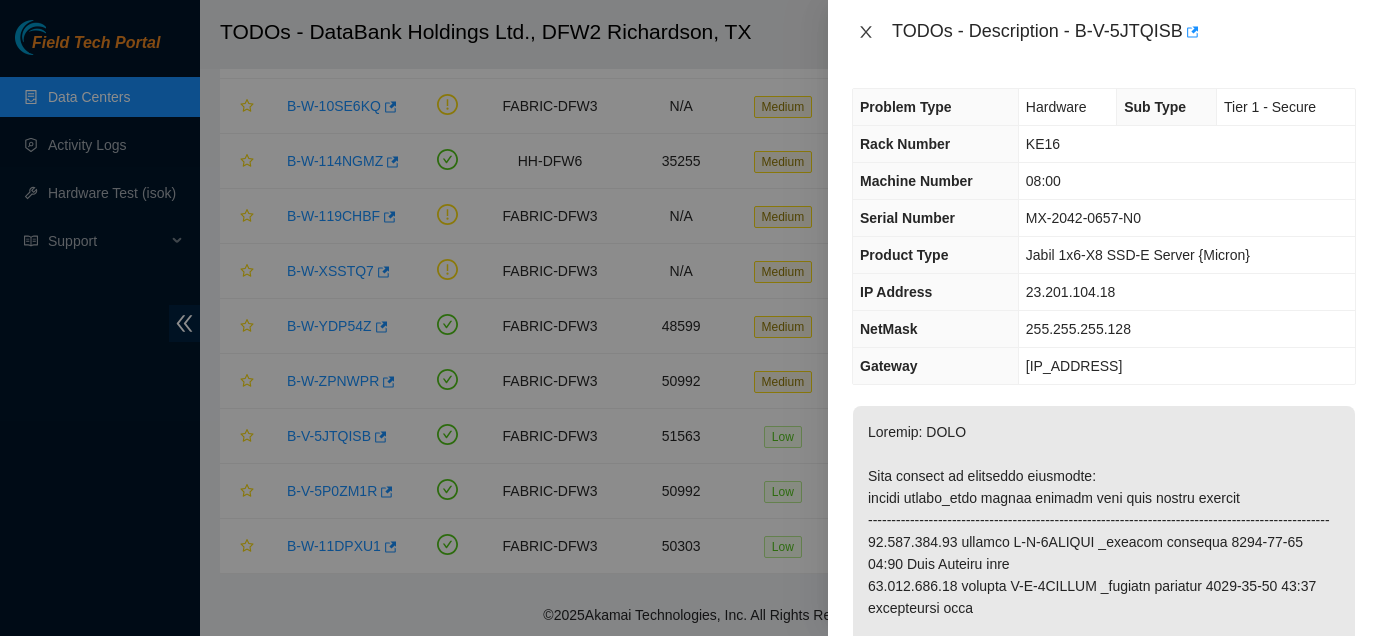 click 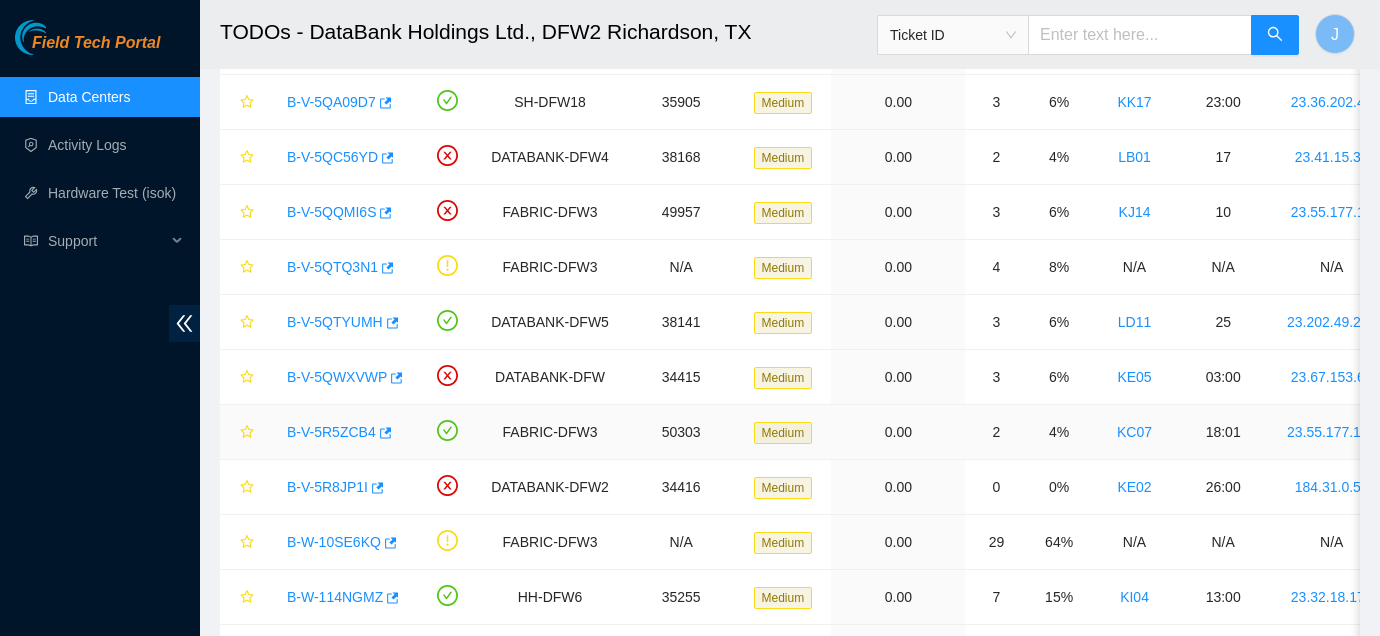 scroll, scrollTop: 858, scrollLeft: 0, axis: vertical 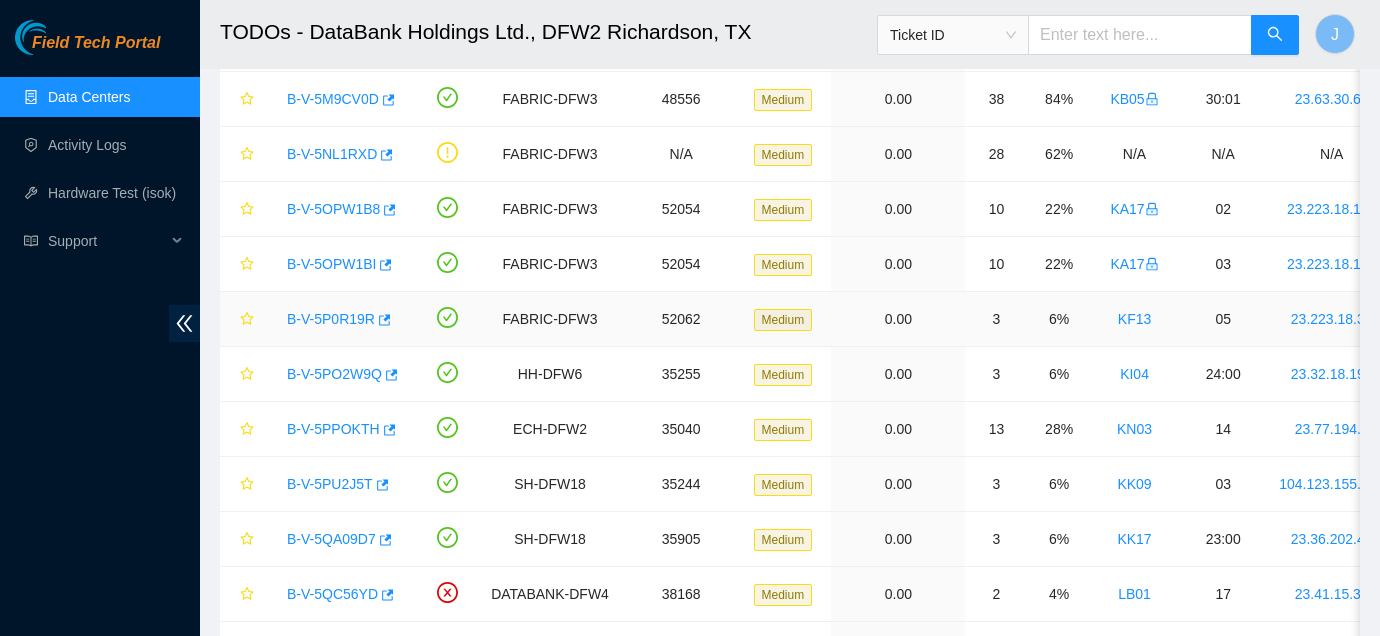 click on "B-V-5P0R19R" at bounding box center (331, 319) 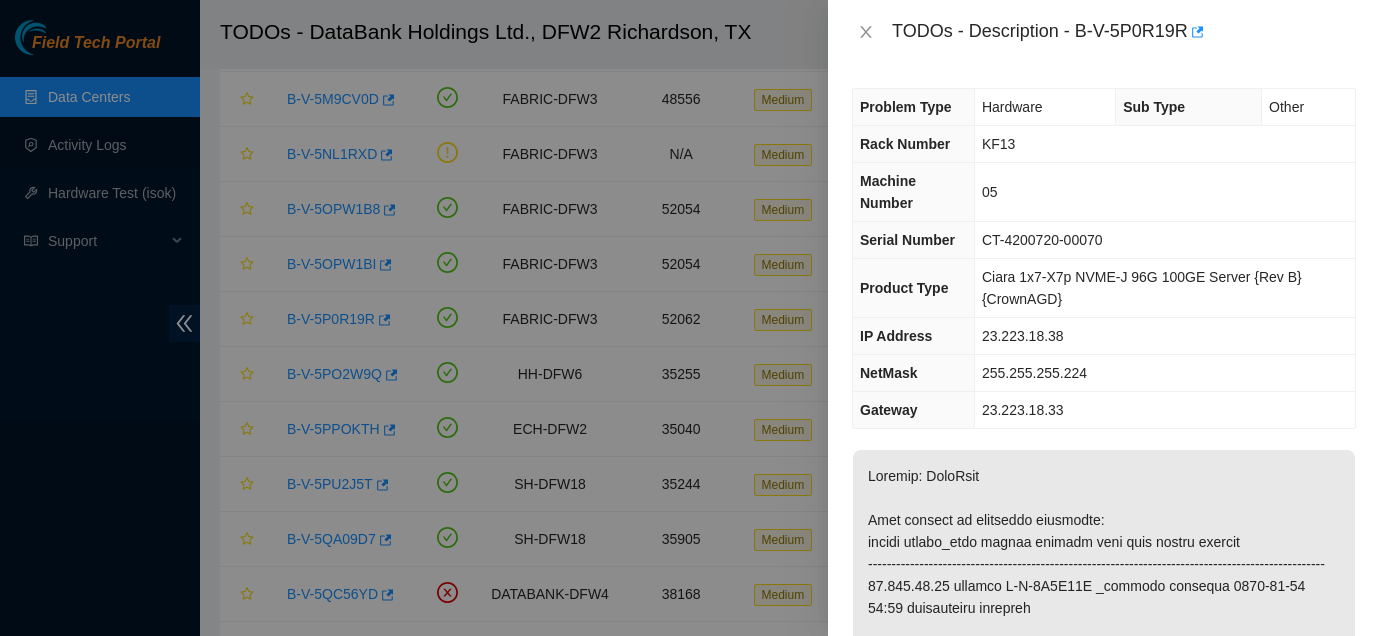 click at bounding box center (690, 318) 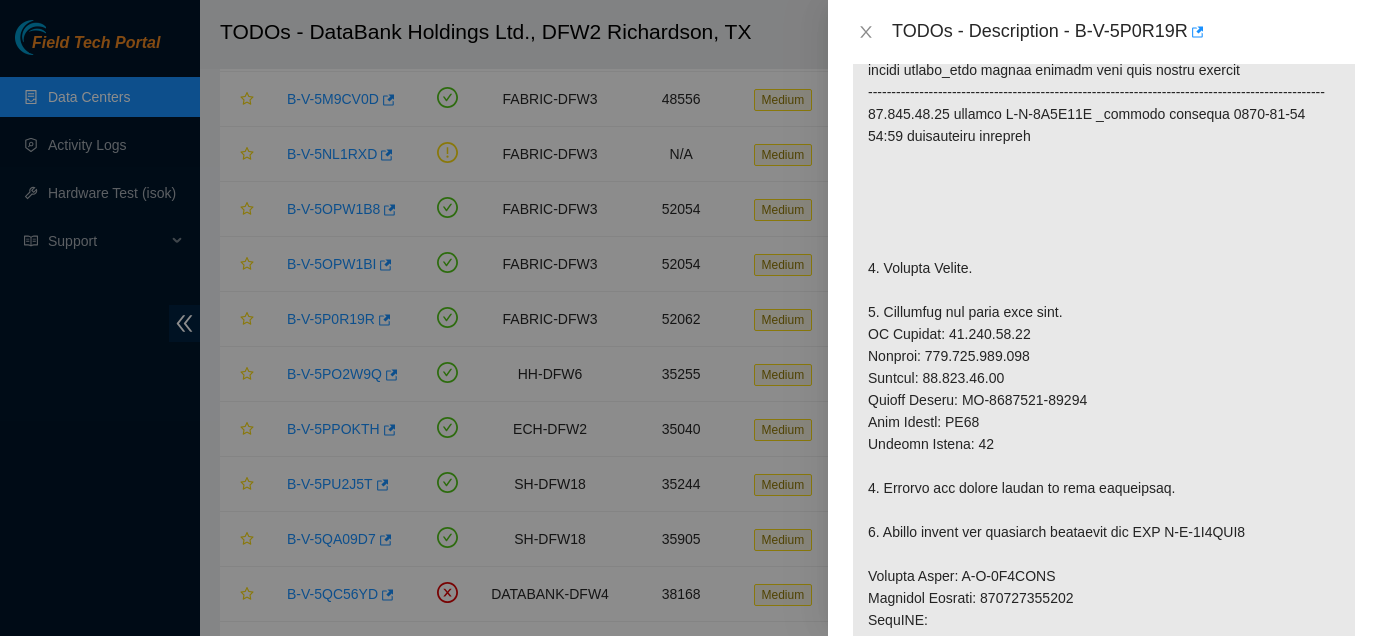 scroll, scrollTop: 0, scrollLeft: 0, axis: both 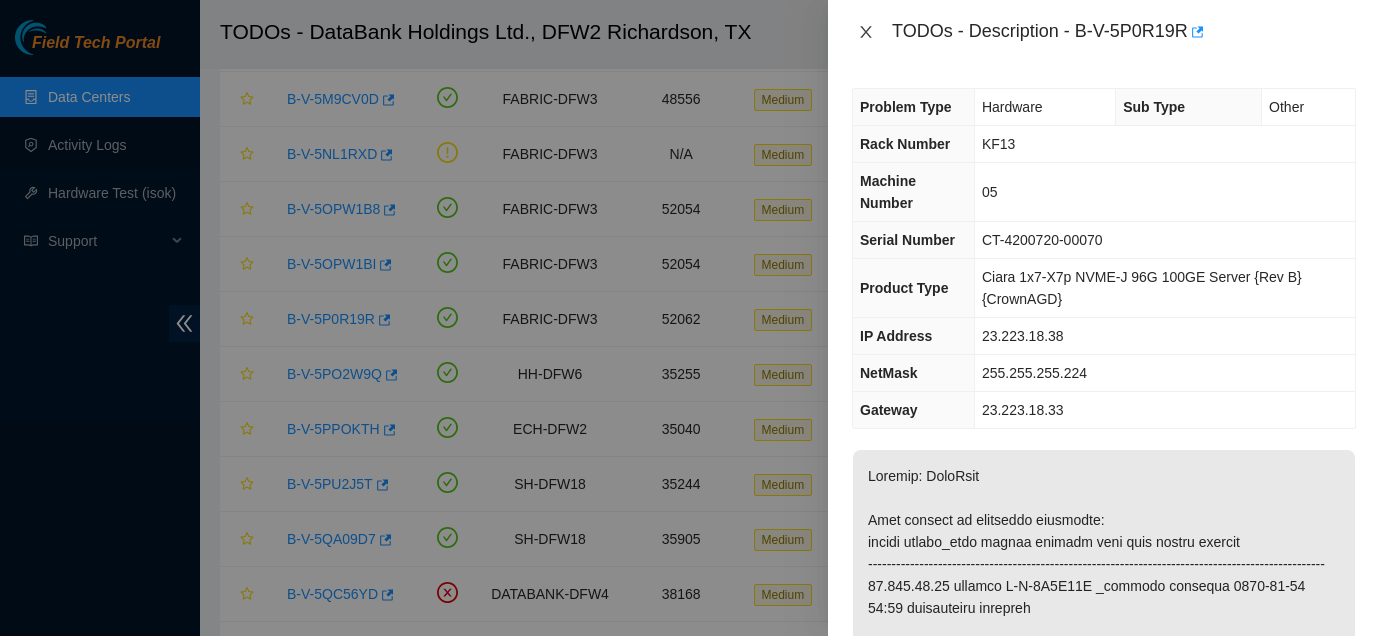 click 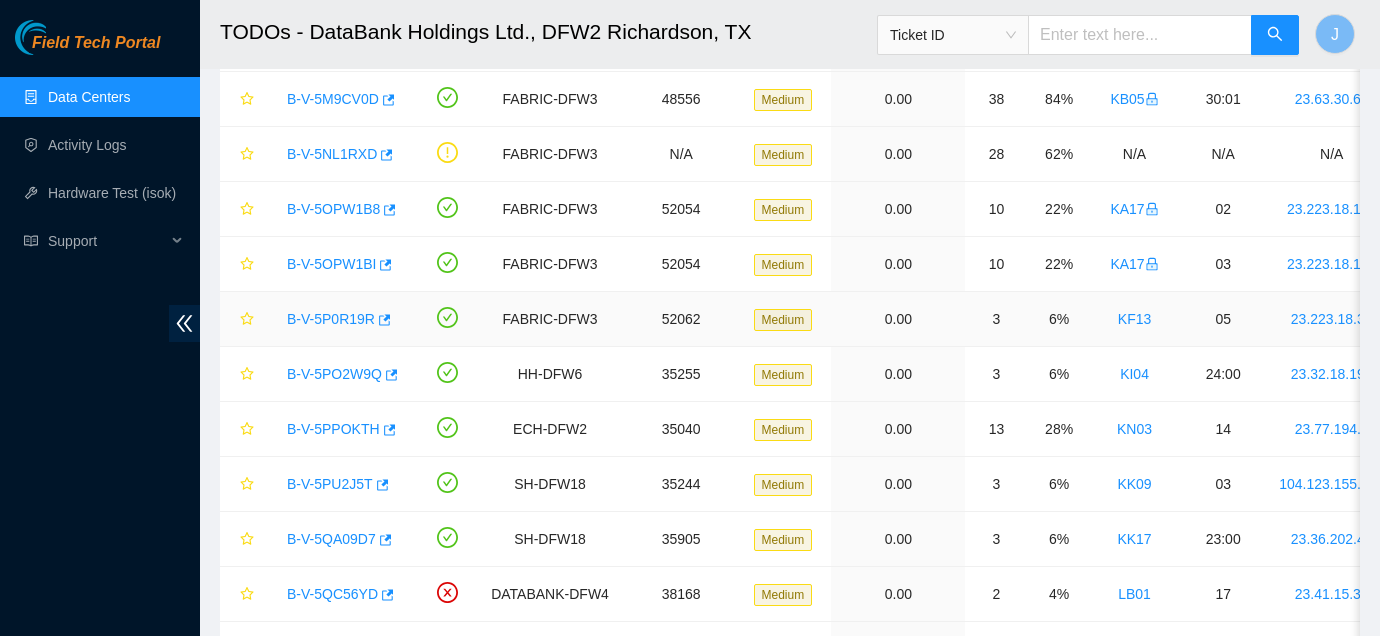 click on "B-V-5P0R19R" at bounding box center (331, 319) 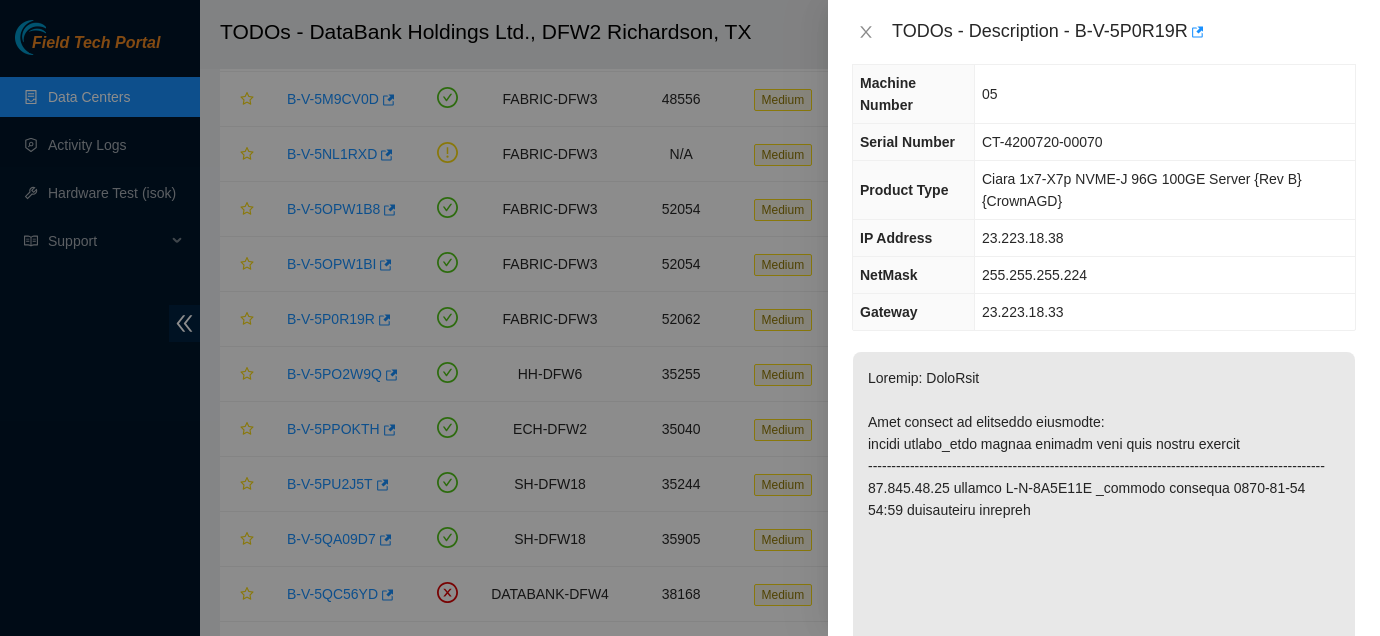 scroll, scrollTop: 0, scrollLeft: 0, axis: both 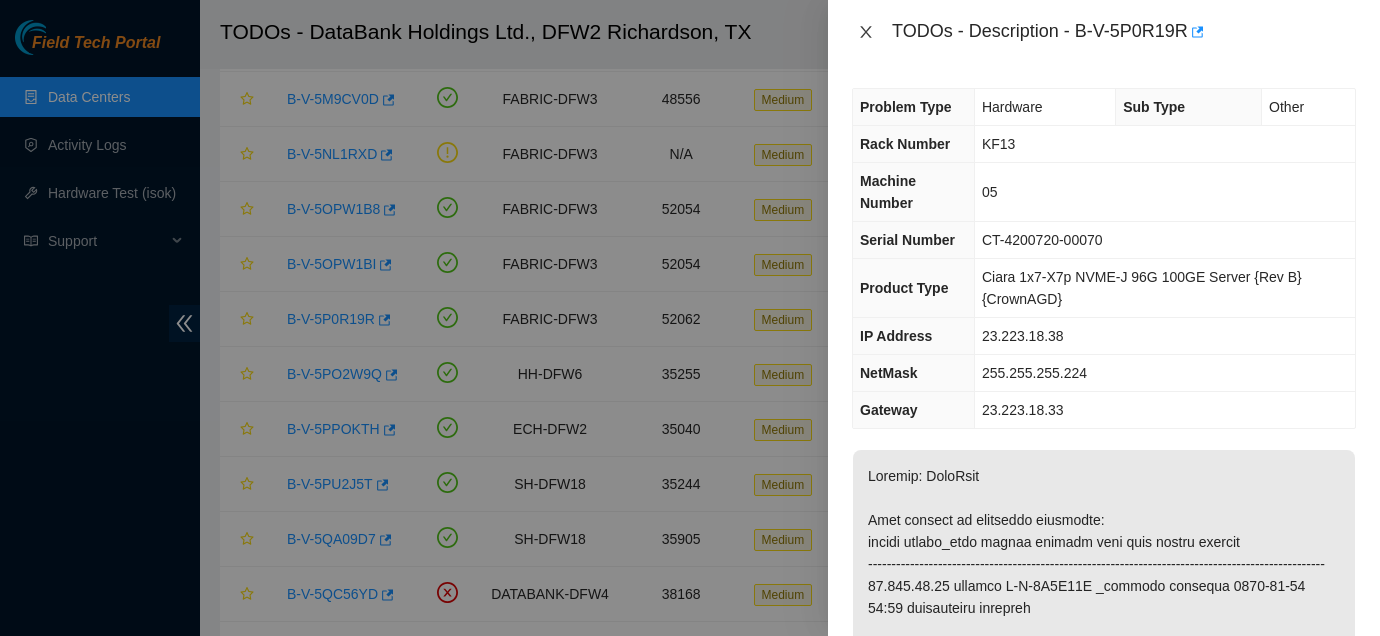 click 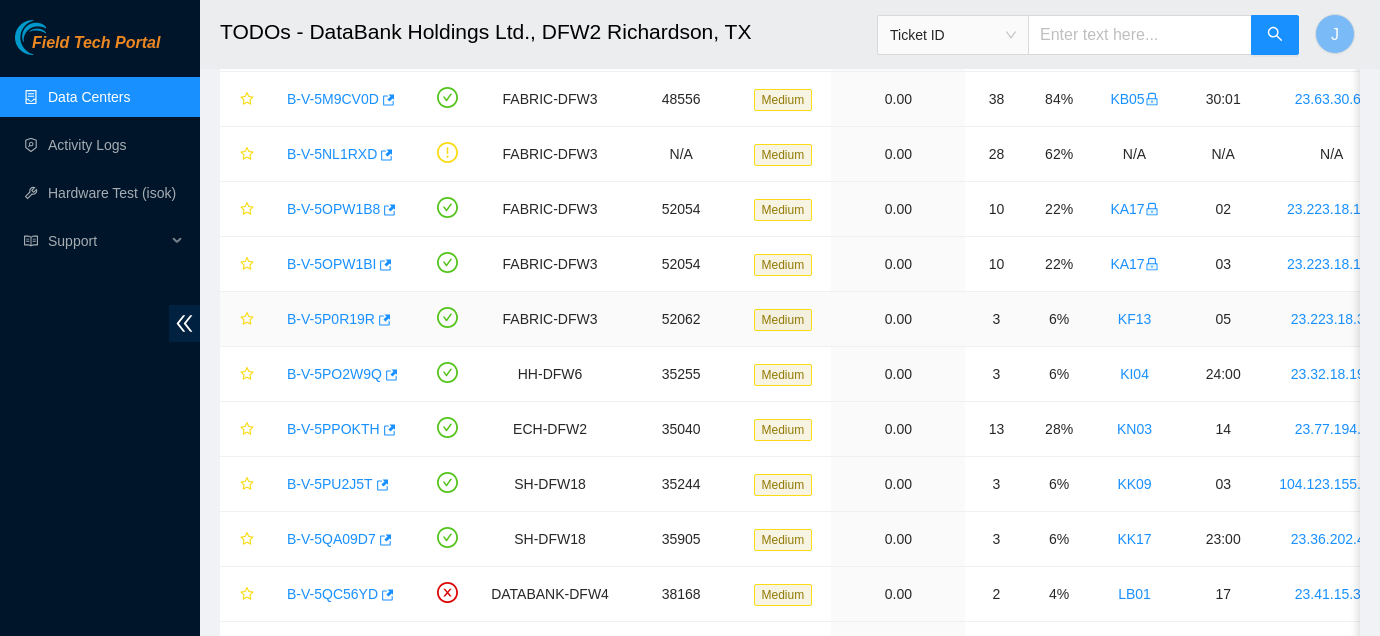click on "B-V-5P0R19R" at bounding box center [331, 319] 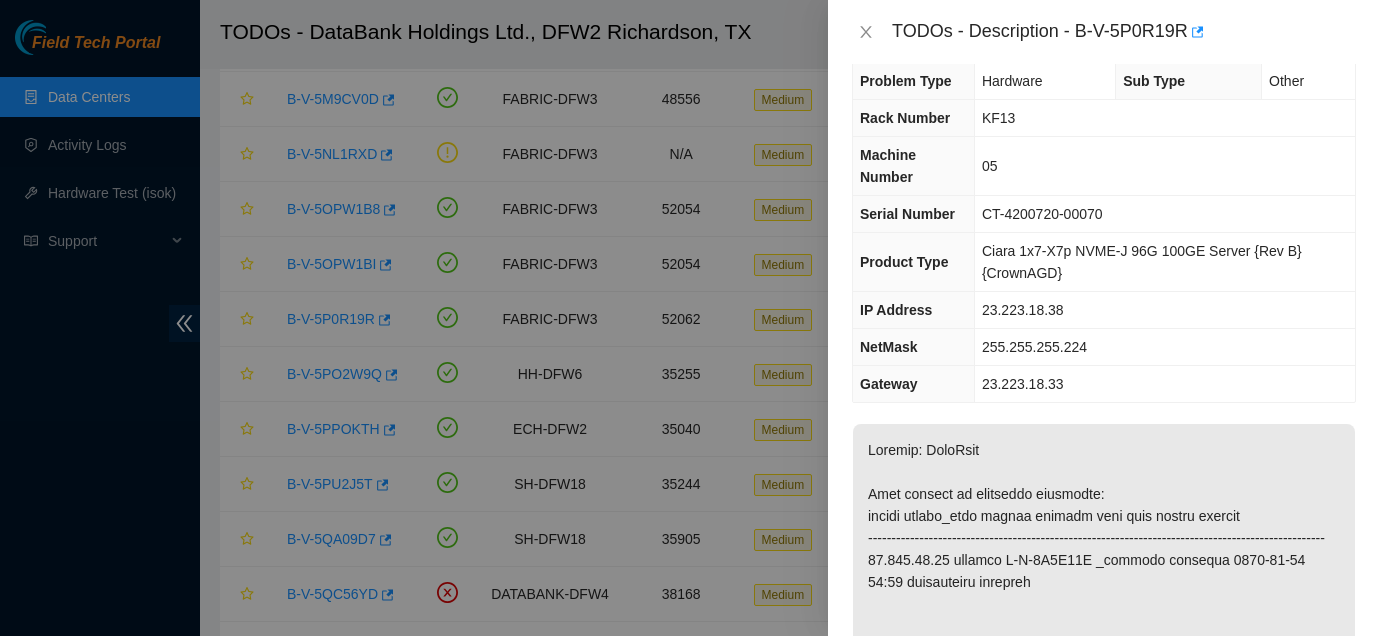 scroll, scrollTop: 0, scrollLeft: 0, axis: both 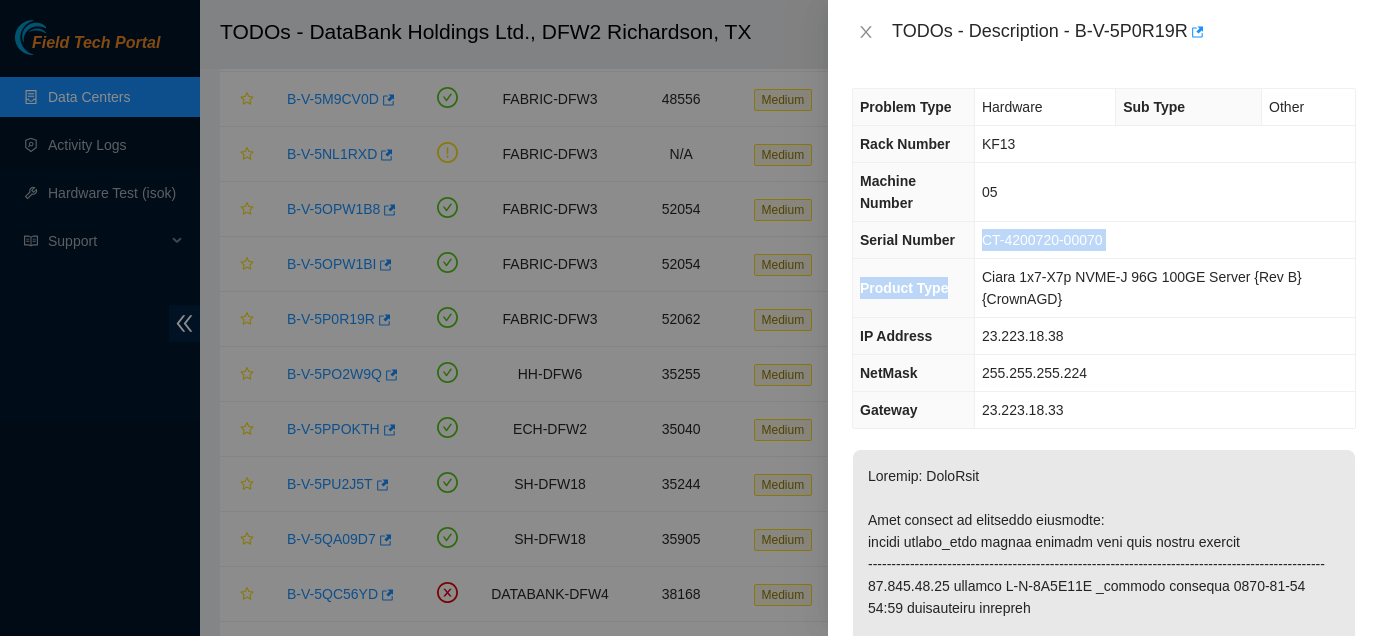 drag, startPoint x: 980, startPoint y: 239, endPoint x: 1137, endPoint y: 258, distance: 158.14551 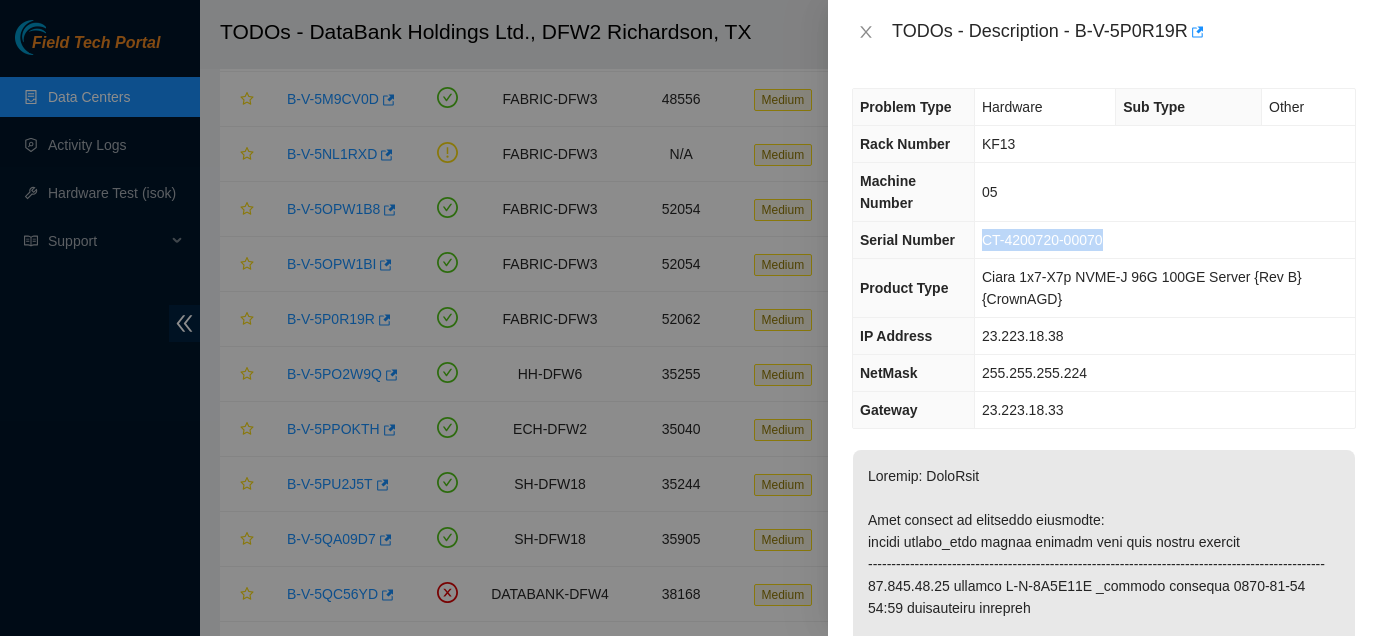 drag, startPoint x: 984, startPoint y: 238, endPoint x: 1115, endPoint y: 246, distance: 131.24405 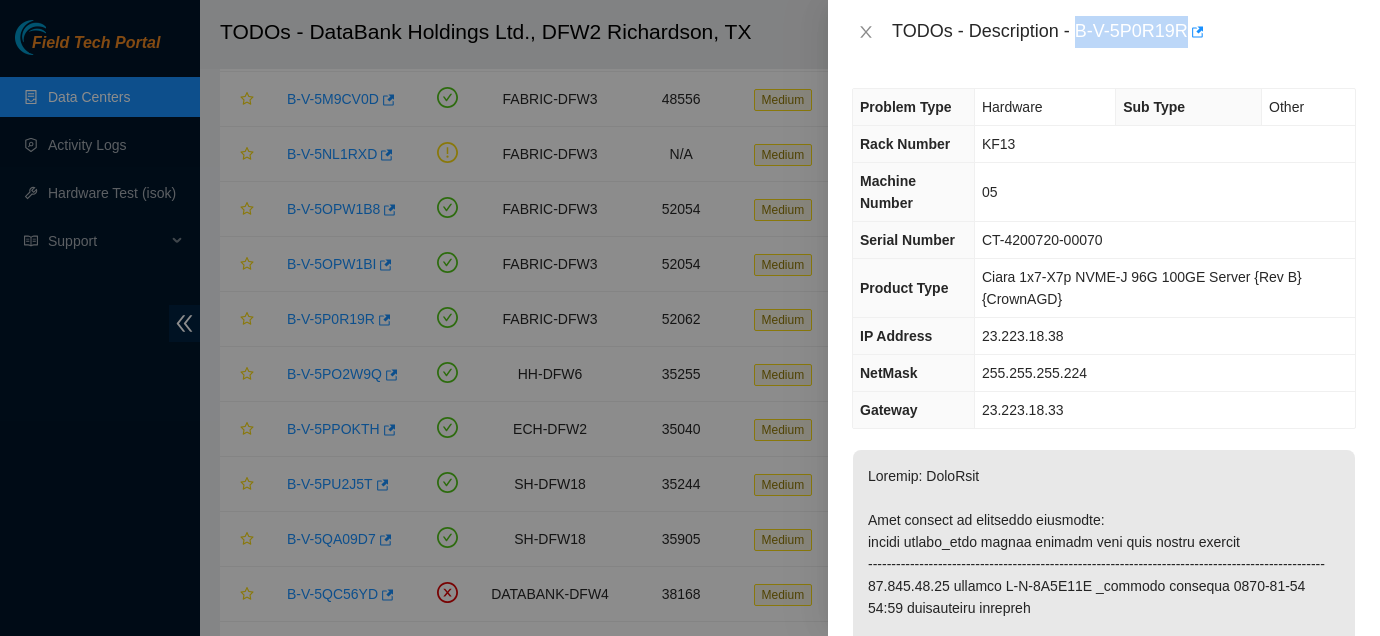 drag, startPoint x: 1080, startPoint y: 33, endPoint x: 1192, endPoint y: 35, distance: 112.01785 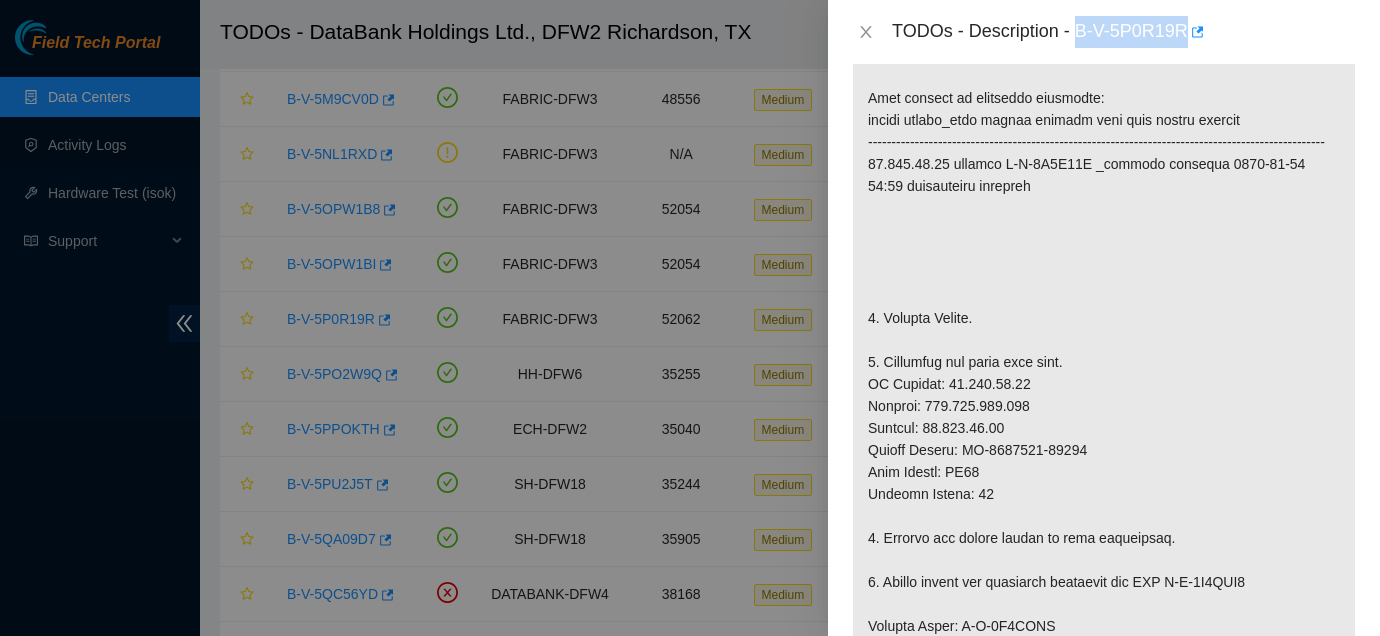 scroll, scrollTop: 494, scrollLeft: 0, axis: vertical 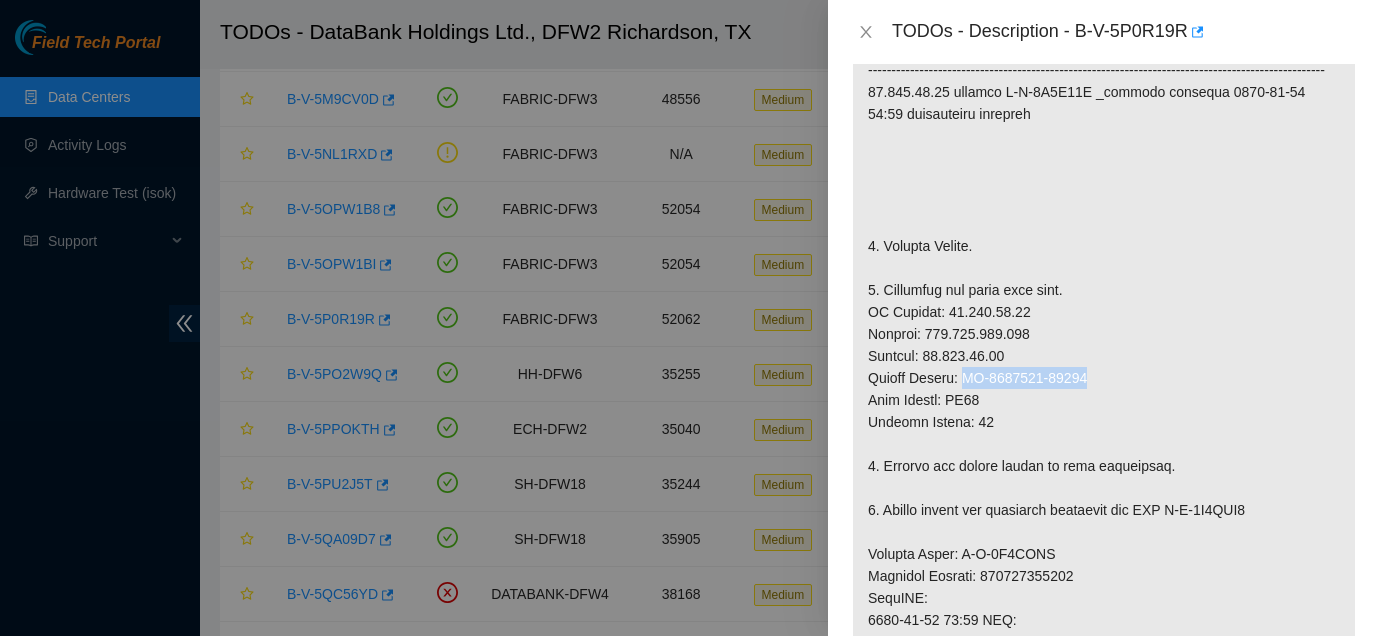 drag, startPoint x: 970, startPoint y: 402, endPoint x: 1099, endPoint y: 405, distance: 129.03488 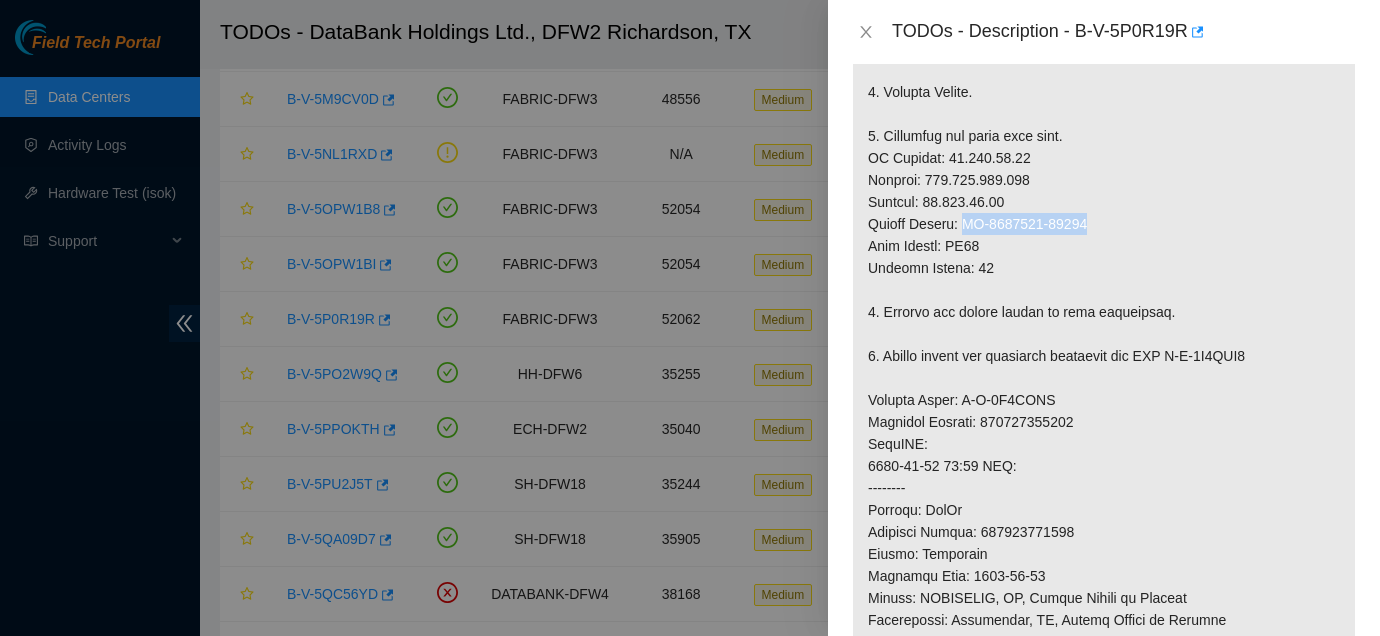 scroll, scrollTop: 677, scrollLeft: 0, axis: vertical 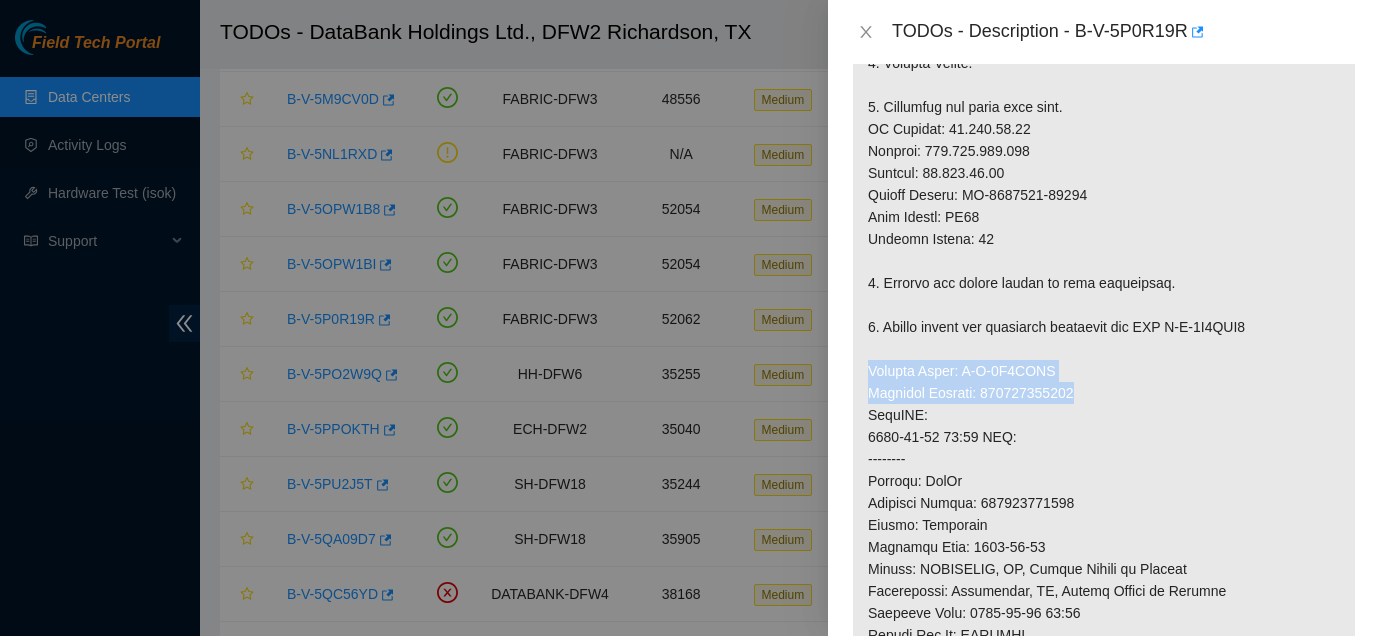 drag, startPoint x: 869, startPoint y: 392, endPoint x: 1126, endPoint y: 414, distance: 257.9399 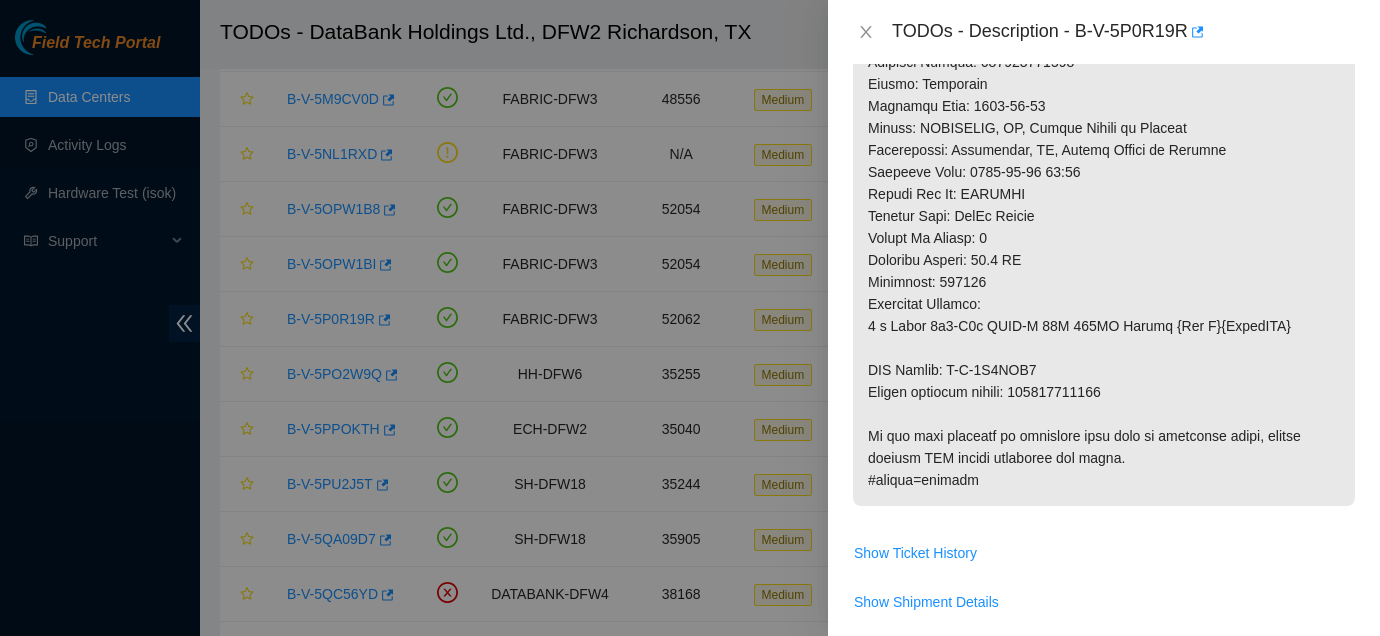 scroll, scrollTop: 1120, scrollLeft: 0, axis: vertical 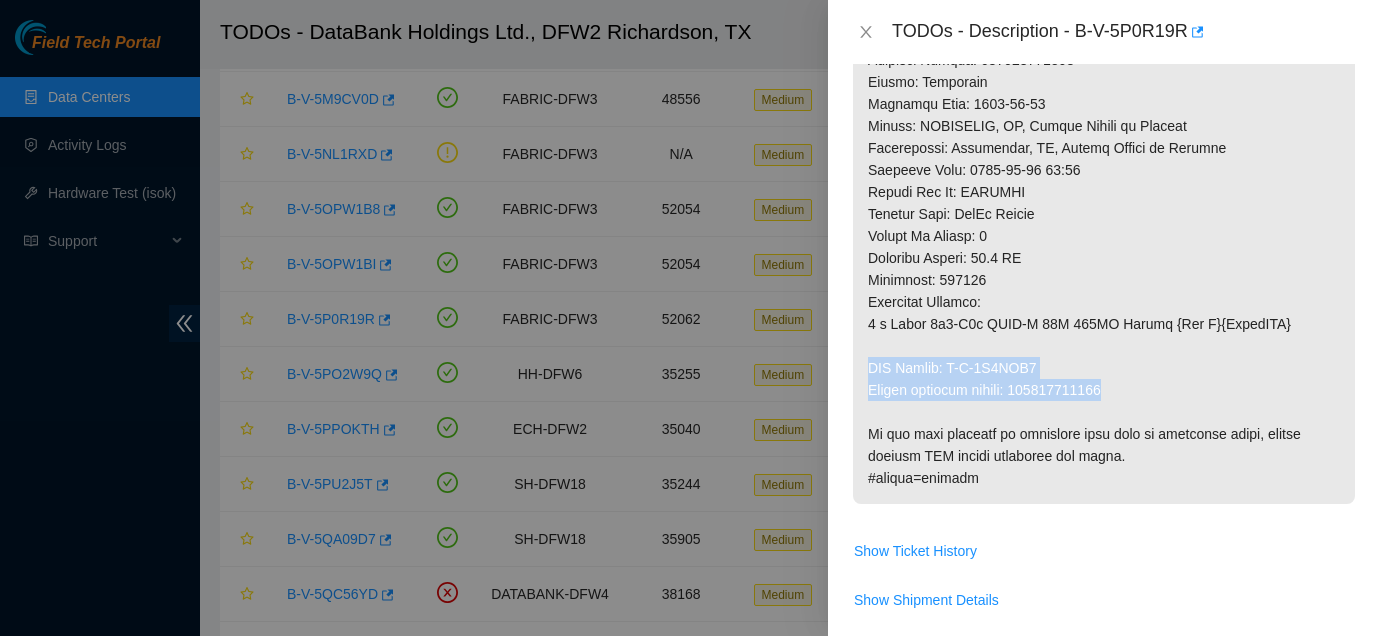 drag, startPoint x: 870, startPoint y: 392, endPoint x: 1143, endPoint y: 419, distance: 274.3319 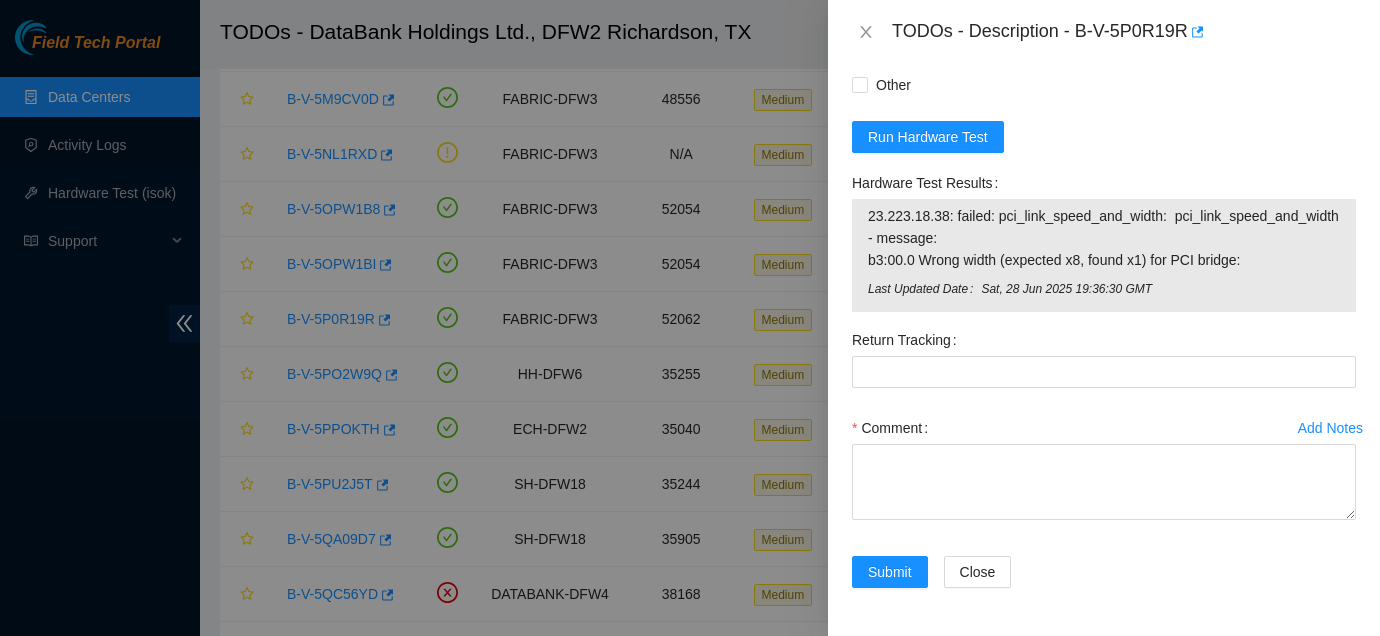scroll, scrollTop: 1926, scrollLeft: 0, axis: vertical 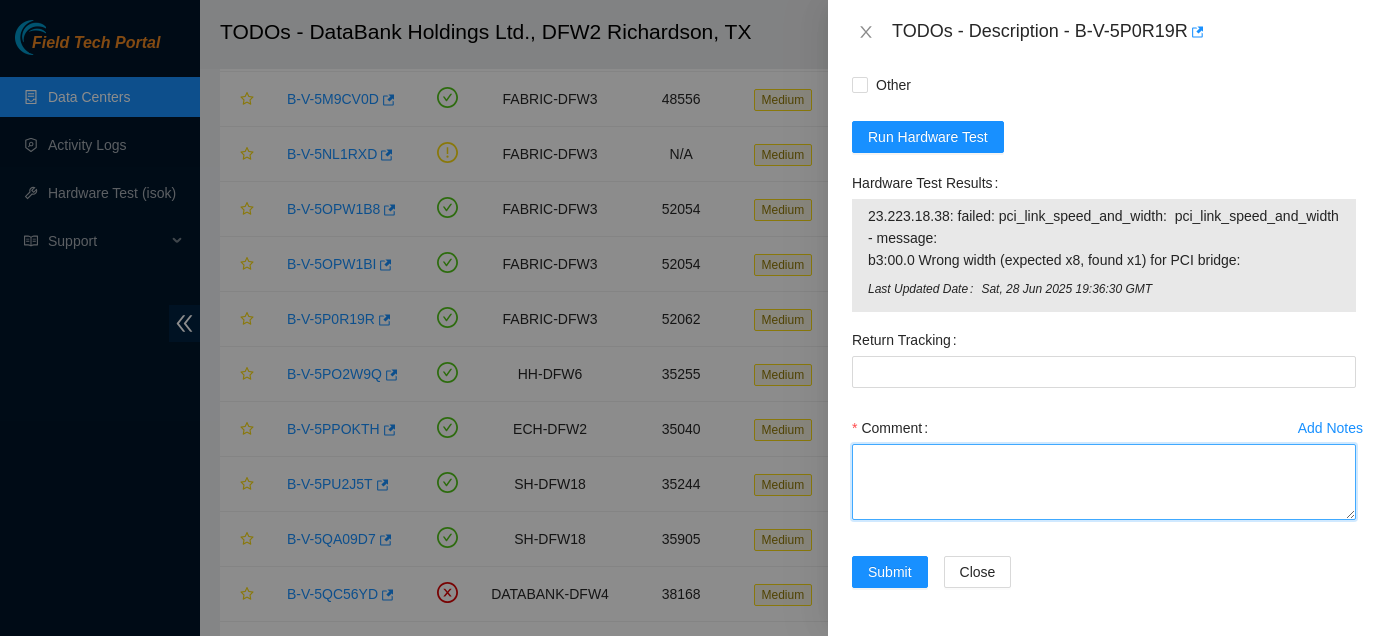 click on "Comment" at bounding box center [1104, 482] 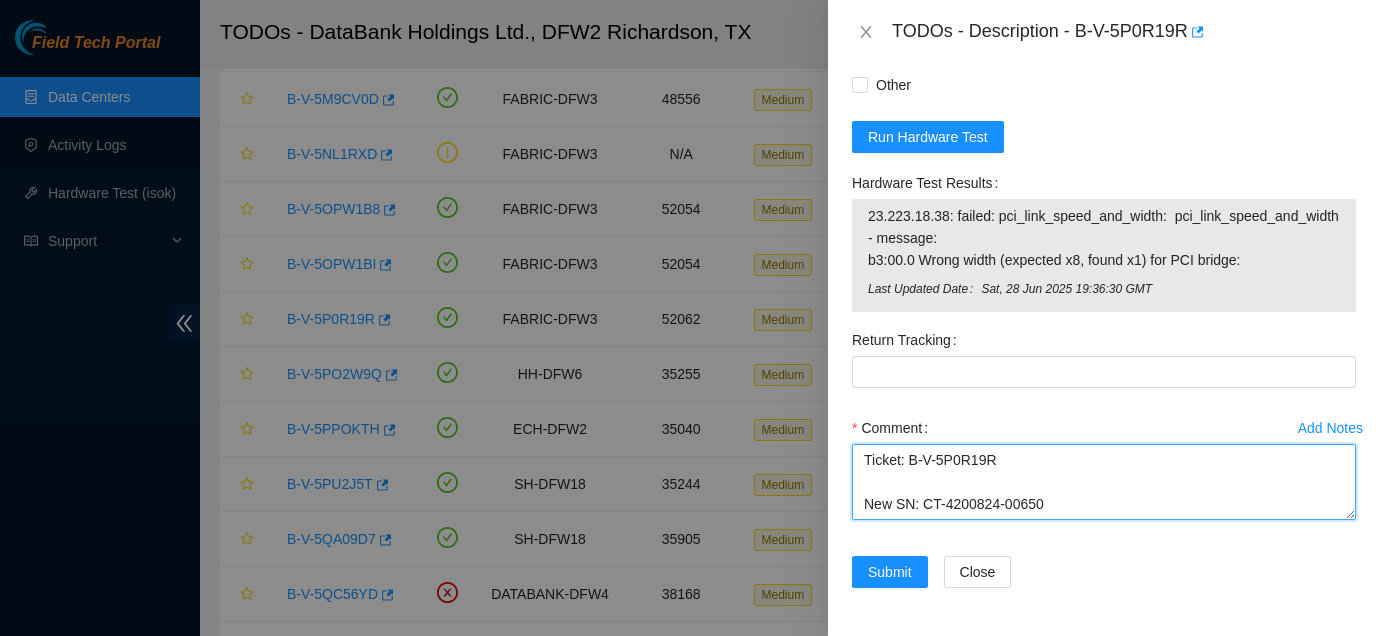 scroll, scrollTop: 169, scrollLeft: 0, axis: vertical 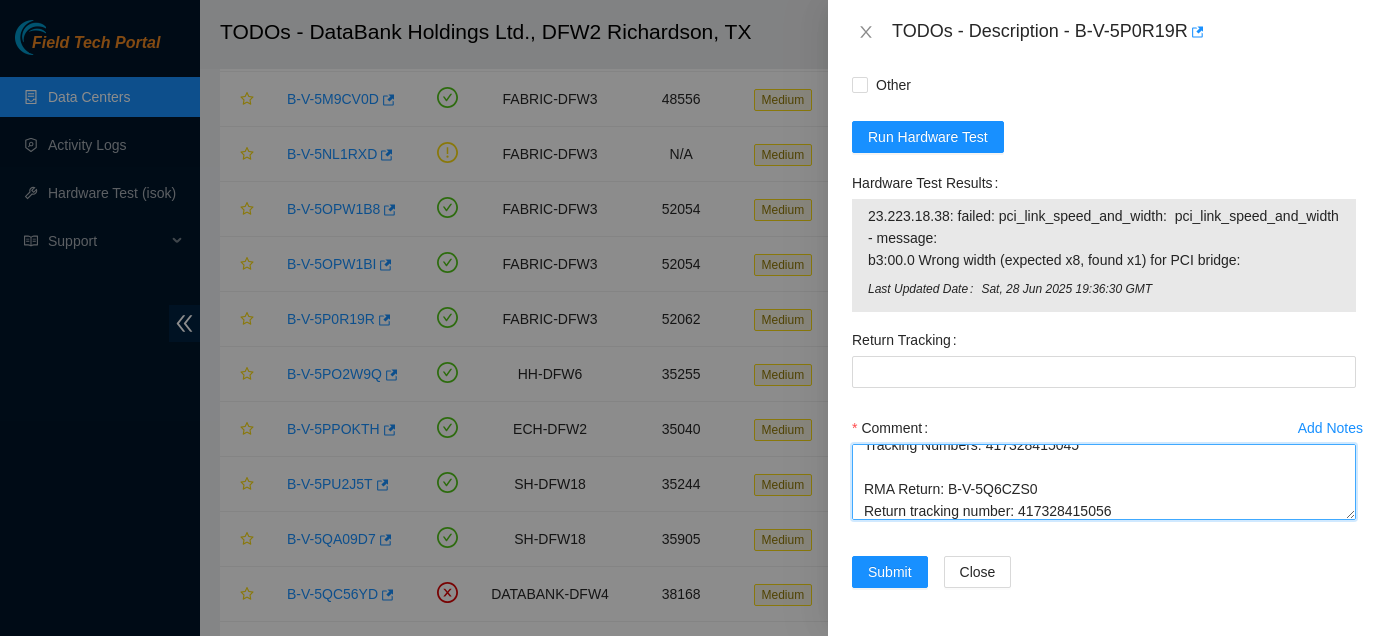 click on "Ticket: B-V-5P0R19R
New SN: CT-4200824-00650
Bad SN: CT-4200720-00070
Service Order: B-V-5Q6CZRP
Tracking Numbers: 417328415045
RMA Return: B-V-5Q6CZS0
Return tracking number: 417328415056" at bounding box center [1104, 482] 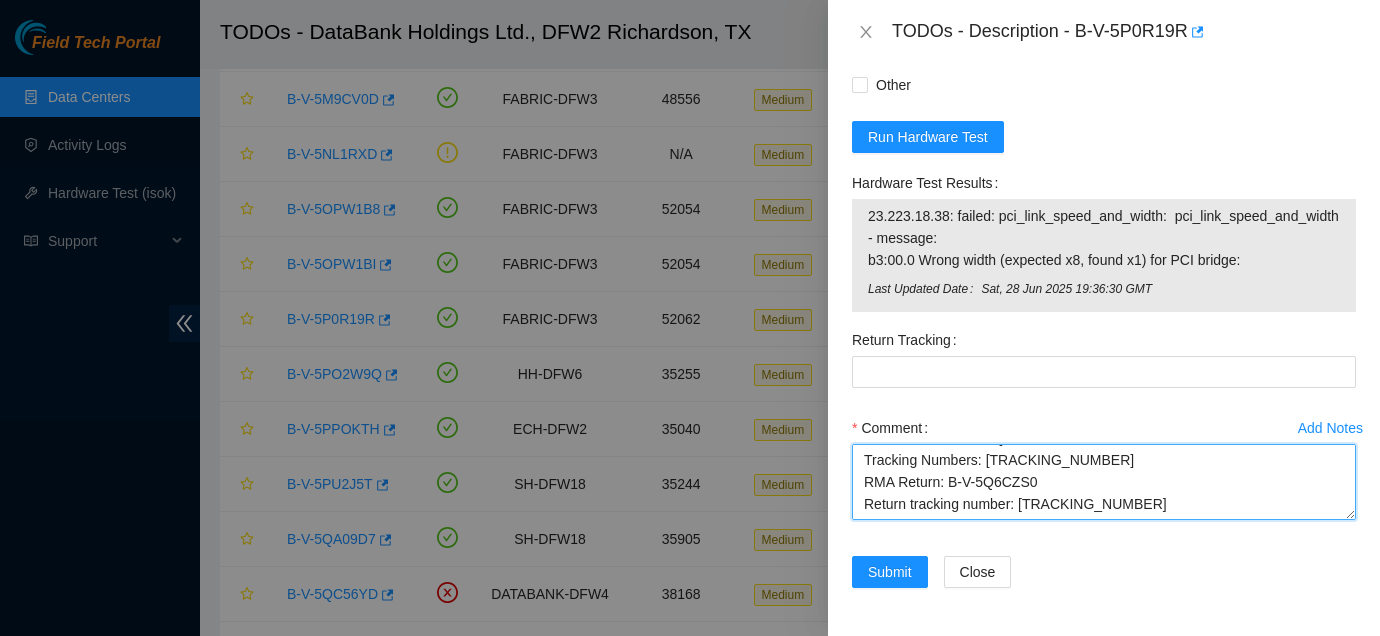 scroll, scrollTop: 154, scrollLeft: 0, axis: vertical 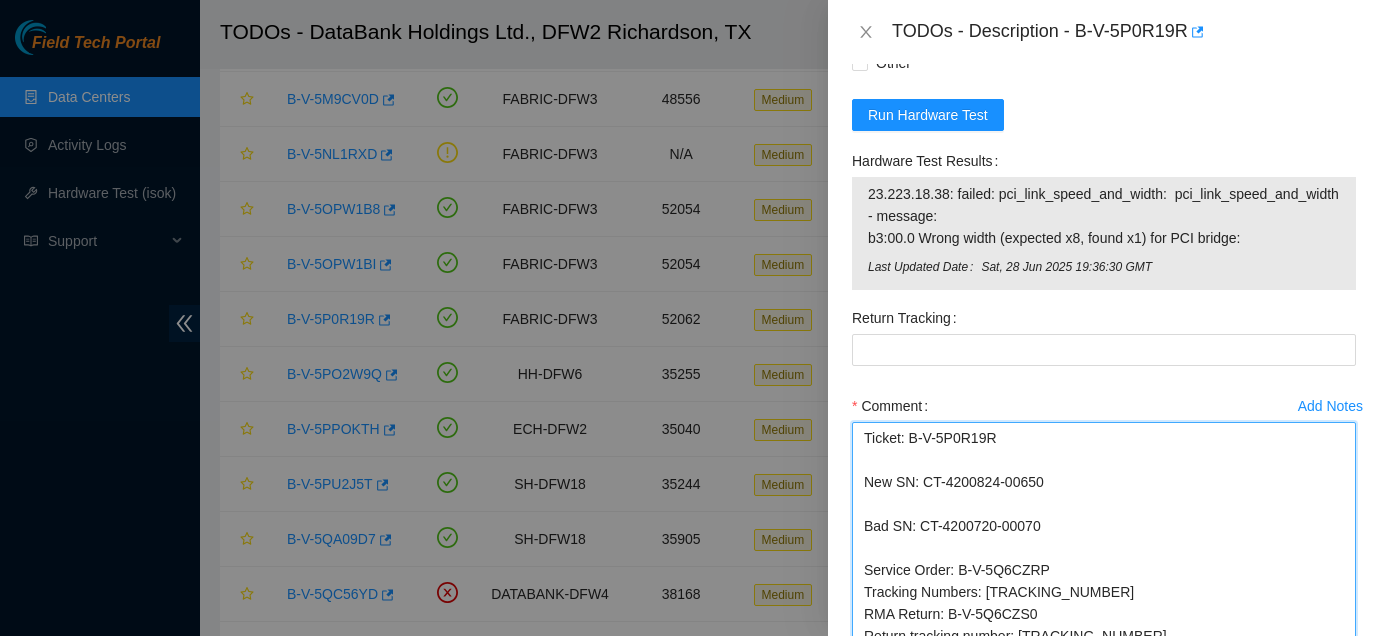 drag, startPoint x: 1349, startPoint y: 516, endPoint x: 1328, endPoint y: 712, distance: 197.1218 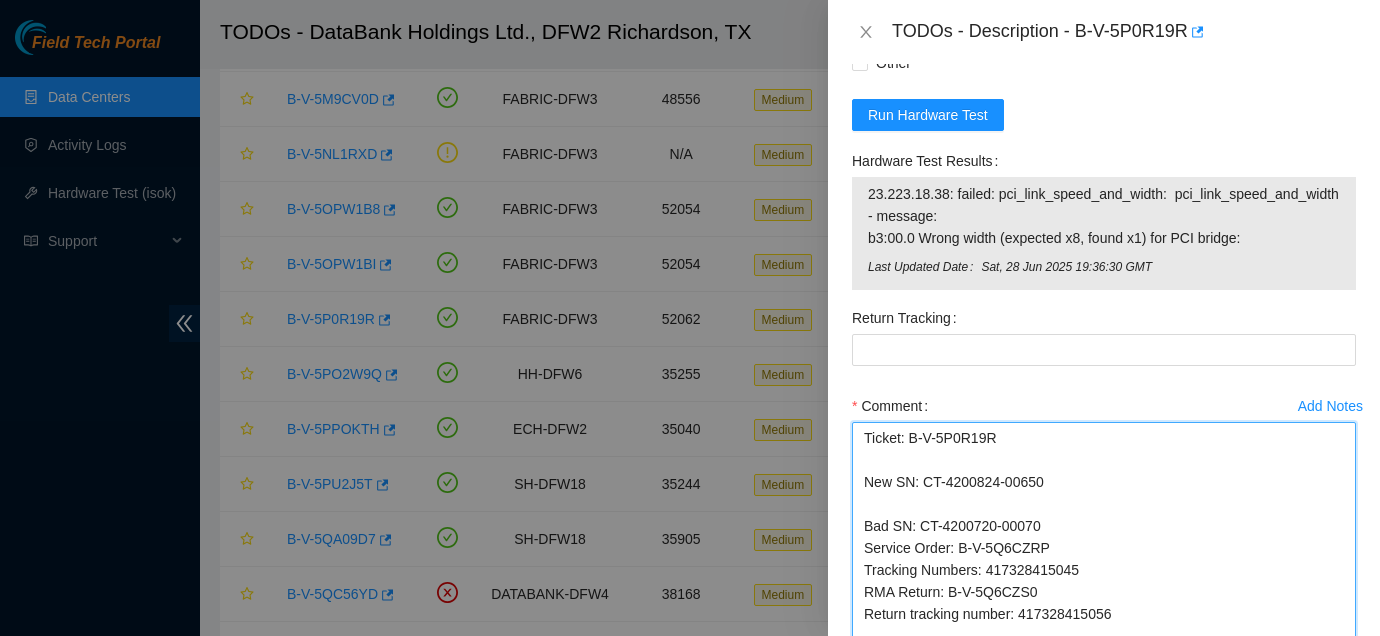 click on "Ticket: B-V-5P0R19R
New SN: CT-4200824-00650
Bad SN: CT-4200720-00070
Service Order: B-V-5Q6CZRP
Tracking Numbers: 417328415045
RMA Return: B-V-5Q6CZS0
Return tracking number: 417328415056" at bounding box center [1104, 558] 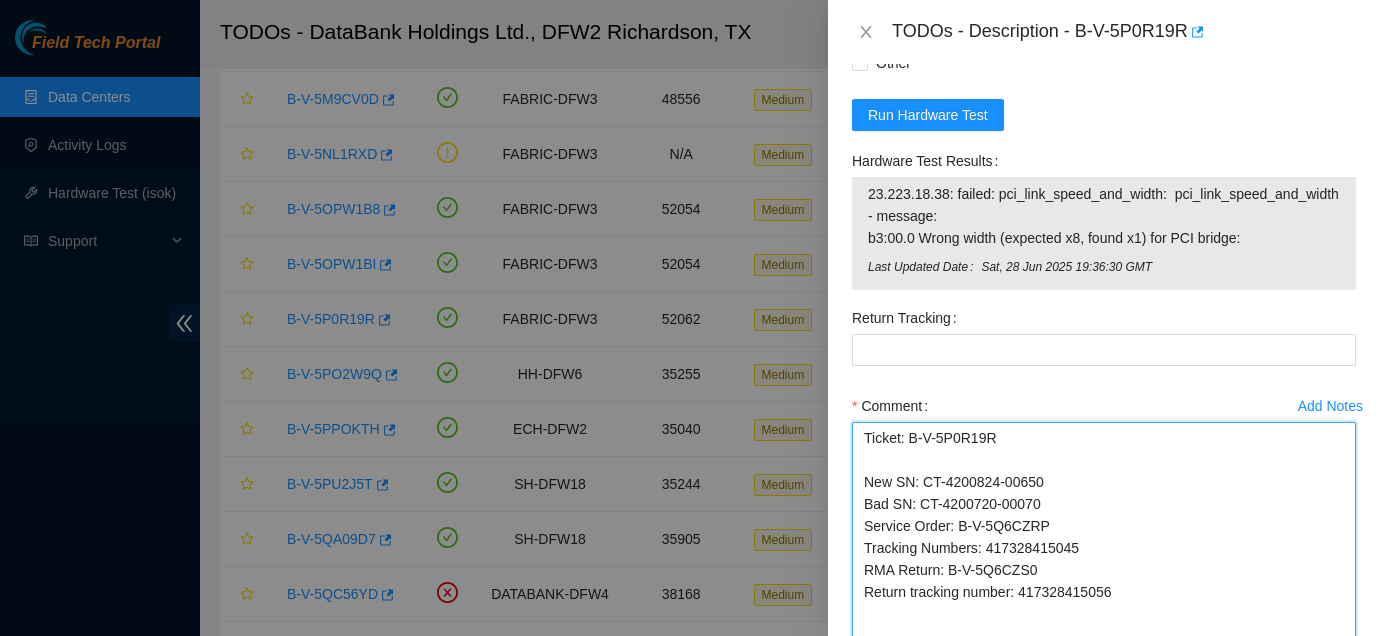 click on "Ticket: B-V-5P0R19R
New SN: CT-4200824-00650
Bad SN: CT-4200720-00070
Service Order: B-V-5Q6CZRP
Tracking Numbers: 417328415045
RMA Return: B-V-5Q6CZS0
Return tracking number: 417328415056" at bounding box center [1104, 558] 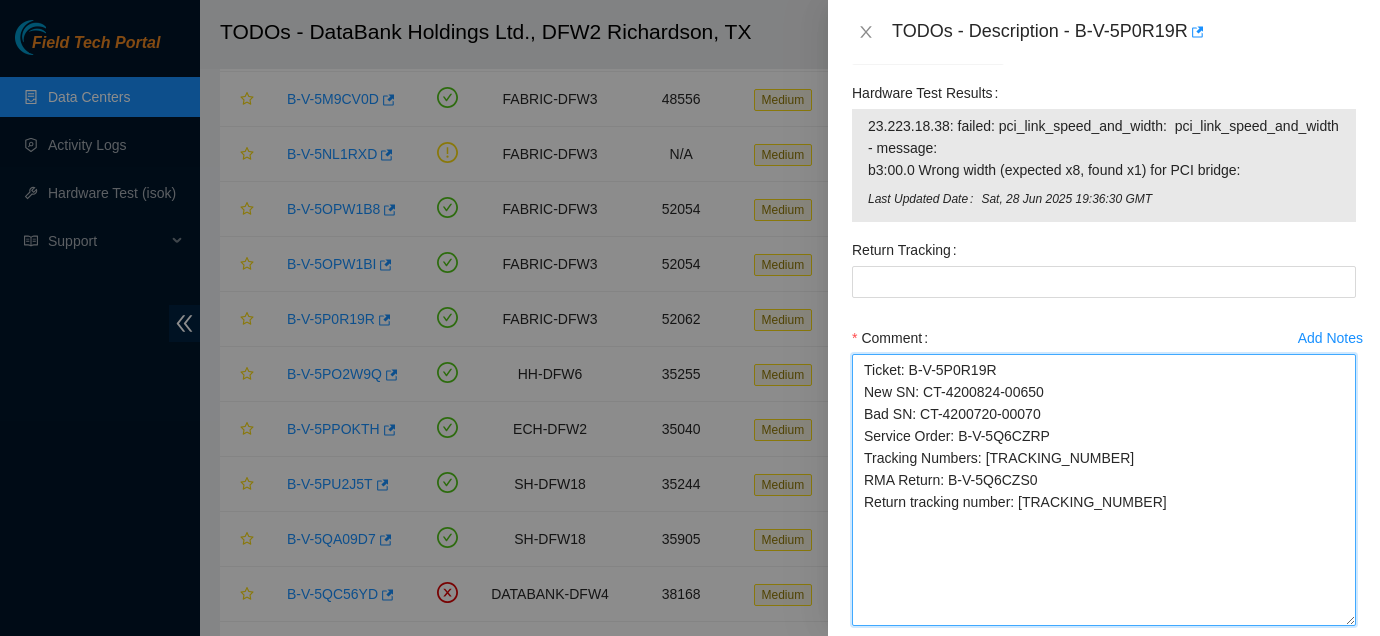 scroll, scrollTop: 2122, scrollLeft: 0, axis: vertical 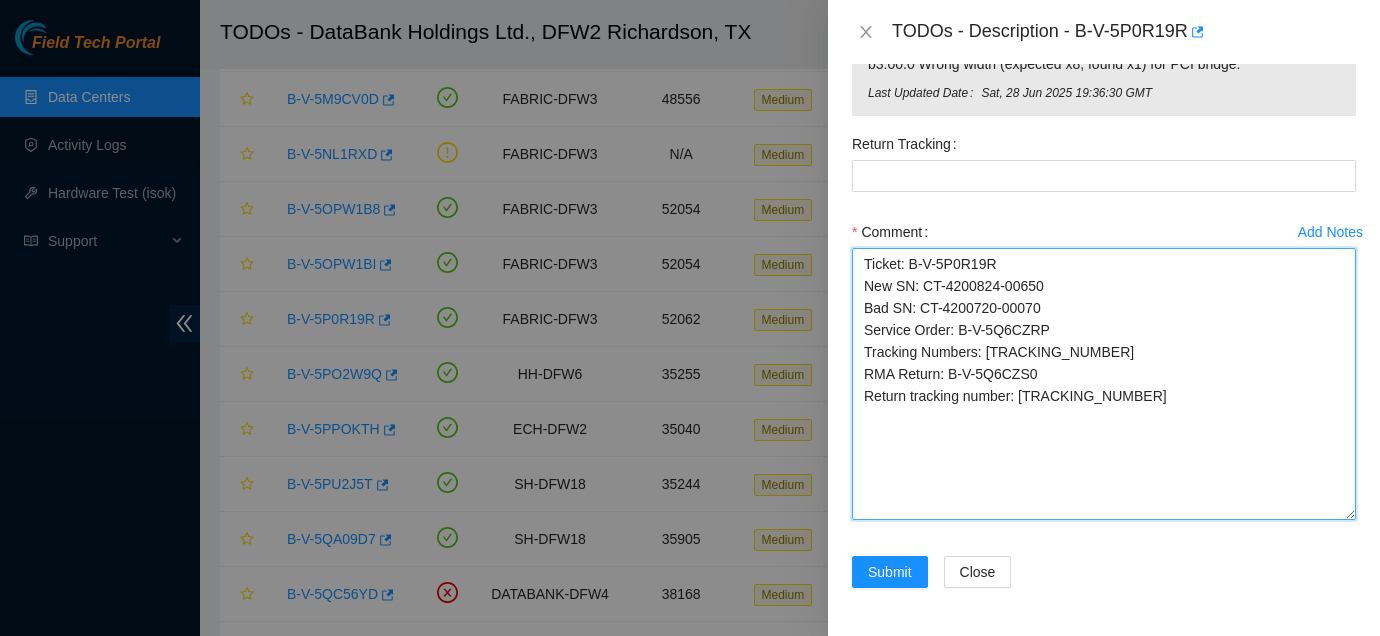 drag, startPoint x: 1025, startPoint y: 396, endPoint x: 1190, endPoint y: 399, distance: 165.02727 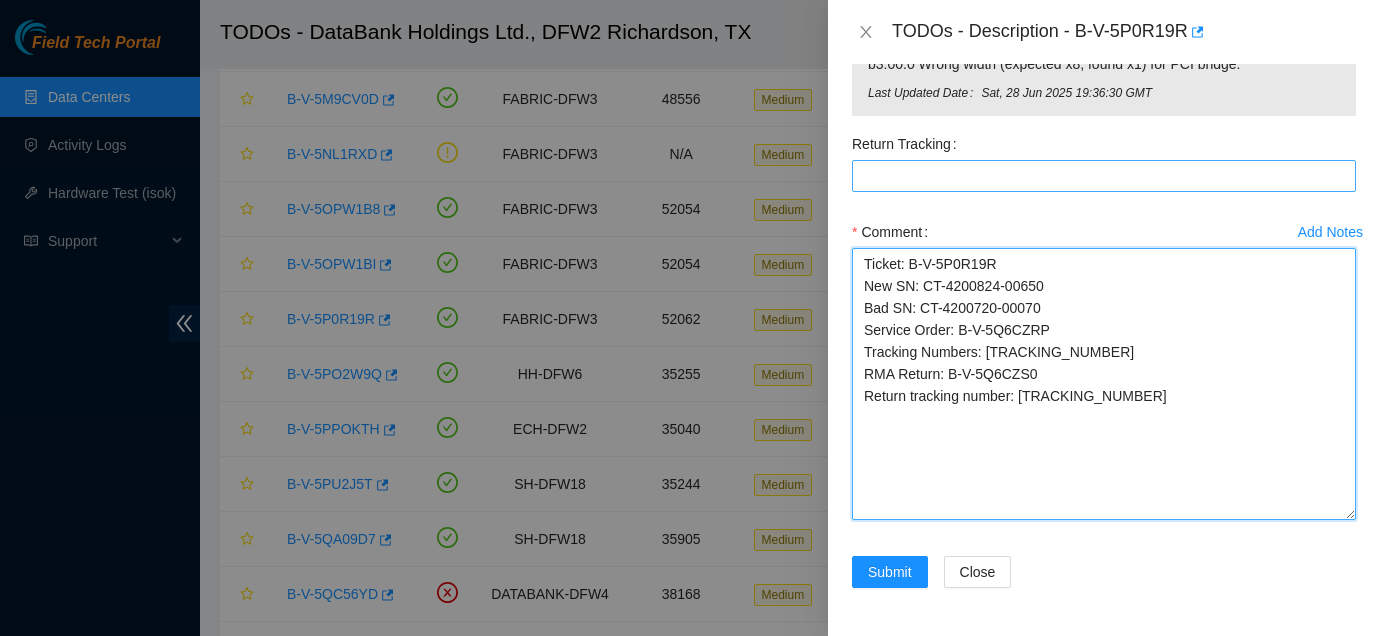 type on "Ticket: B-V-5P0R19R
New SN: CT-4200824-00650
Bad SN: CT-4200720-00070
Service Order: B-V-5Q6CZRP
Tracking Numbers: [TRACKING_NUMBER]
RMA Return: B-V-5Q6CZS0
Return tracking number: [TRACKING_NUMBER]" 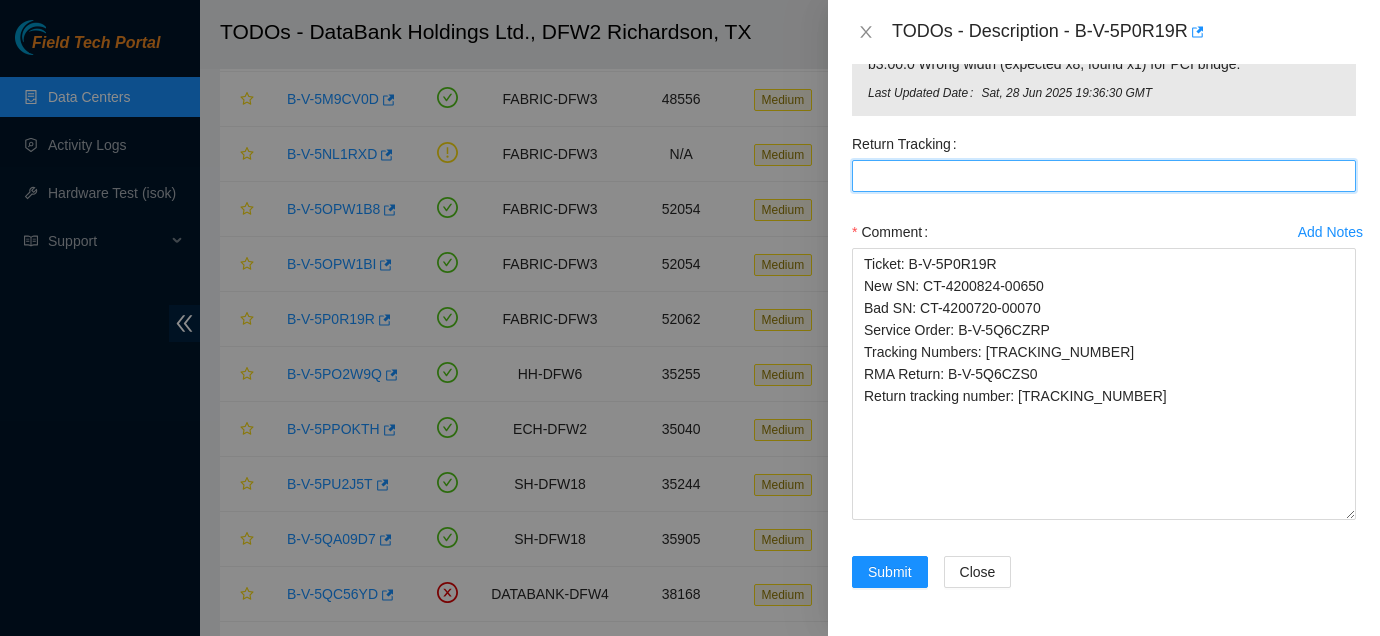 click on "Return Tracking" at bounding box center (1104, 176) 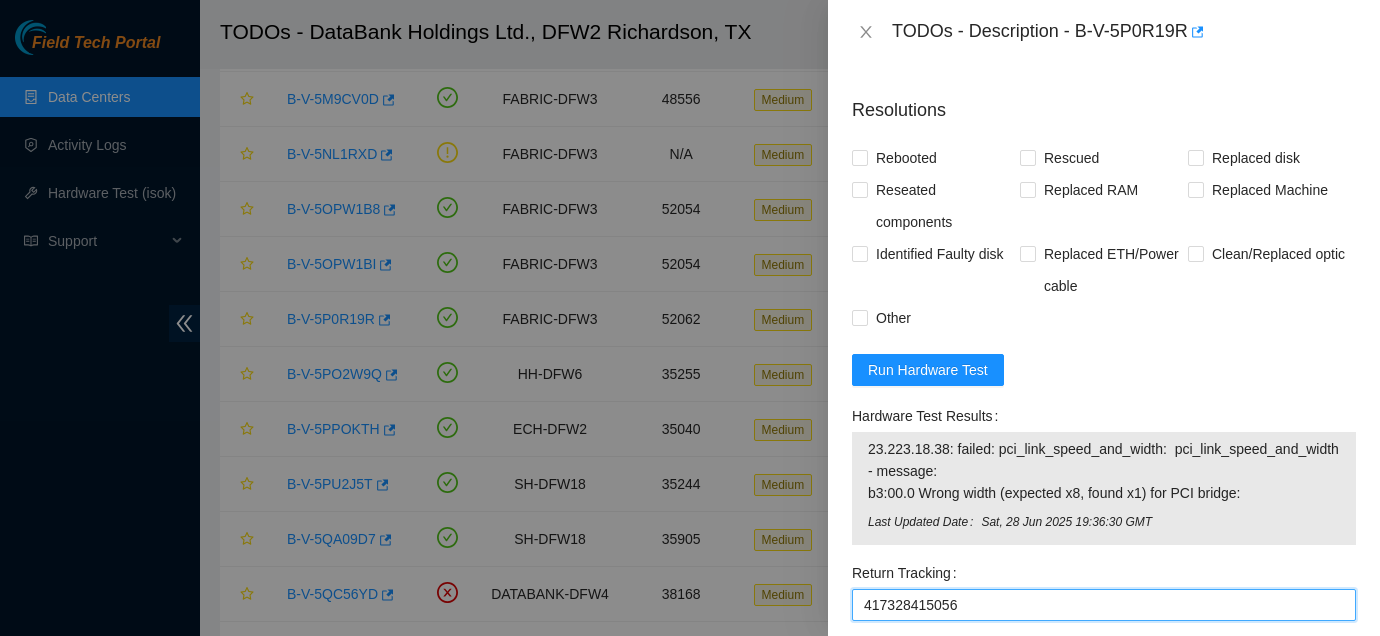 scroll, scrollTop: 1670, scrollLeft: 0, axis: vertical 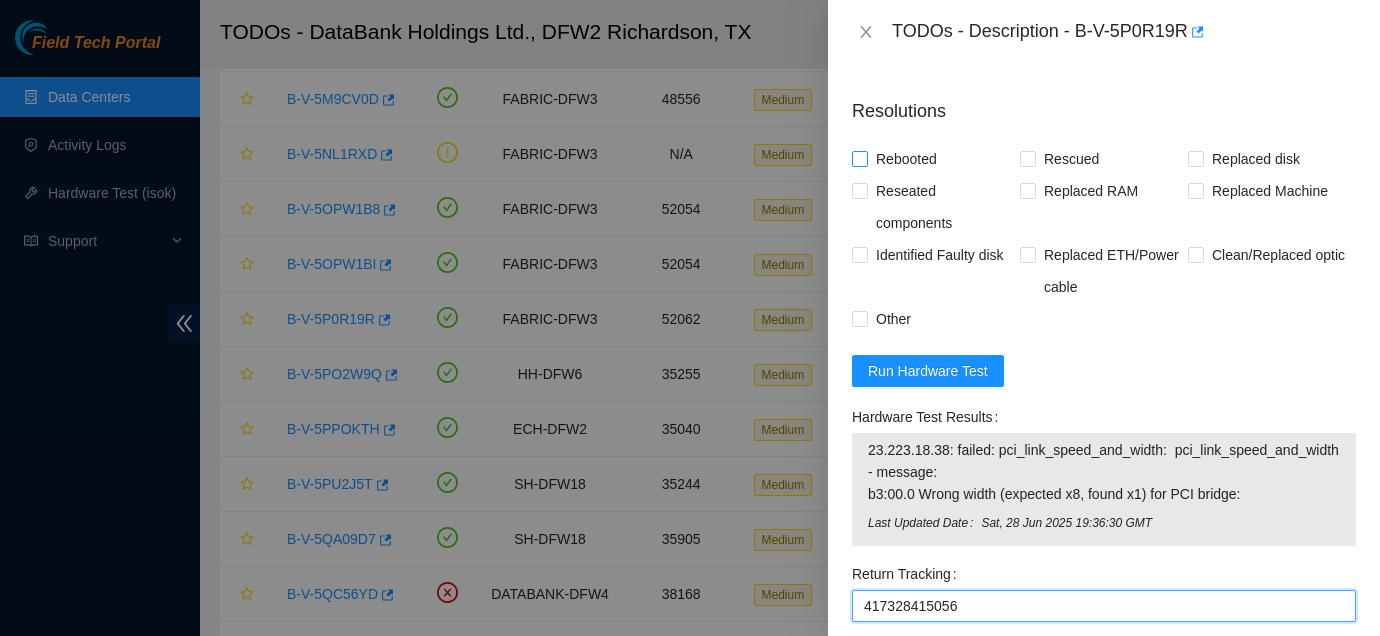 type on "417328415056" 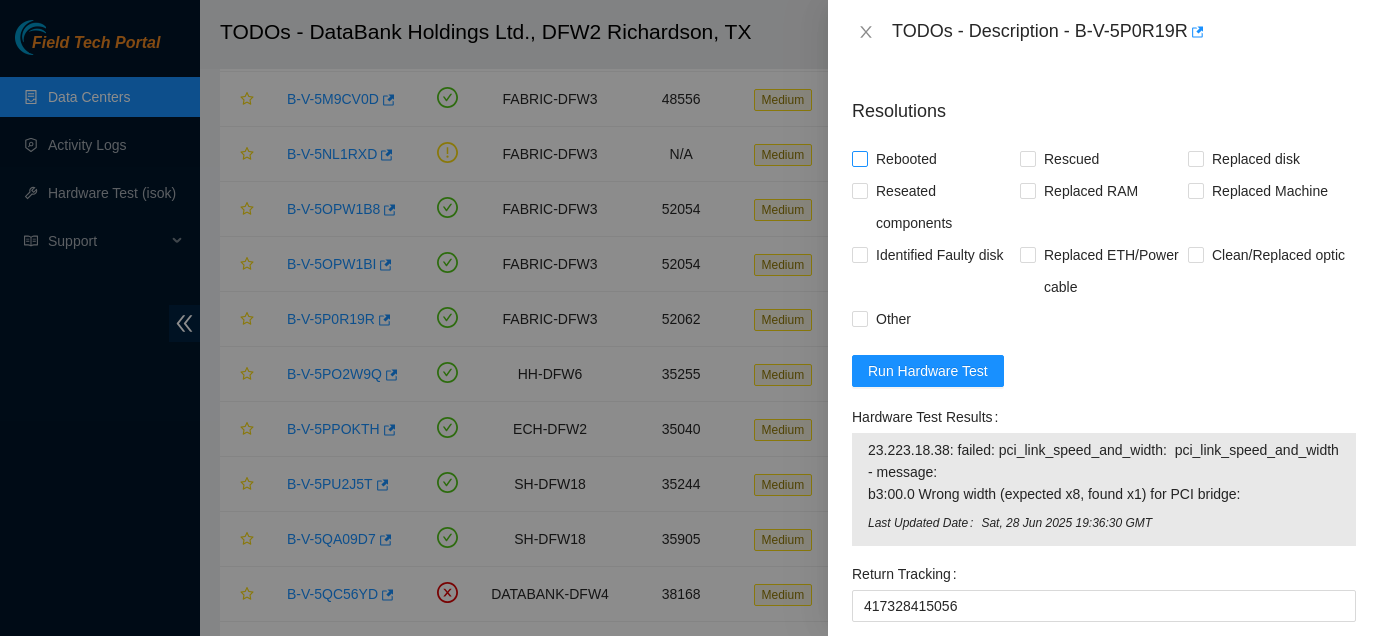 click on "Rebooted" at bounding box center (906, 159) 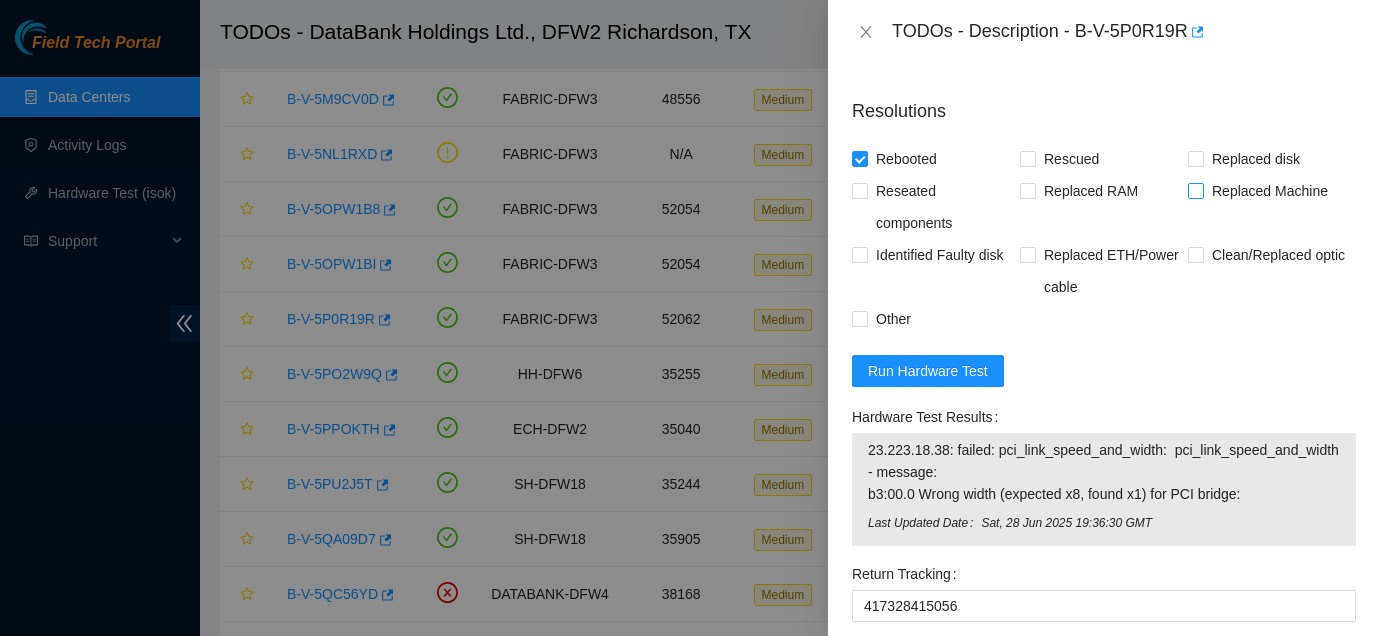 click on "Replaced Machine" at bounding box center (1270, 191) 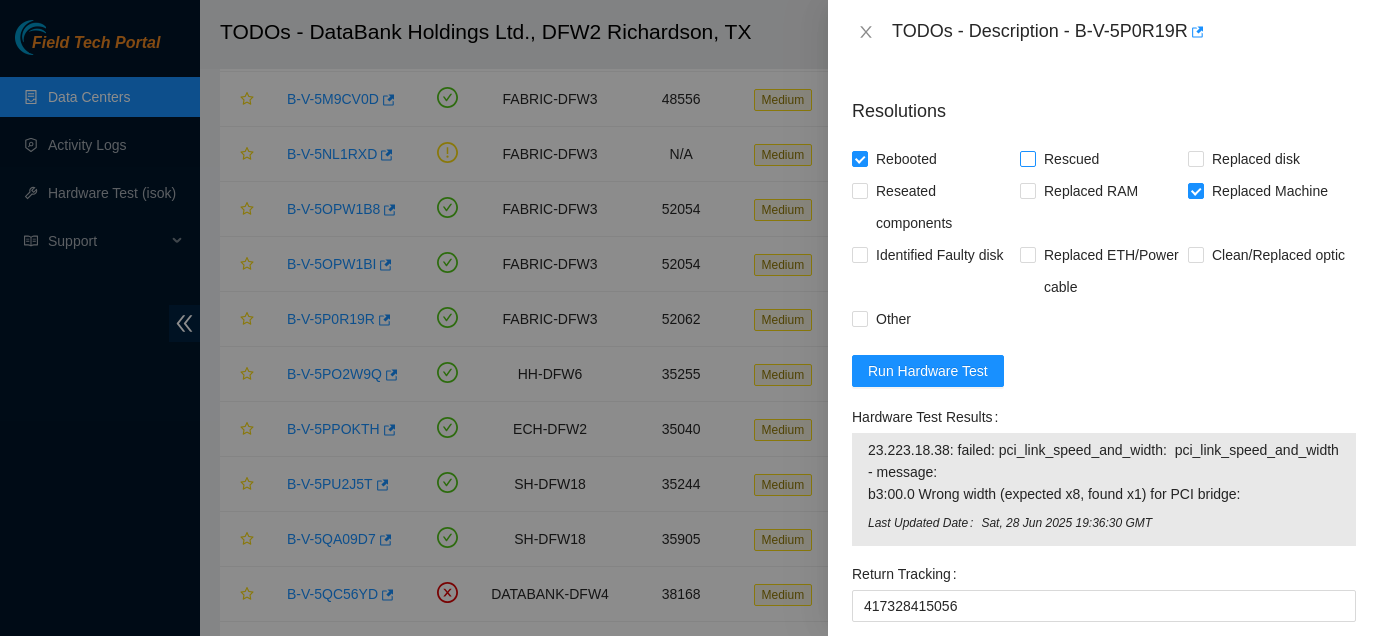 click on "Rescued" at bounding box center [1071, 159] 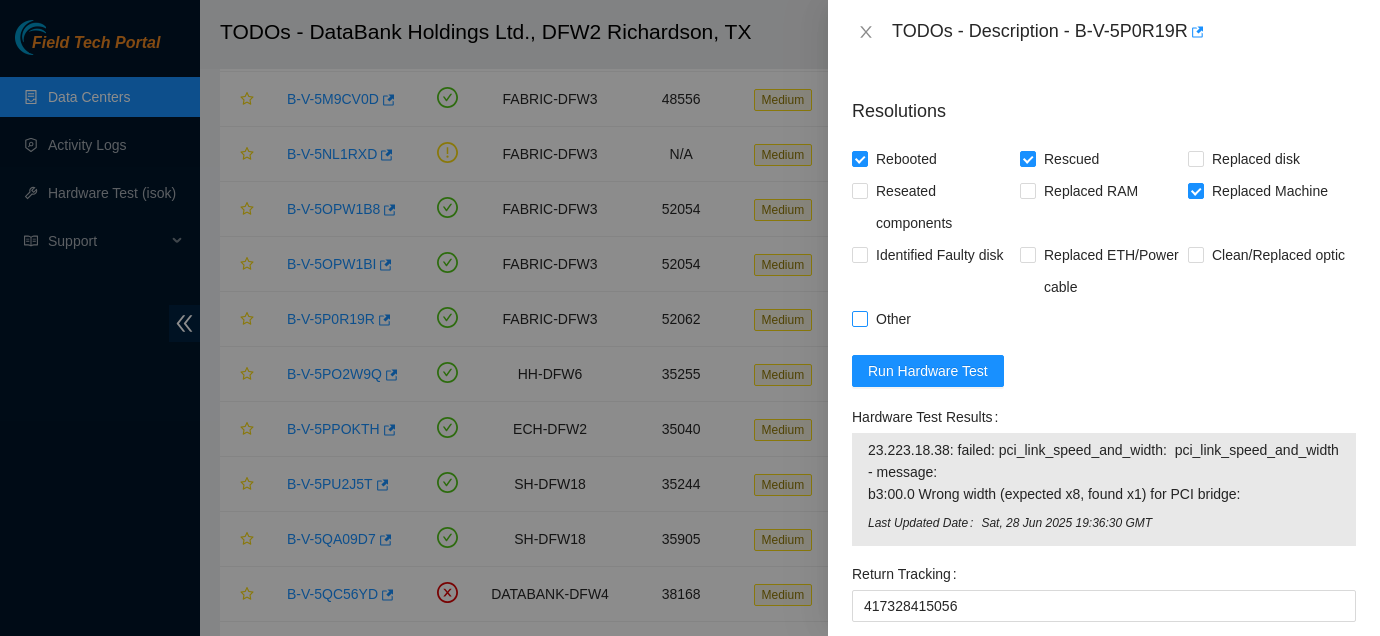 click on "Other" at bounding box center [893, 319] 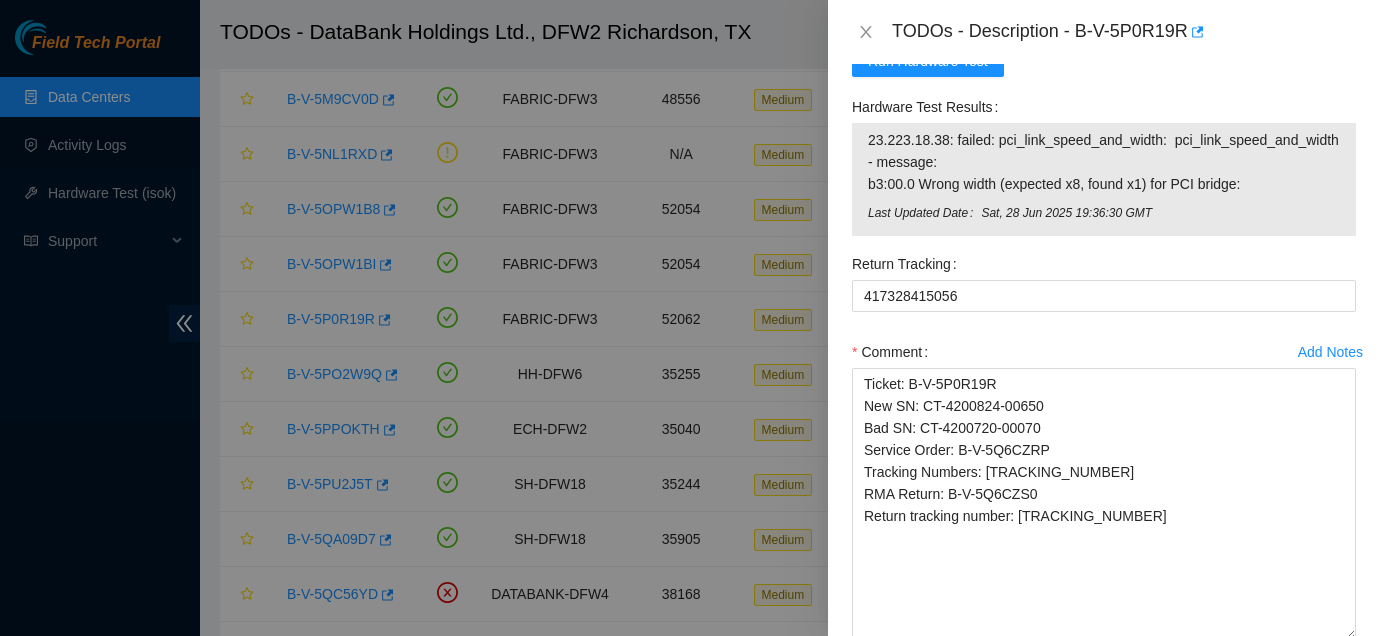 scroll, scrollTop: 2122, scrollLeft: 0, axis: vertical 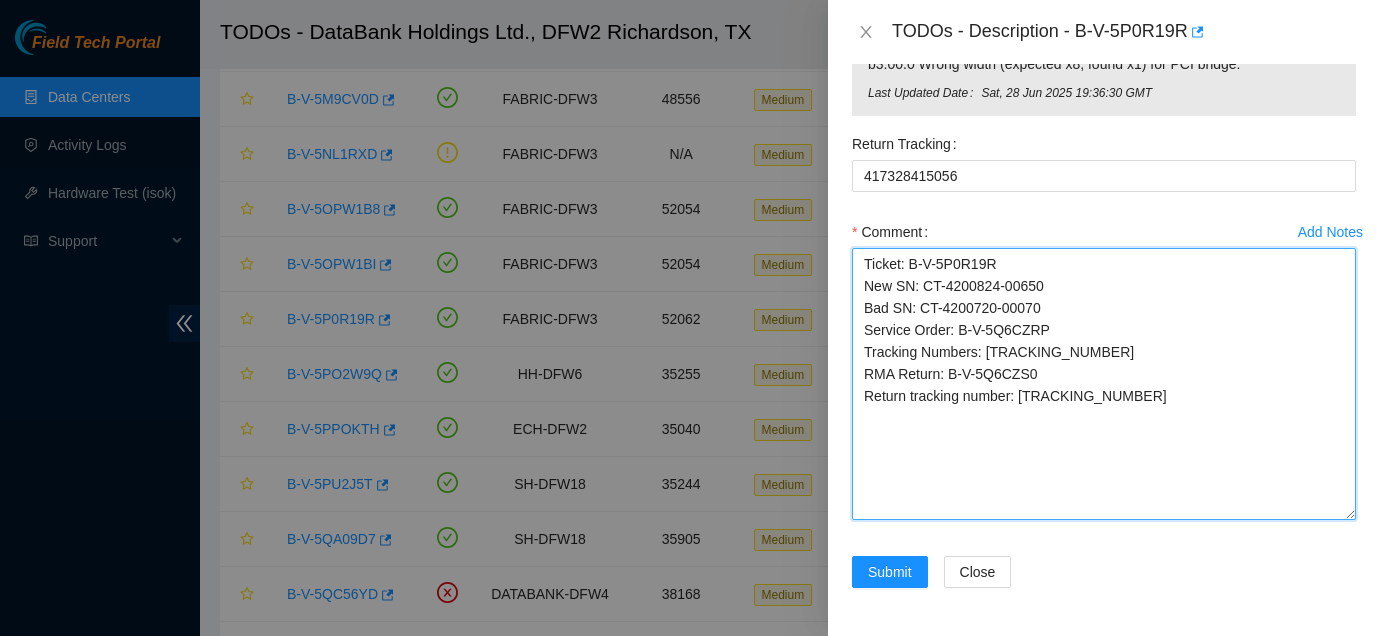 click on "Ticket: B-V-5P0R19R
New SN: CT-4200824-00650
Bad SN: CT-4200720-00070
Service Order: B-V-5Q6CZRP
Tracking Numbers: [TRACKING_NUMBER]
RMA Return: B-V-5Q6CZS0
Return tracking number: [TRACKING_NUMBER]" at bounding box center [1104, 384] 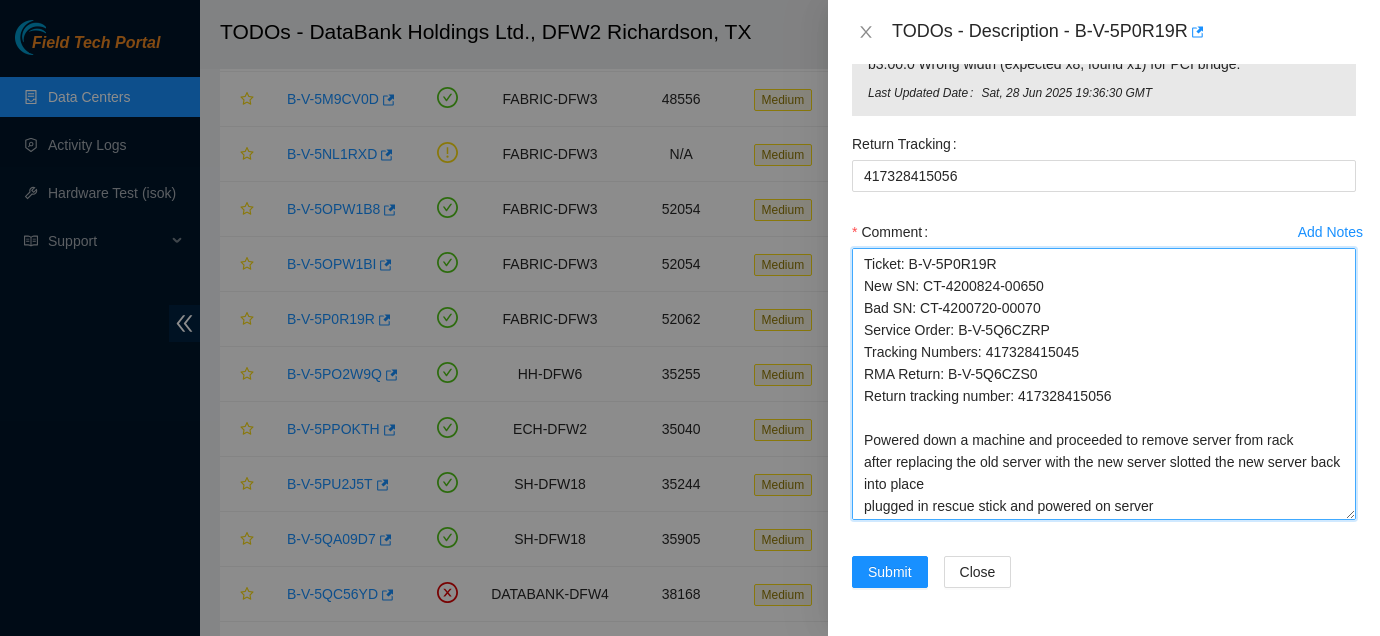 scroll, scrollTop: 17, scrollLeft: 0, axis: vertical 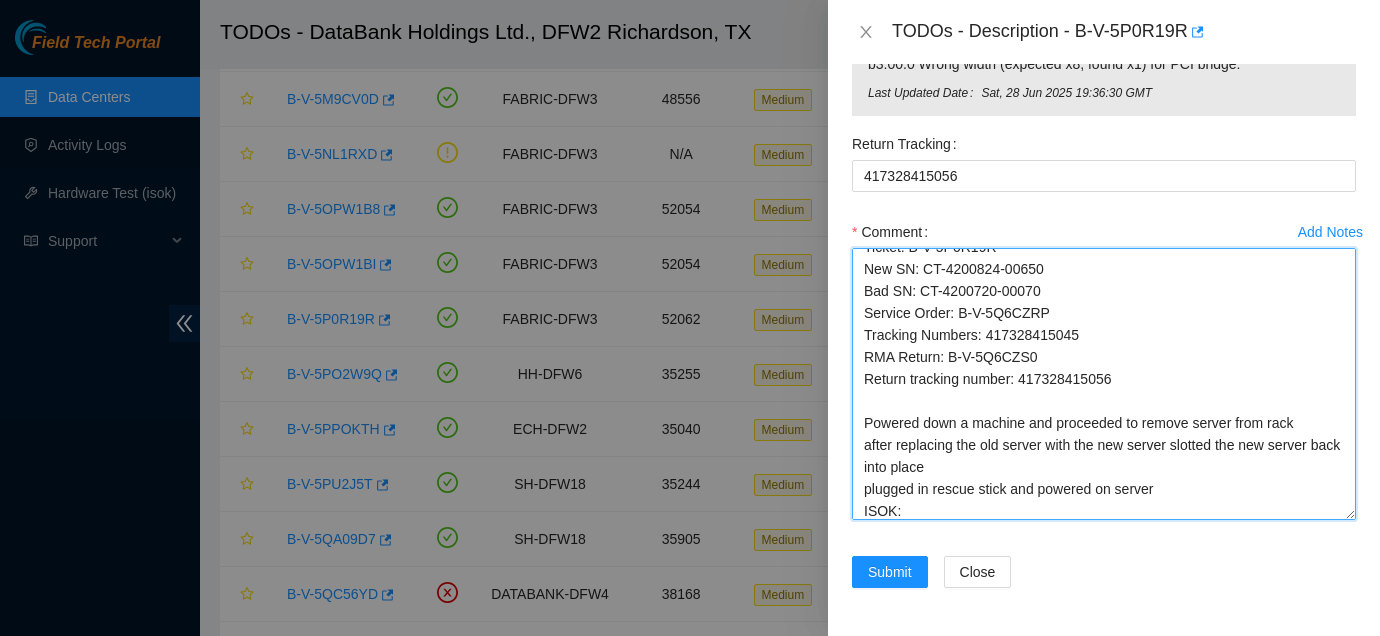 type on "Ticket: B-V-5P0R19R
New SN: CT-4200824-00650
Bad SN: CT-4200720-00070
Service Order: B-V-5Q6CZRP
Tracking Numbers: 417328415045
RMA Return: B-V-5Q6CZS0
Return tracking number: 417328415056
Powered down a machine and proceeded to remove server from rack
after replacing the old server with the new server slotted the new server back into place
plugged in rescue stick and powered on server
ISOK:" 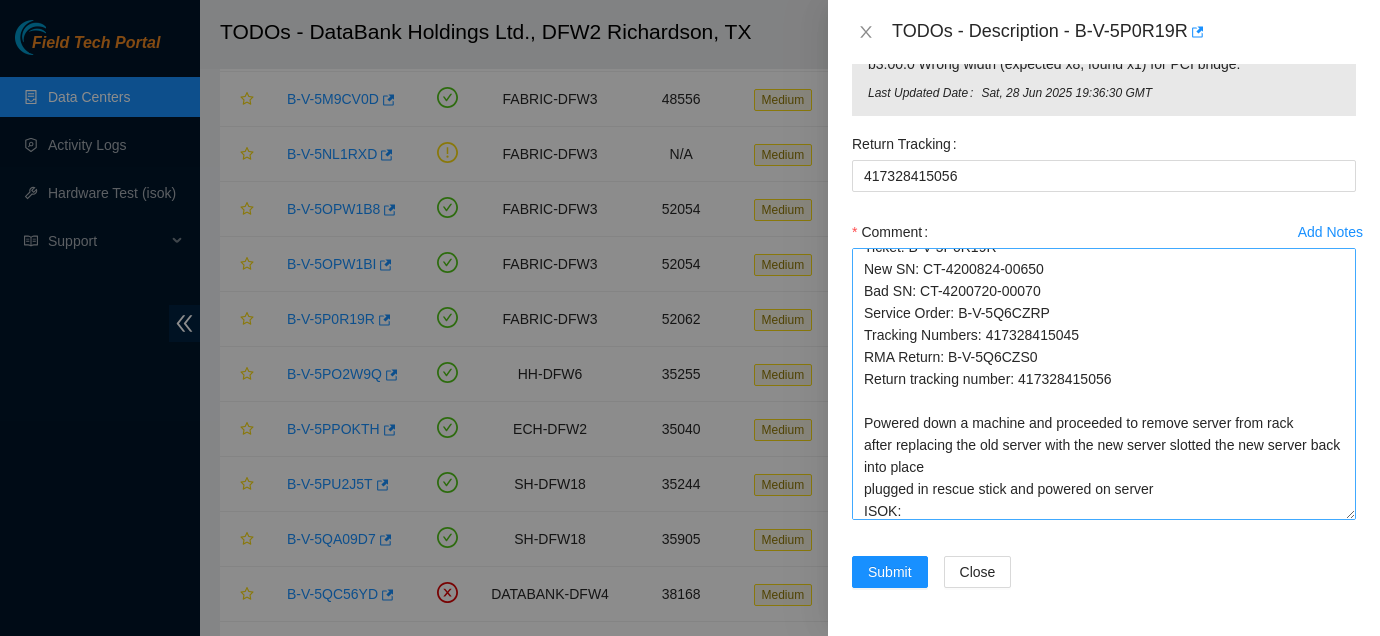 scroll, scrollTop: 0, scrollLeft: 0, axis: both 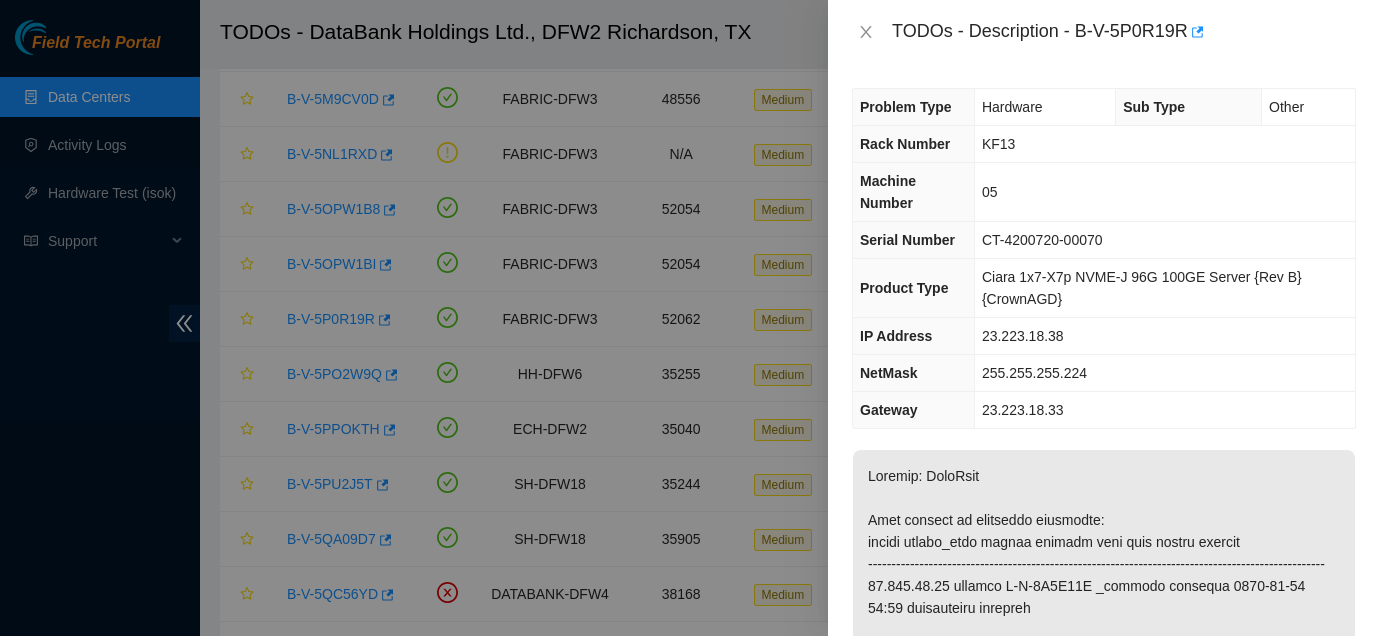 click on "Problem Type Hardware Sub Type Other Rack Number KF13 Machine Number 05 Serial Number CT-4200720-00070 Product Type Ciara 1x7-X7p NVME-J 96G 100GE Server {Rev B}{CrownAGD} IP Address 23.223.18.38 NetMask 255.255.255.224 Gateway 23.223.18.33 Show Ticket History Show Shipment Details Resolutions Rebooted Rescued Replaced disk Reseated components Replaced RAM Replaced Machine Identified Faulty disk Replaced ETH/Power cable Clean/Replaced optic Other Run Hardware Test Hardware Test Results 23.223.18.38: failed: pci_link_speed_and_width:  pci_link_speed_and_width - message:
b3:00.0 Wrong width (expected x8, found x1) for PCI bridge:
Last Updated Date Sat, 28 Jun 2025 19:36:30 GMT Return Tracking 417328415056 Add Notes    Comment Submit Close" at bounding box center [1104, 350] 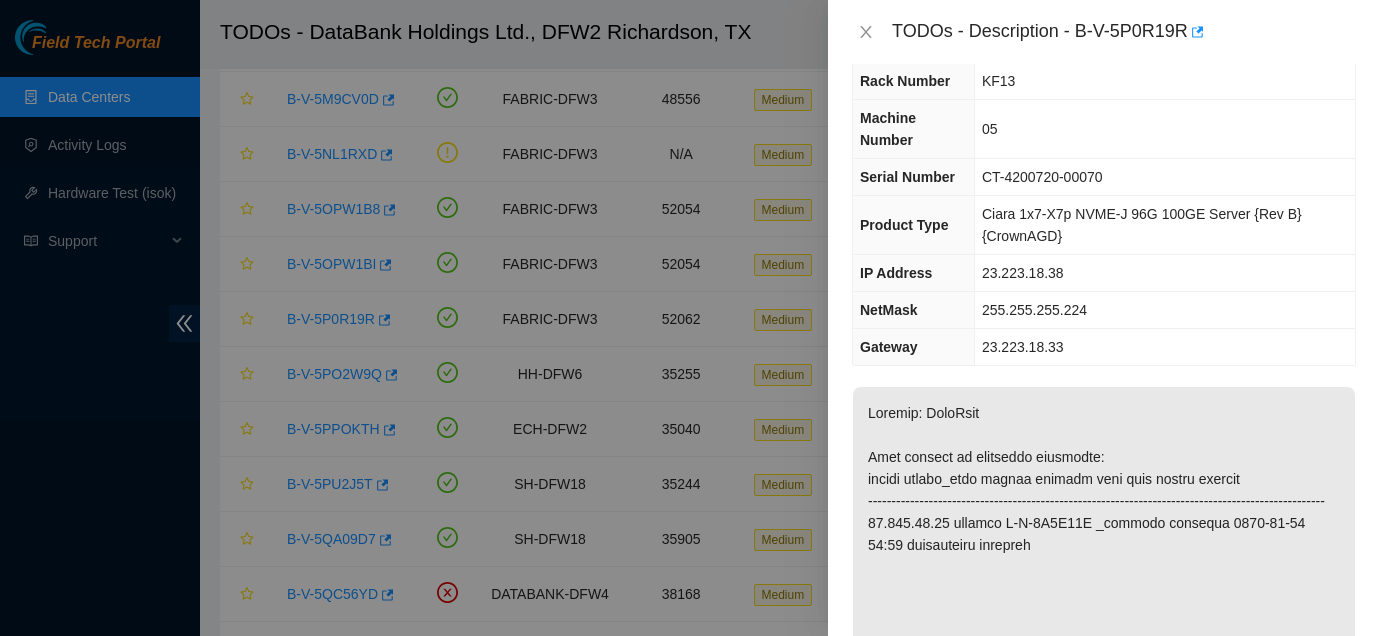 scroll, scrollTop: 91, scrollLeft: 0, axis: vertical 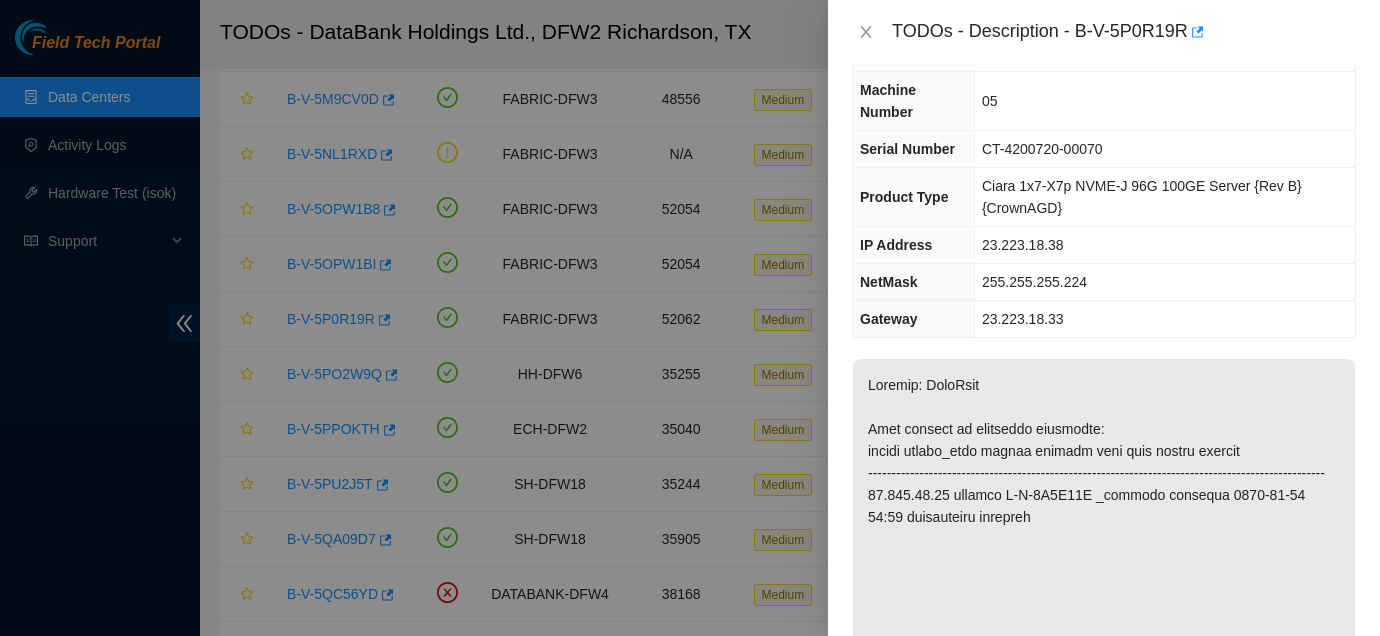 click on "Problem Type Hardware Sub Type Other Rack Number KF13 Machine Number 05 Serial Number CT-4200720-00070 Product Type Ciara 1x7-X7p NVME-J 96G 100GE Server {Rev B}{CrownAGD} IP Address 23.223.18.38 NetMask 255.255.255.224 Gateway 23.223.18.33 Show Ticket History Show Shipment Details Resolutions Rebooted Rescued Replaced disk Reseated components Replaced RAM Replaced Machine Identified Faulty disk Replaced ETH/Power cable Clean/Replaced optic Other Run Hardware Test Hardware Test Results 23.223.18.38: failed: pci_link_speed_and_width:  pci_link_speed_and_width - message:
b3:00.0 Wrong width (expected x8, found x1) for PCI bridge:
Last Updated Date Sat, 28 Jun 2025 19:36:30 GMT Return Tracking 417328415056 Add Notes    Comment Submit Close" at bounding box center (1104, 350) 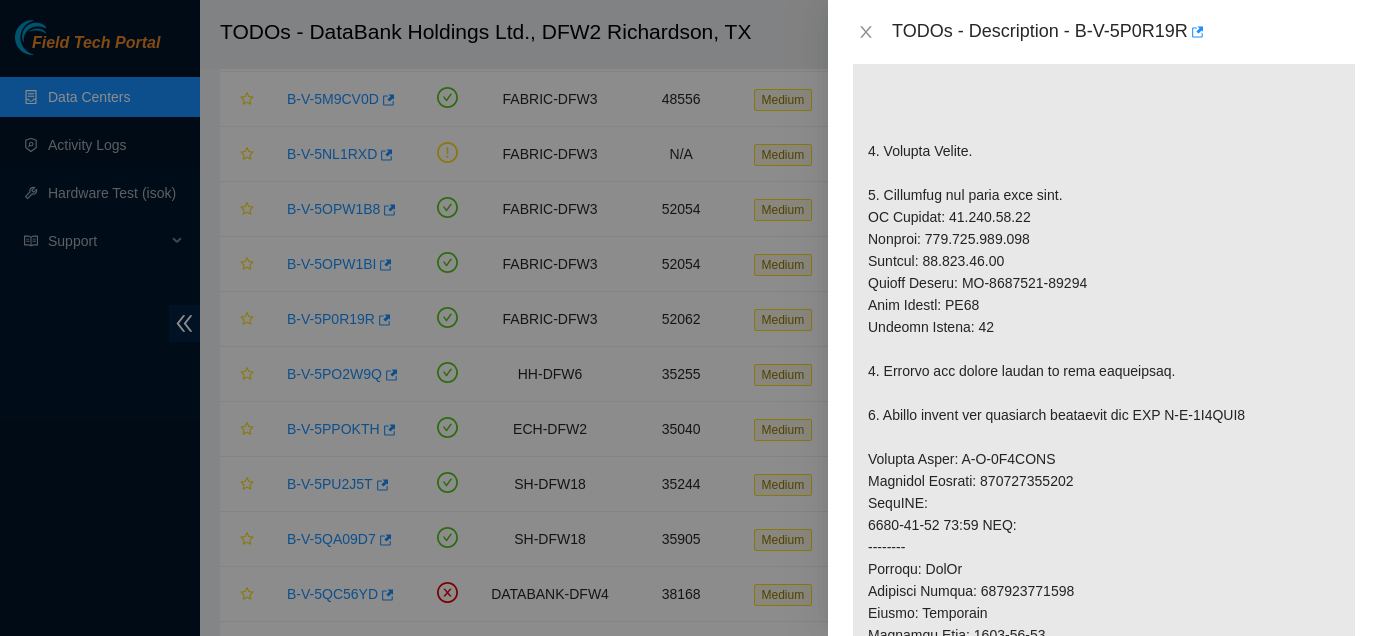 scroll, scrollTop: 587, scrollLeft: 0, axis: vertical 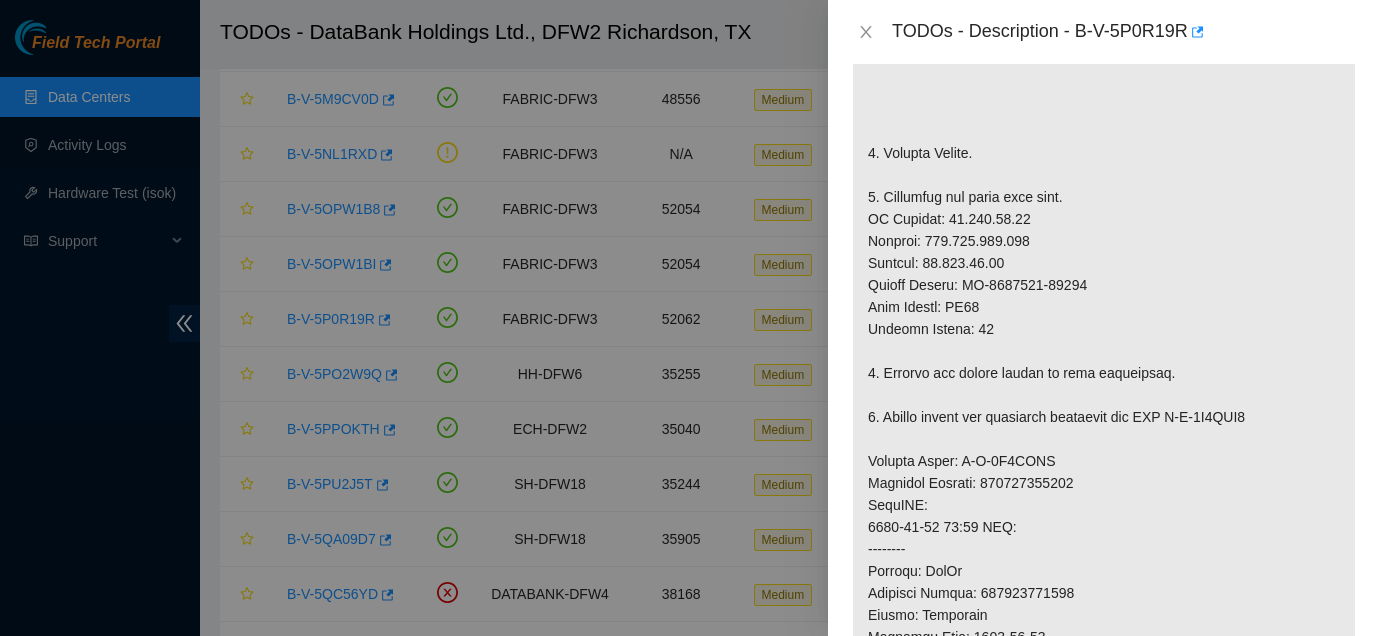 click at bounding box center (1104, 450) 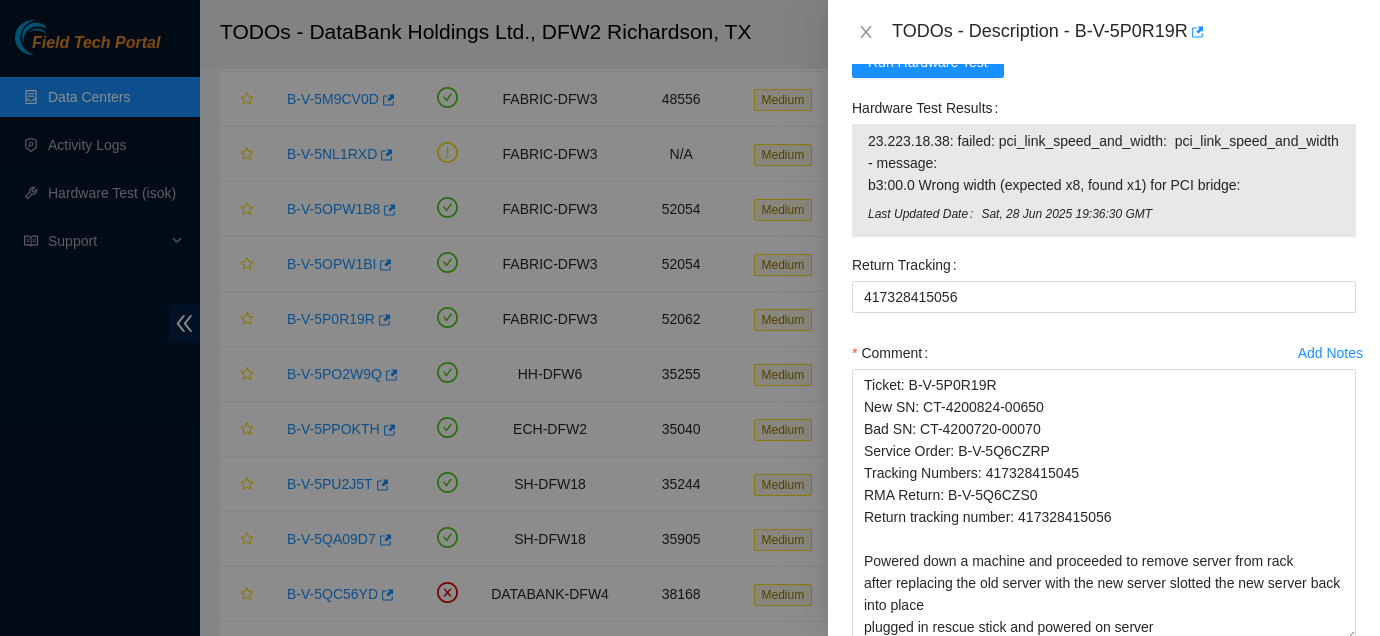 scroll, scrollTop: 2012, scrollLeft: 0, axis: vertical 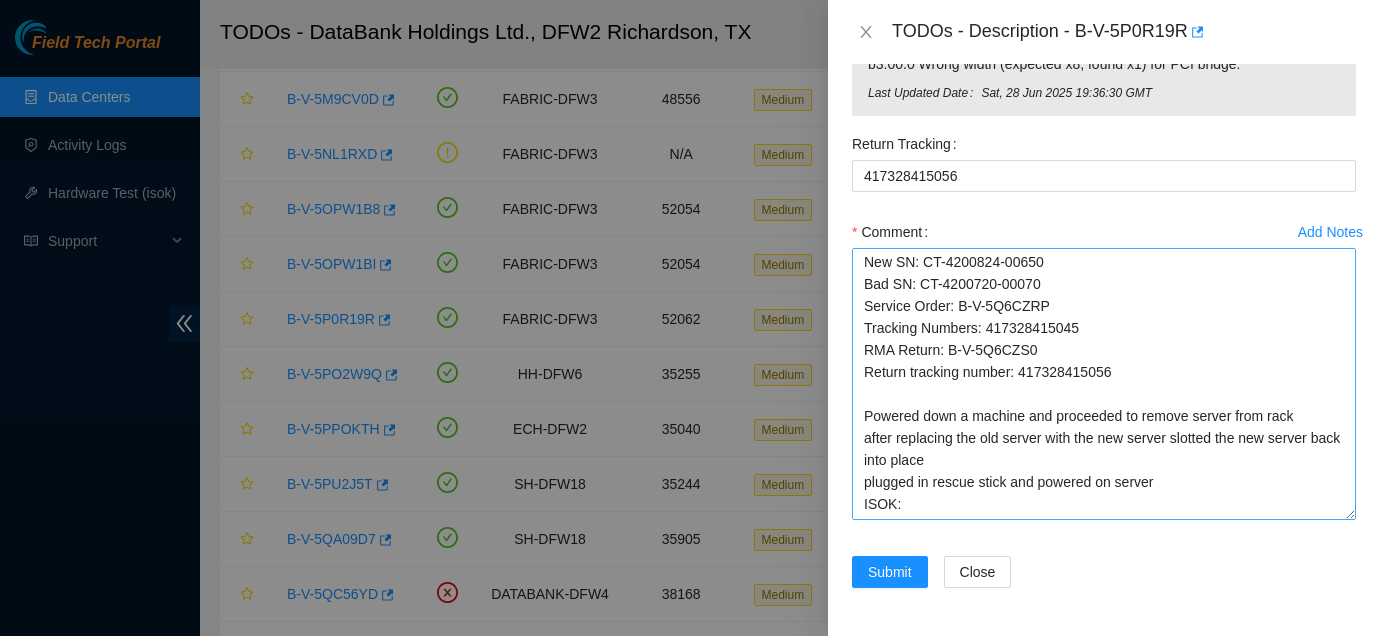 drag, startPoint x: 1132, startPoint y: 506, endPoint x: 1049, endPoint y: 307, distance: 215.6154 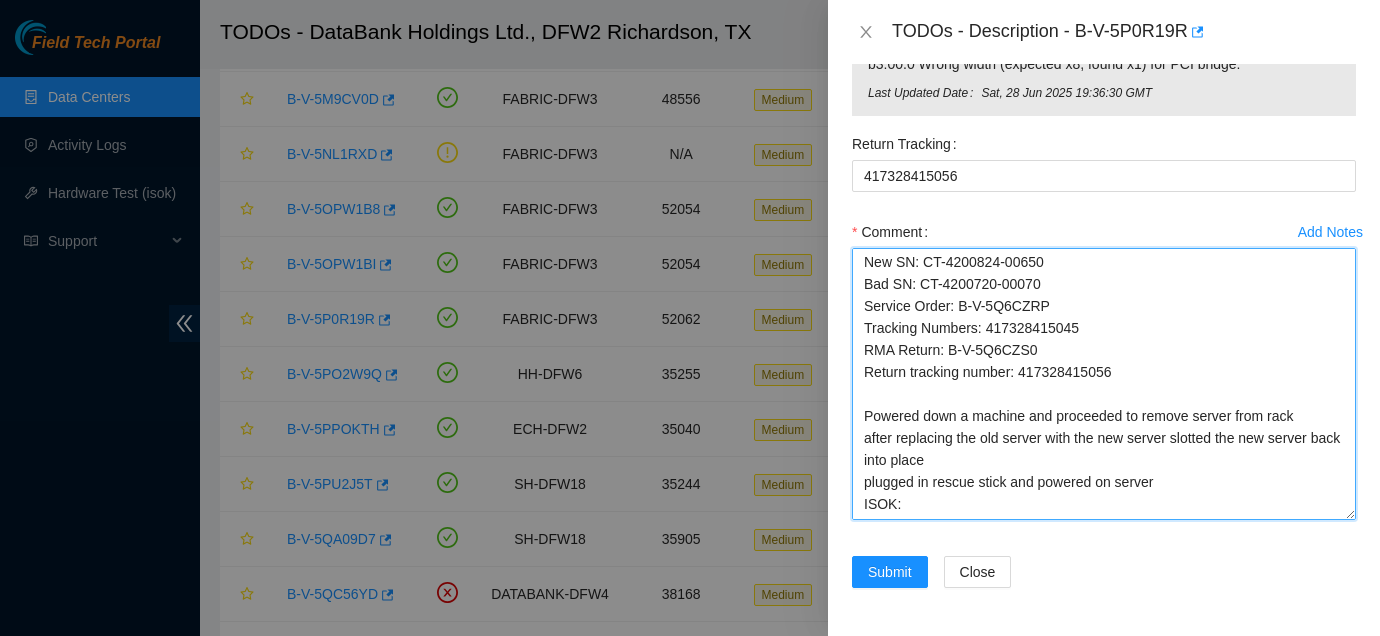 click on "Ticket: B-V-5P0R19R
New SN: CT-4200824-00650
Bad SN: CT-4200720-00070
Service Order: B-V-5Q6CZRP
Tracking Numbers: 417328415045
RMA Return: B-V-5Q6CZS0
Return tracking number: 417328415056
Powered down a machine and proceeded to remove server from rack
after replacing the old server with the new server slotted the new server back into place
plugged in rescue stick and powered on server
ISOK:" at bounding box center [1104, 384] 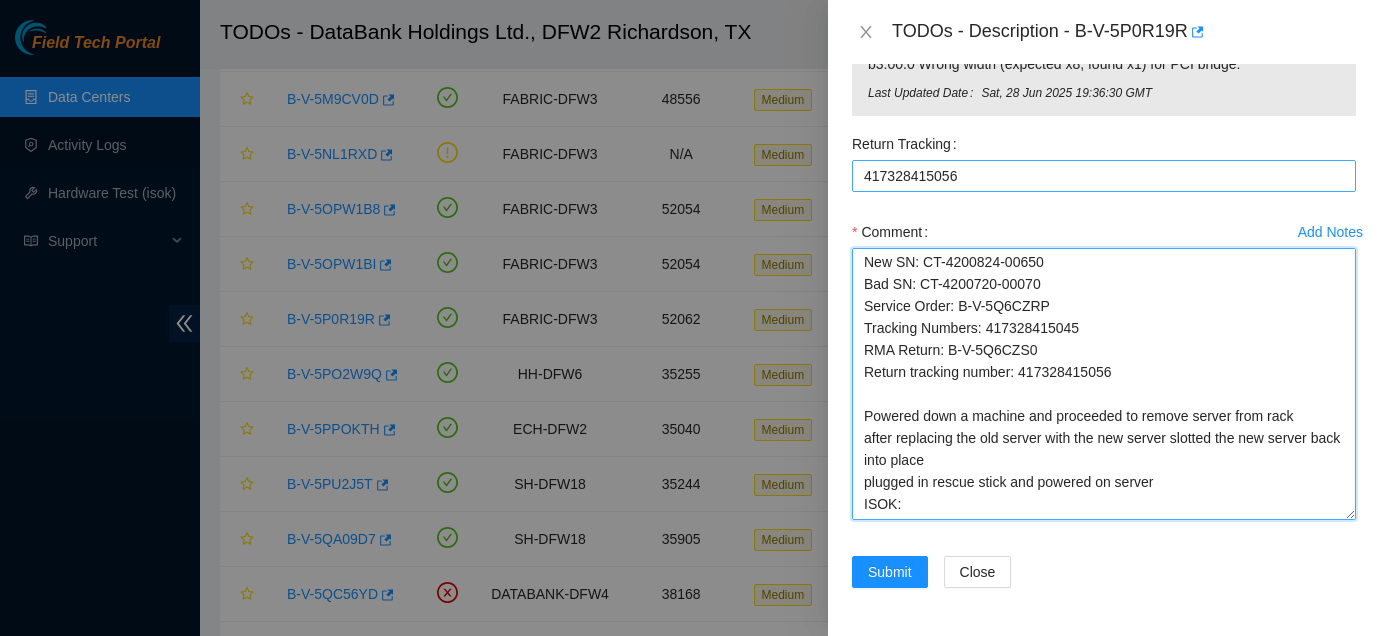 scroll, scrollTop: 0, scrollLeft: 0, axis: both 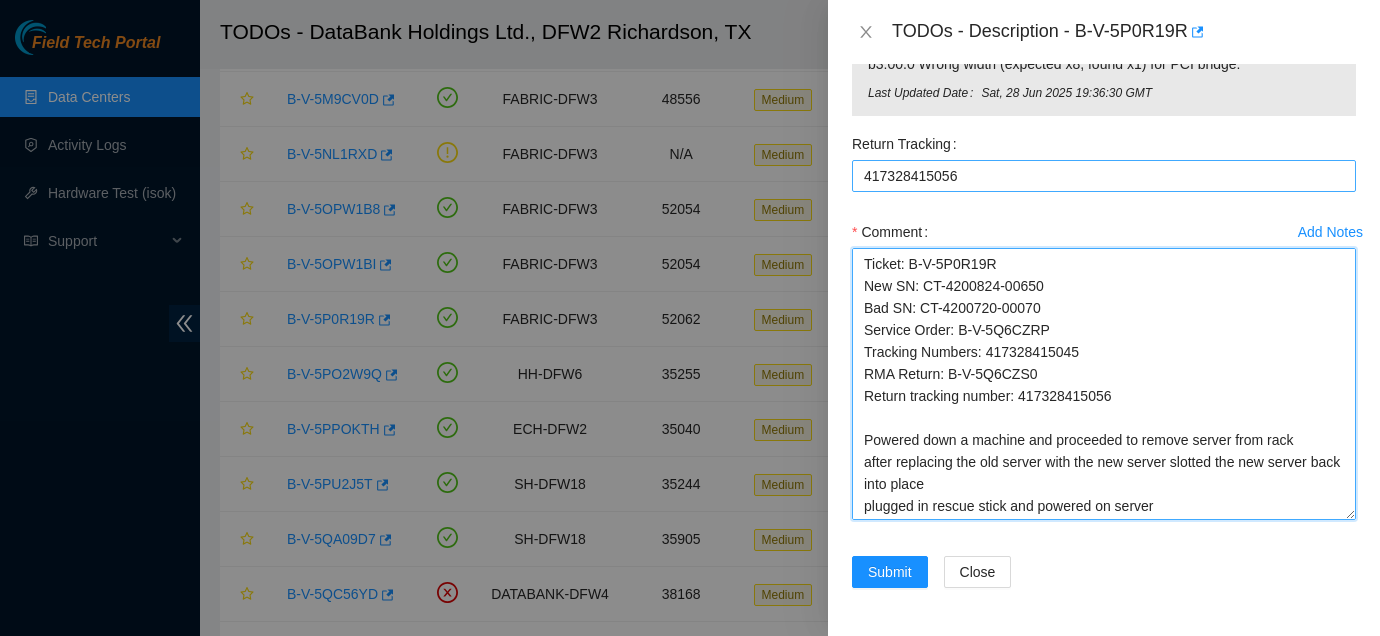 drag, startPoint x: 1089, startPoint y: 506, endPoint x: 938, endPoint y: 191, distance: 349.3222 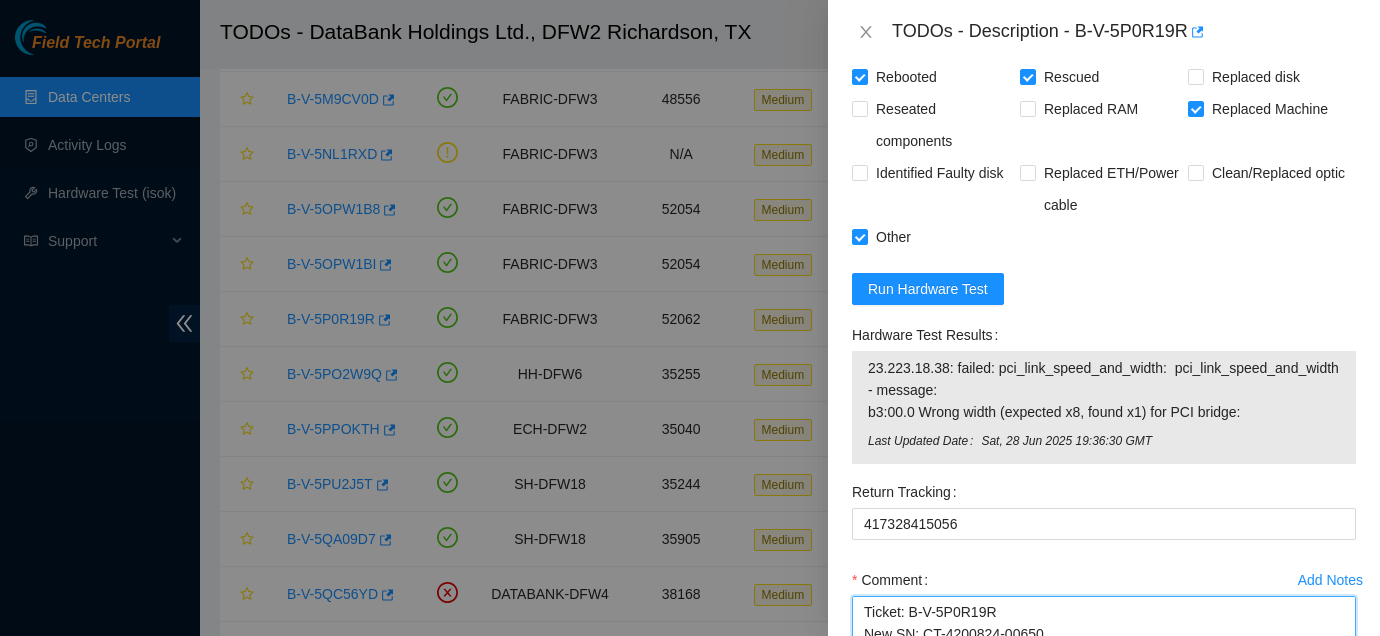 scroll, scrollTop: 1753, scrollLeft: 0, axis: vertical 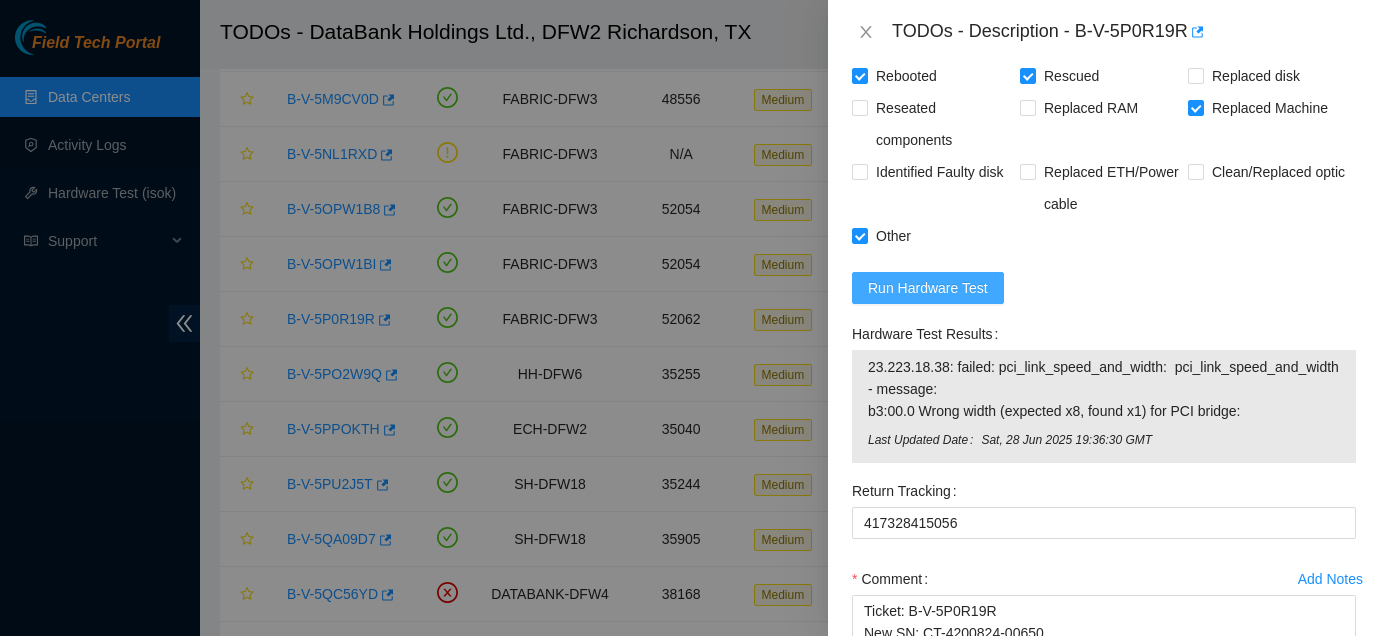 click on "Run Hardware Test" at bounding box center [928, 288] 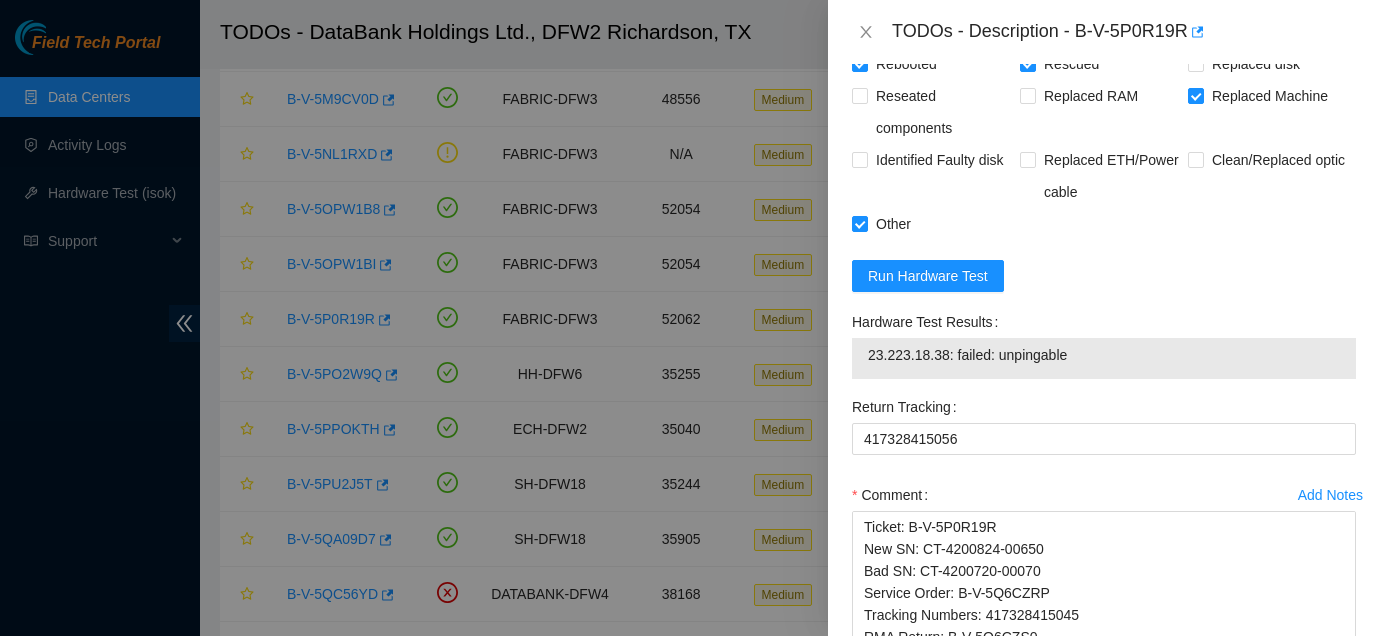 scroll, scrollTop: 1752, scrollLeft: 0, axis: vertical 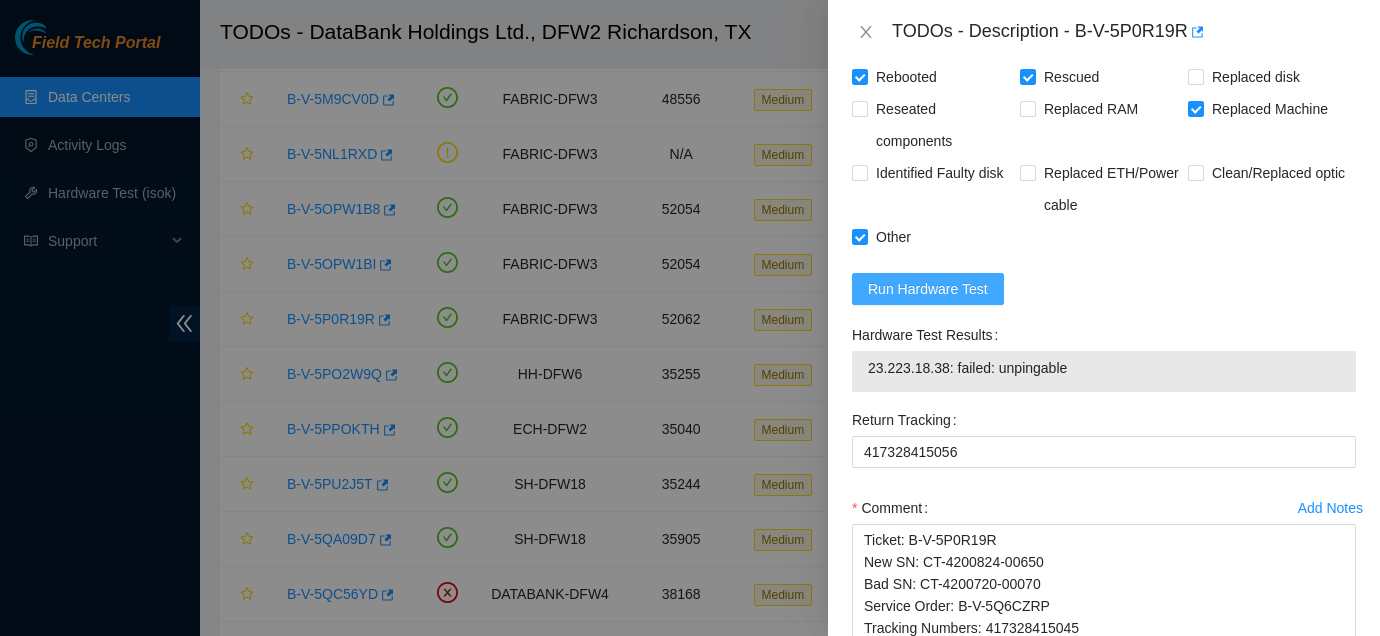 click on "Run Hardware Test" at bounding box center (928, 289) 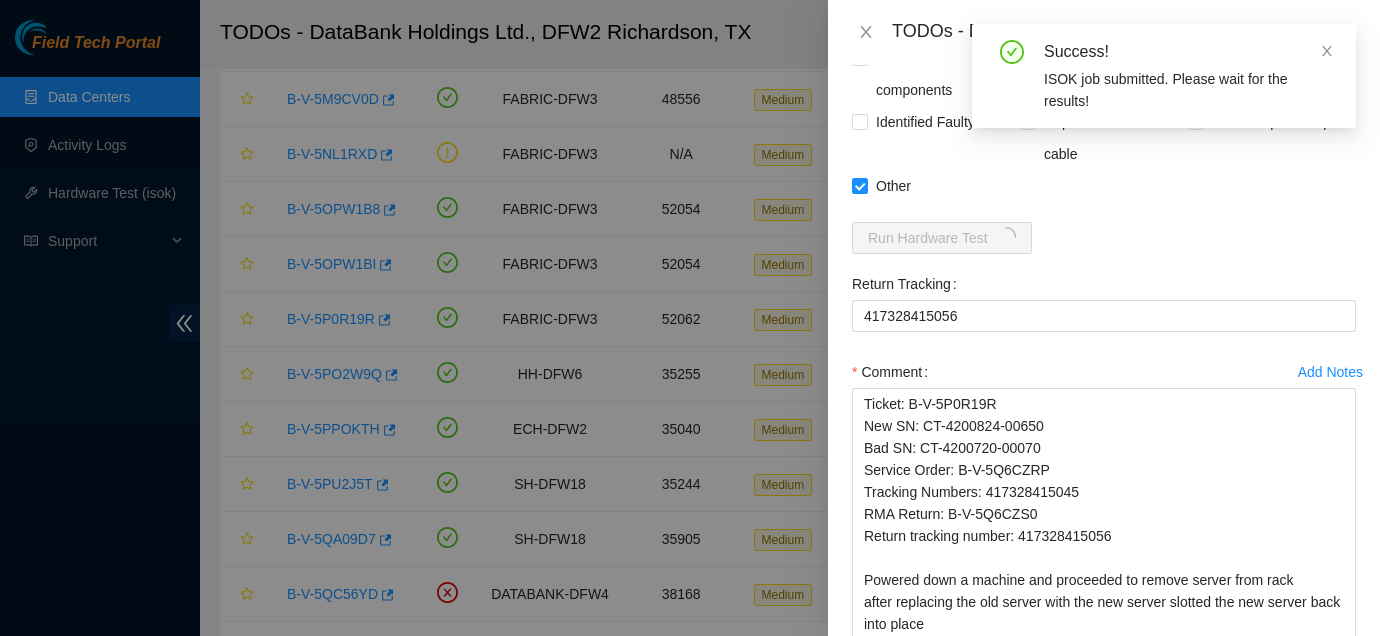 scroll, scrollTop: 1801, scrollLeft: 0, axis: vertical 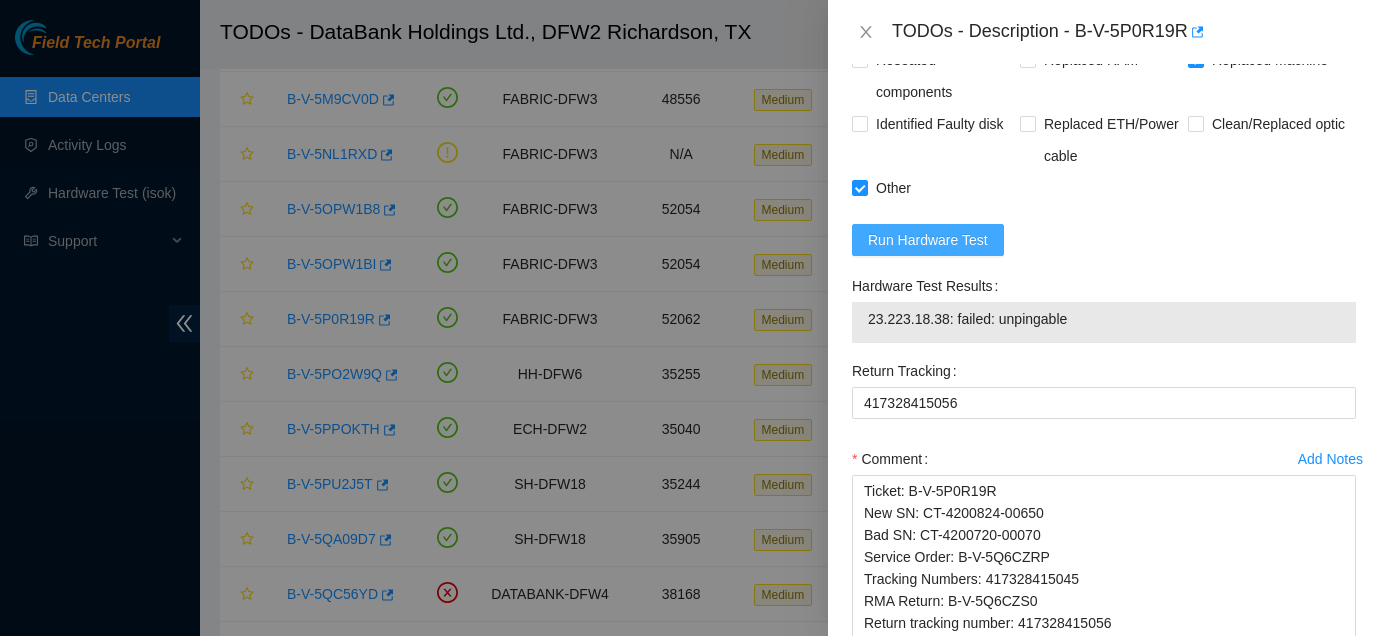 click on "Run Hardware Test" at bounding box center (928, 240) 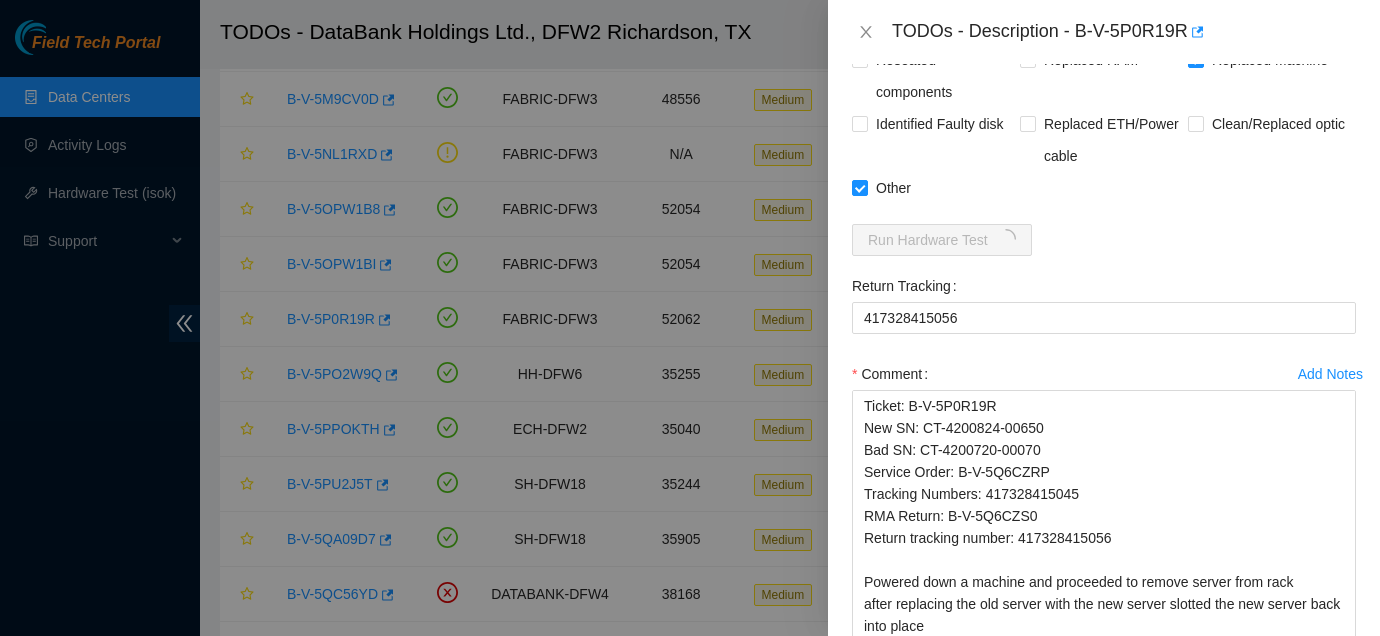 click on "Resolutions Rebooted Rescued Replaced disk Reseated components Replaced RAM Replaced Machine Identified Faulty disk Replaced ETH/Power cable Clean/Replaced optic Other Run Hardware Test Return Tracking [TRACKING] Add Notes    Comment Ticket: B-V-5P0R19R
New SN: CT-4200824-00650
Bad SN: CT-4200720-00070
Service Order: B-V-5Q6CZRP
Tracking Numbers: 417328415045
RMA Return: B-V-5Q6CZS0
Return tracking number: 417328415056
Powered down a machine and proceeded to remove server from rack
after replacing the old server with the new server slotted the new server back into place
plugged in rescue stick and powered on server
ISOK:  Submit Close" at bounding box center [1104, 352] 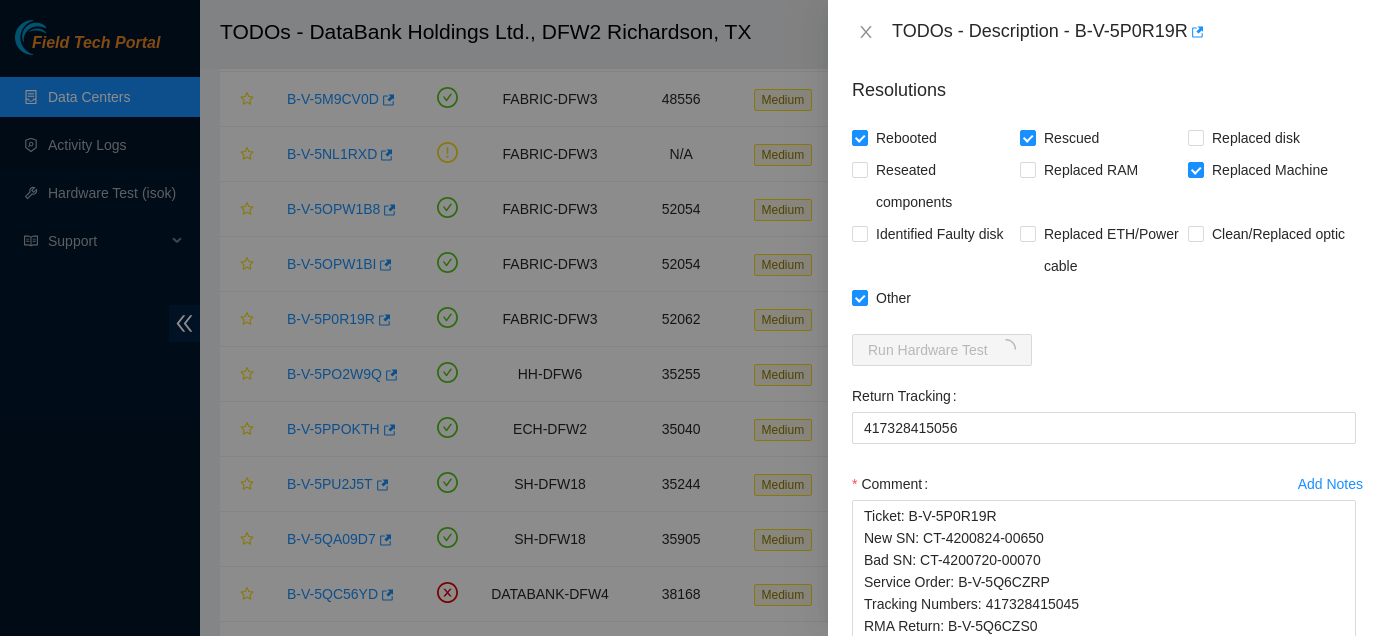 scroll, scrollTop: 1965, scrollLeft: 0, axis: vertical 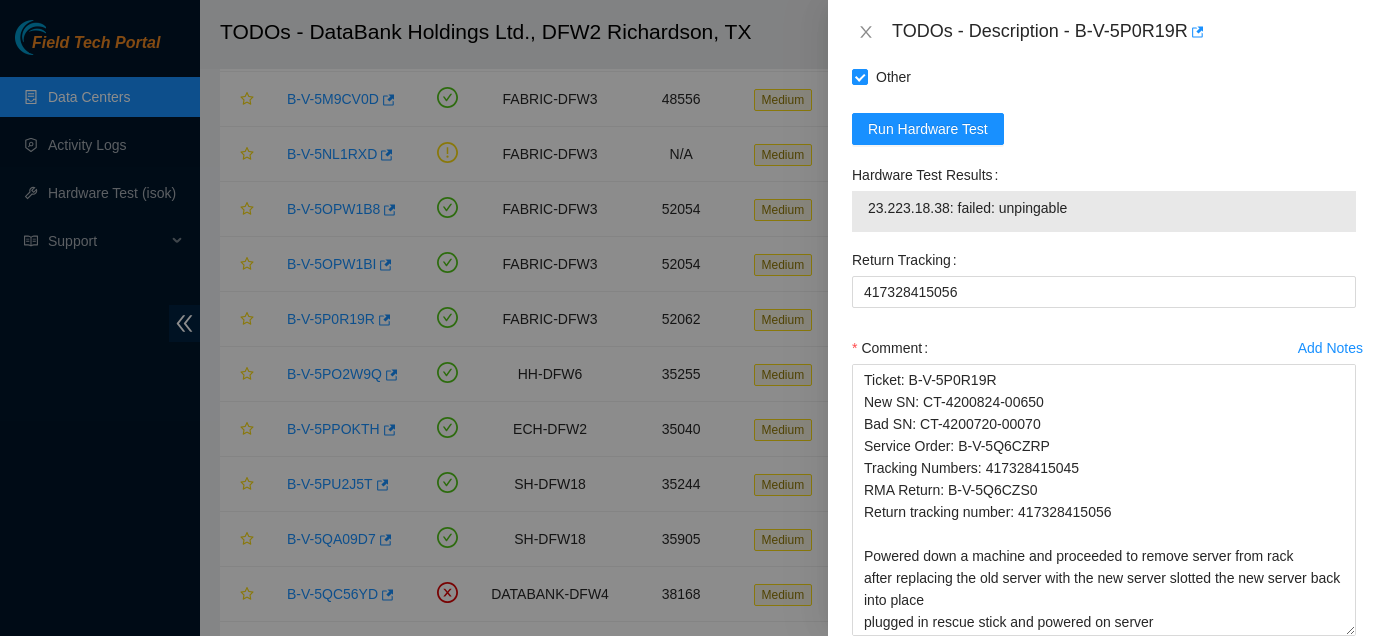 click on "Comment" at bounding box center (1104, 348) 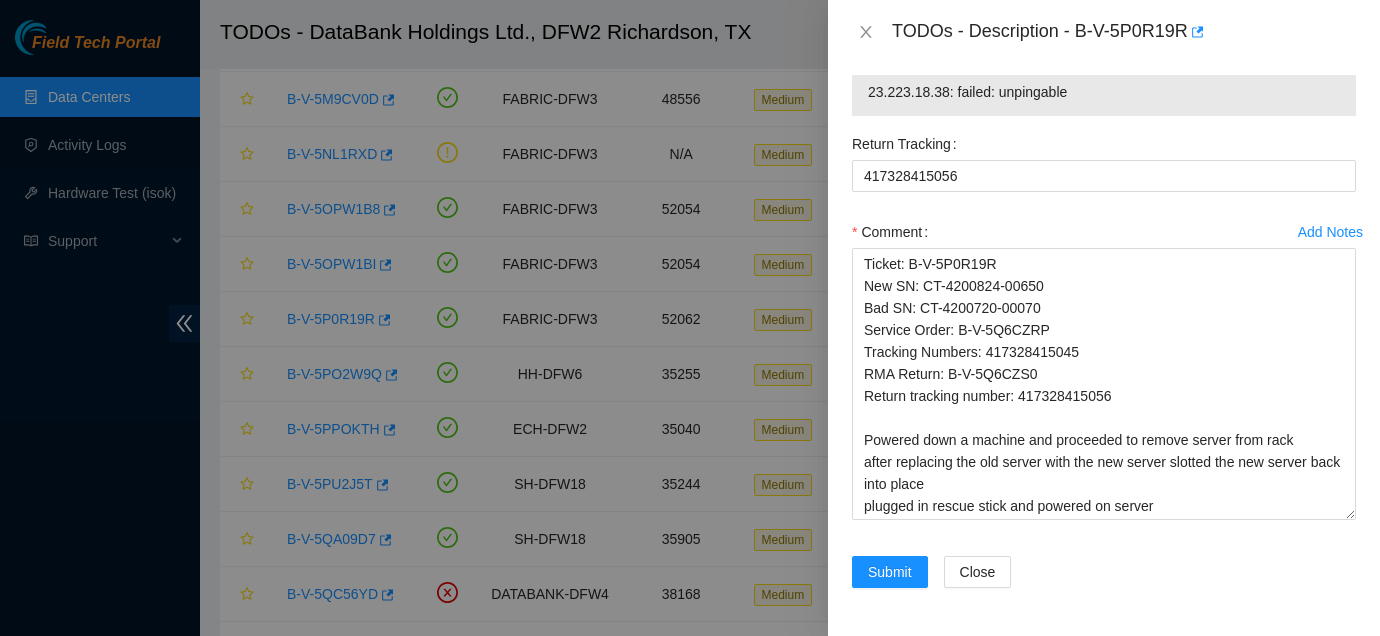 scroll, scrollTop: 2050, scrollLeft: 0, axis: vertical 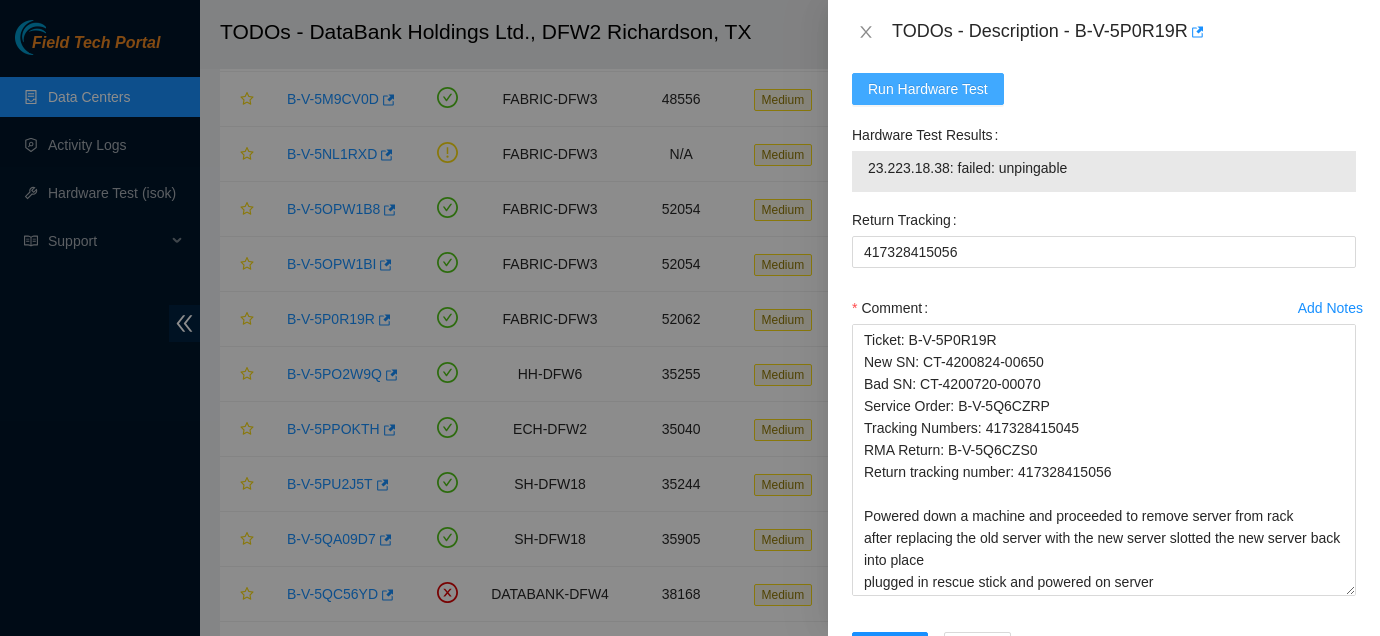 click on "Run Hardware Test" at bounding box center [928, 89] 